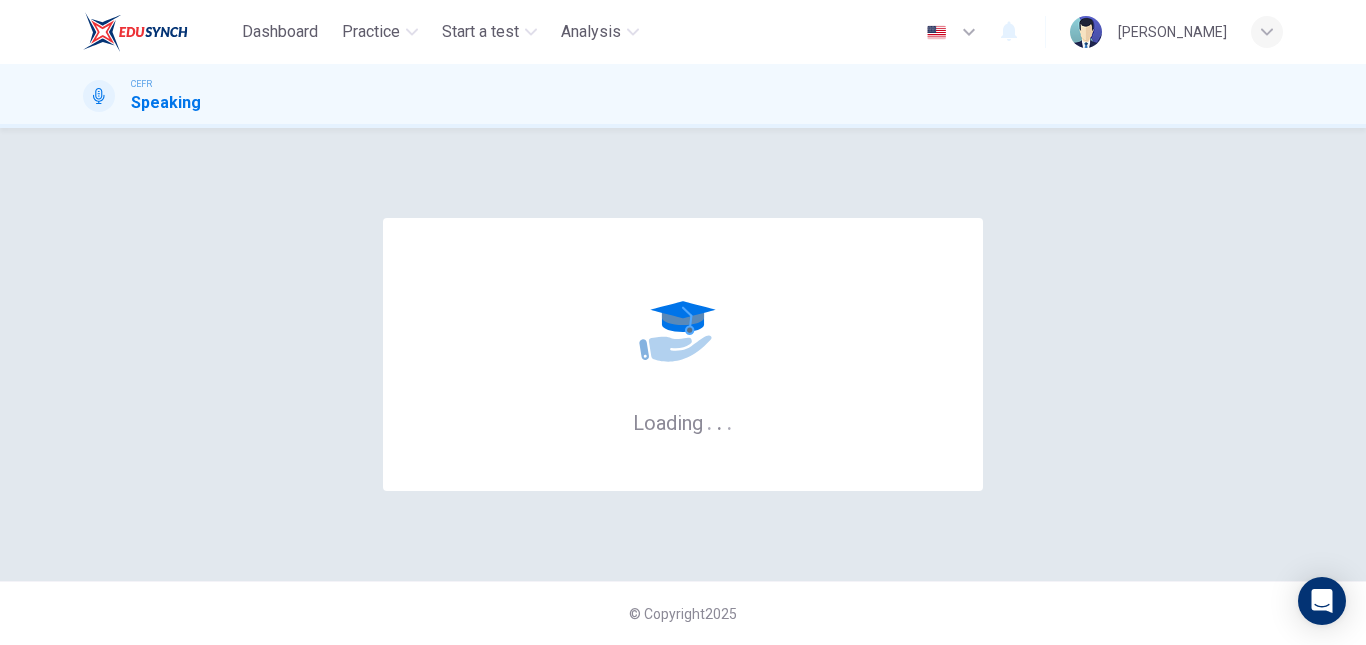 scroll, scrollTop: 0, scrollLeft: 0, axis: both 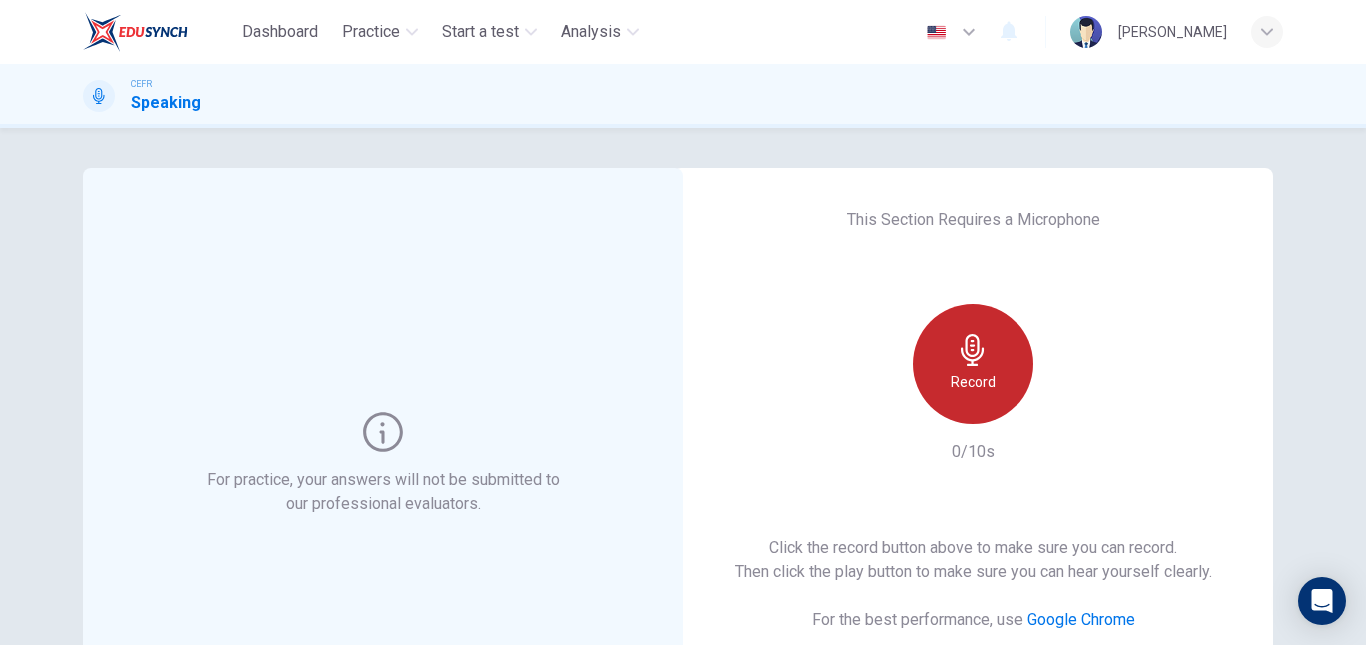 click on "Record" at bounding box center (973, 364) 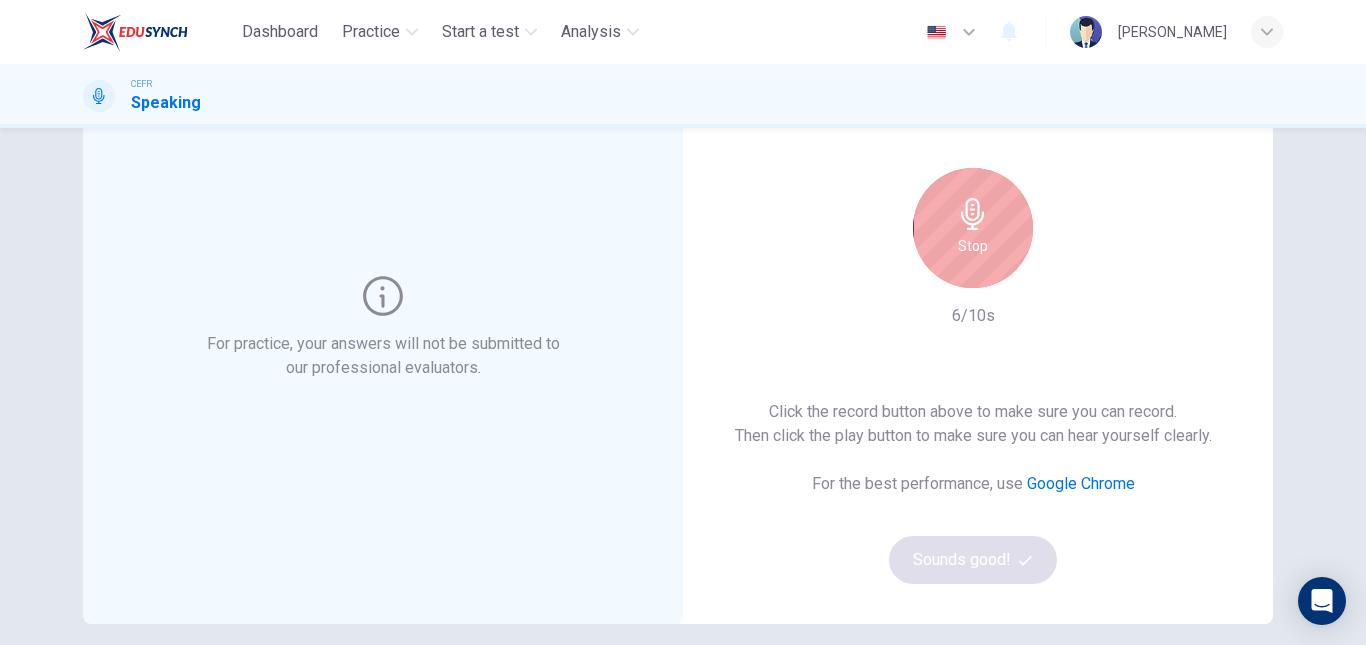 scroll, scrollTop: 135, scrollLeft: 0, axis: vertical 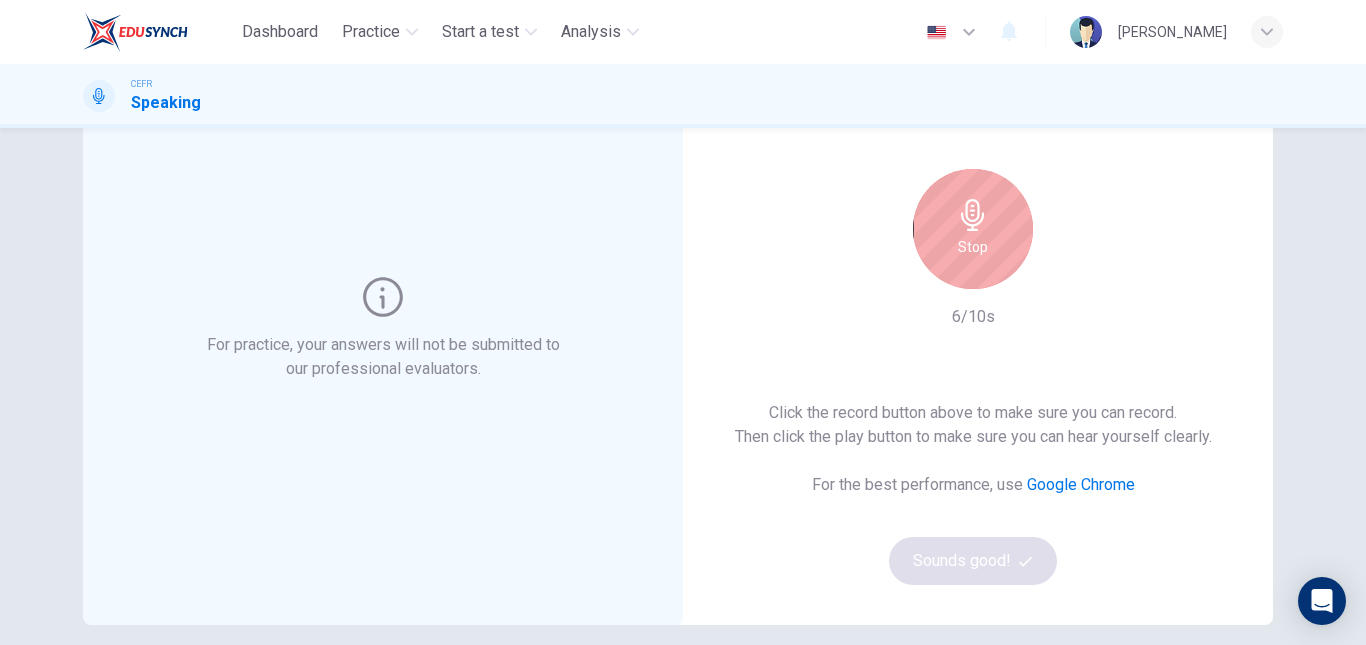click on "Stop" at bounding box center (973, 247) 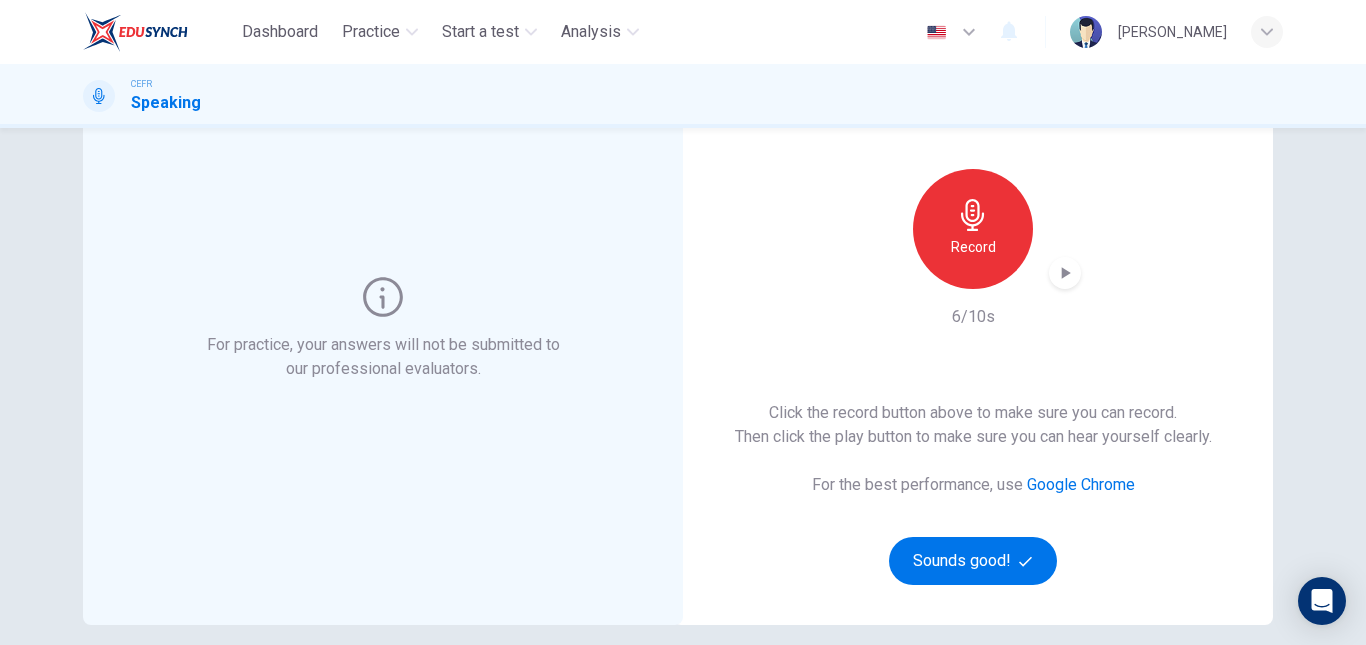 drag, startPoint x: 954, startPoint y: 576, endPoint x: 1030, endPoint y: 286, distance: 299.79327 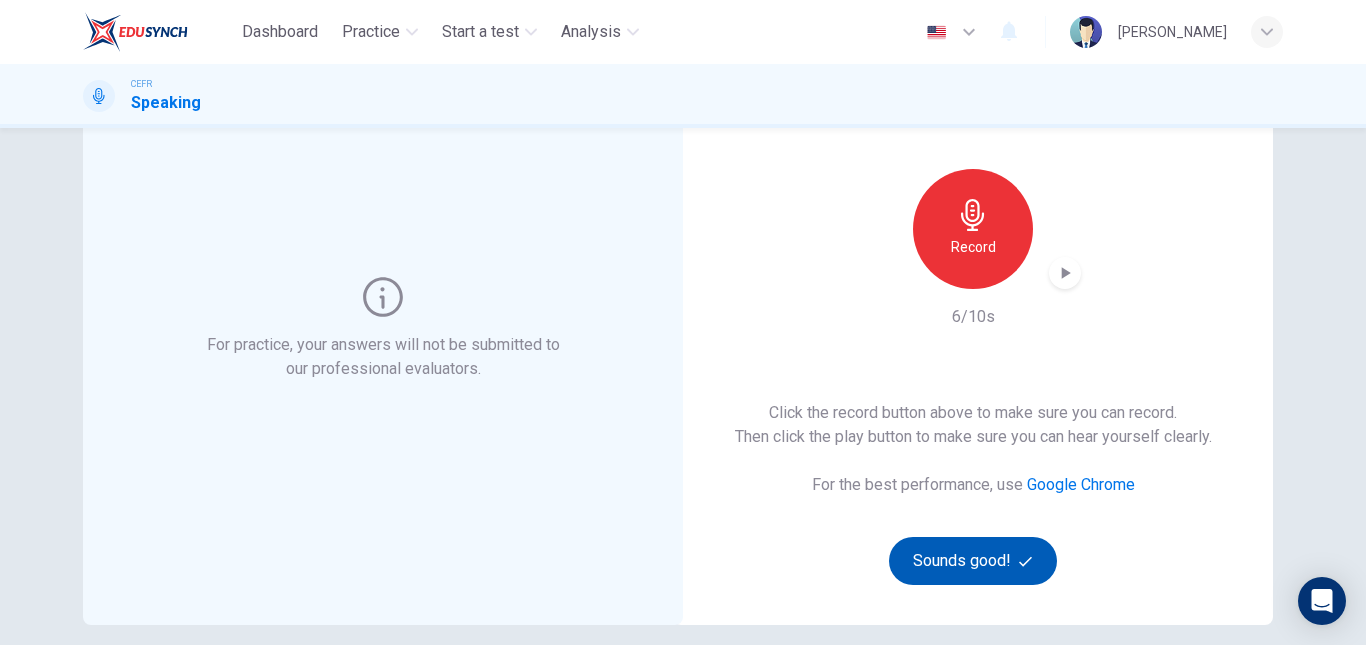 click on "Sounds good!" at bounding box center (973, 561) 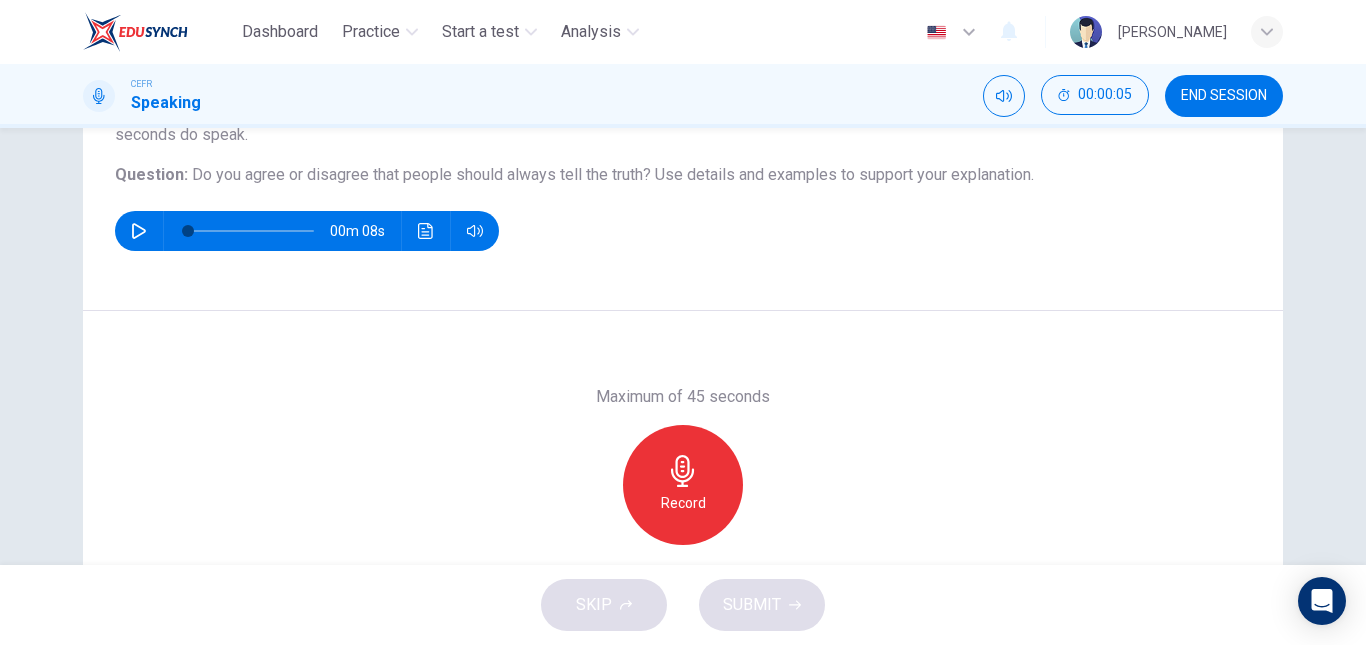 scroll, scrollTop: 207, scrollLeft: 0, axis: vertical 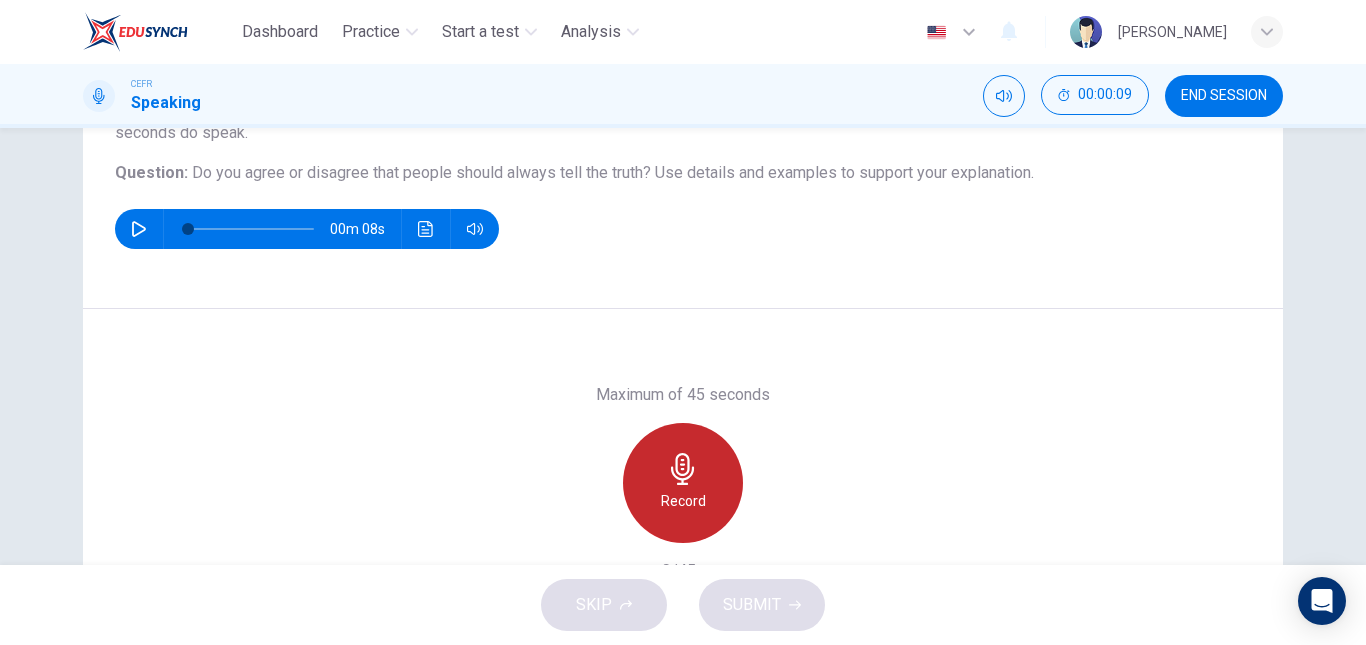 click 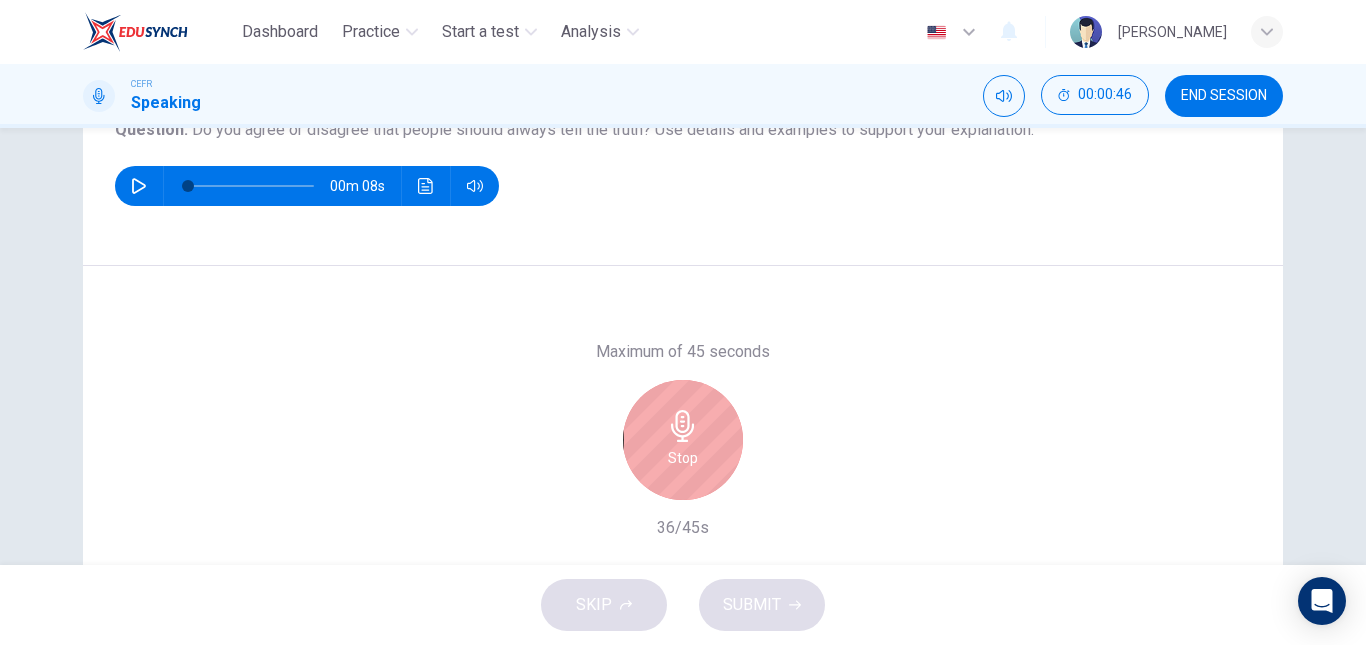 scroll, scrollTop: 338, scrollLeft: 0, axis: vertical 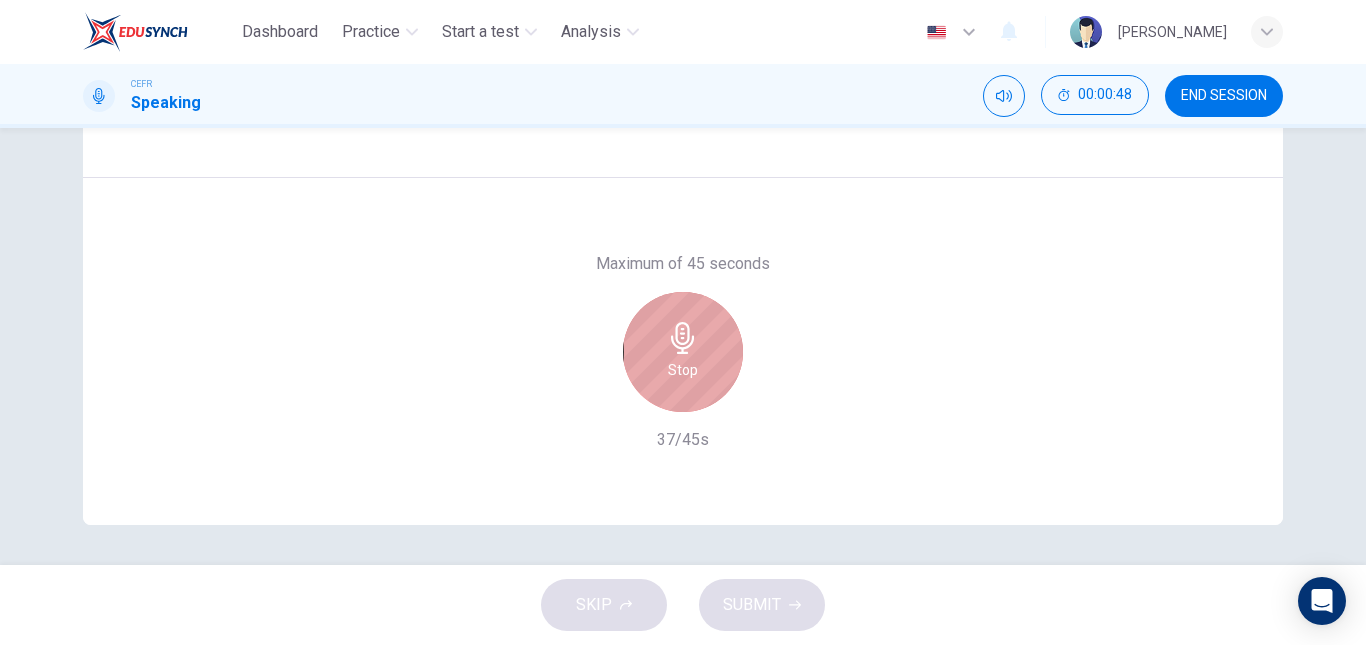 click on "Stop" at bounding box center [683, 370] 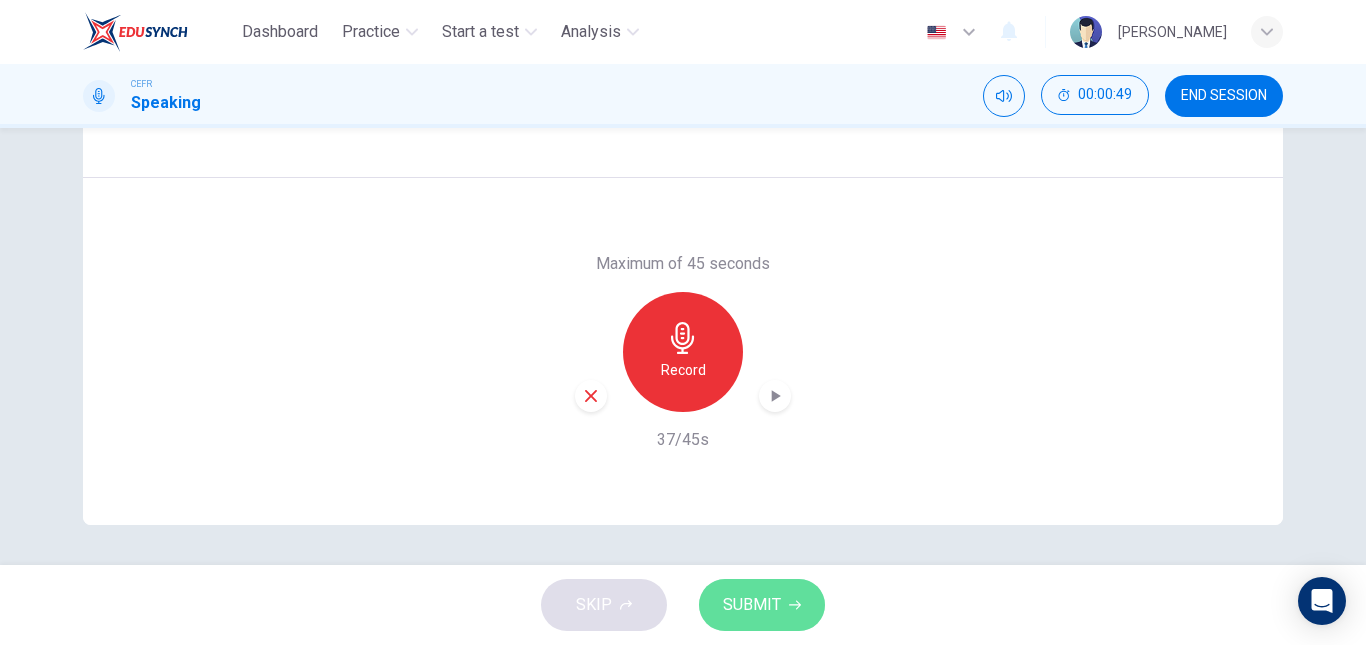 click on "SUBMIT" at bounding box center [752, 605] 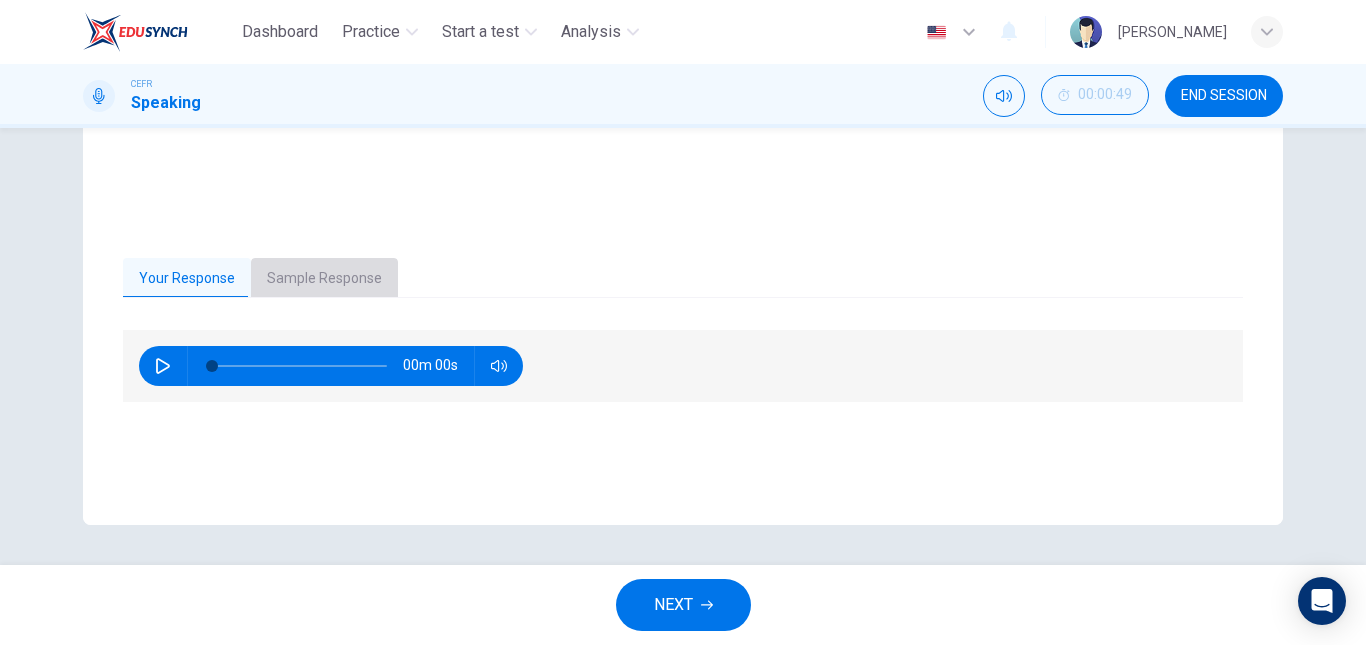 click on "Sample Response" at bounding box center [324, 279] 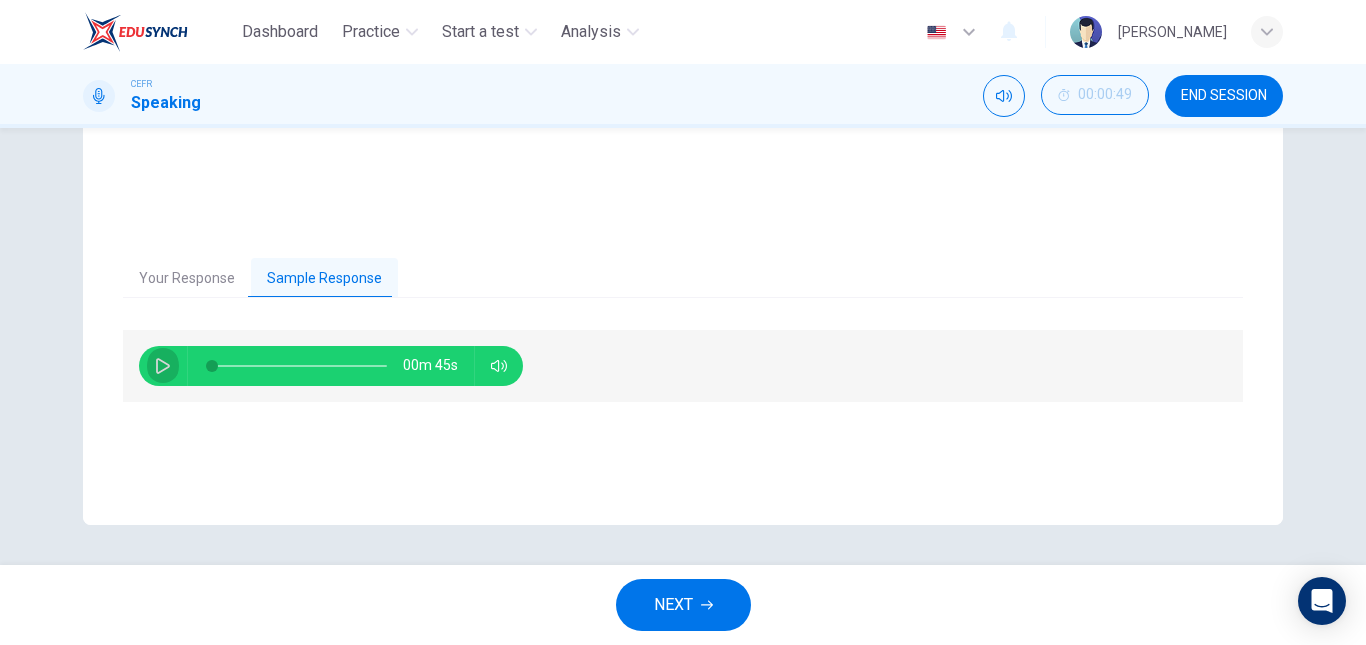 click 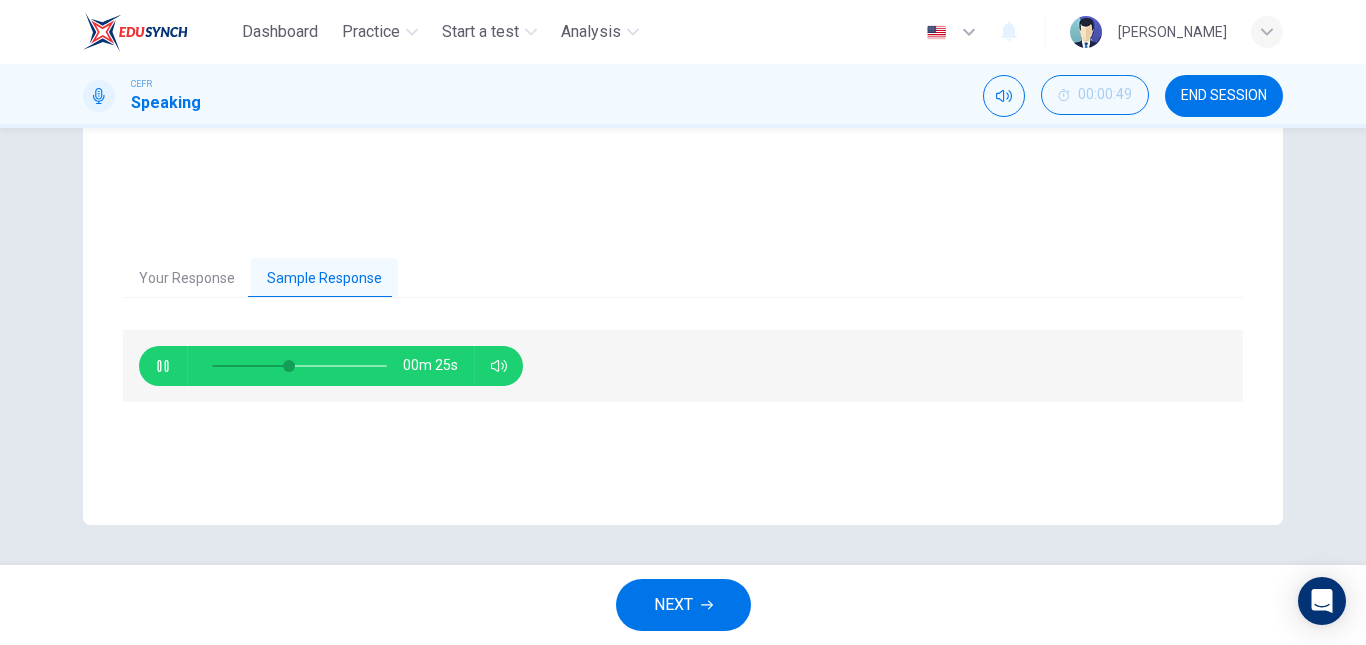 scroll, scrollTop: 162, scrollLeft: 0, axis: vertical 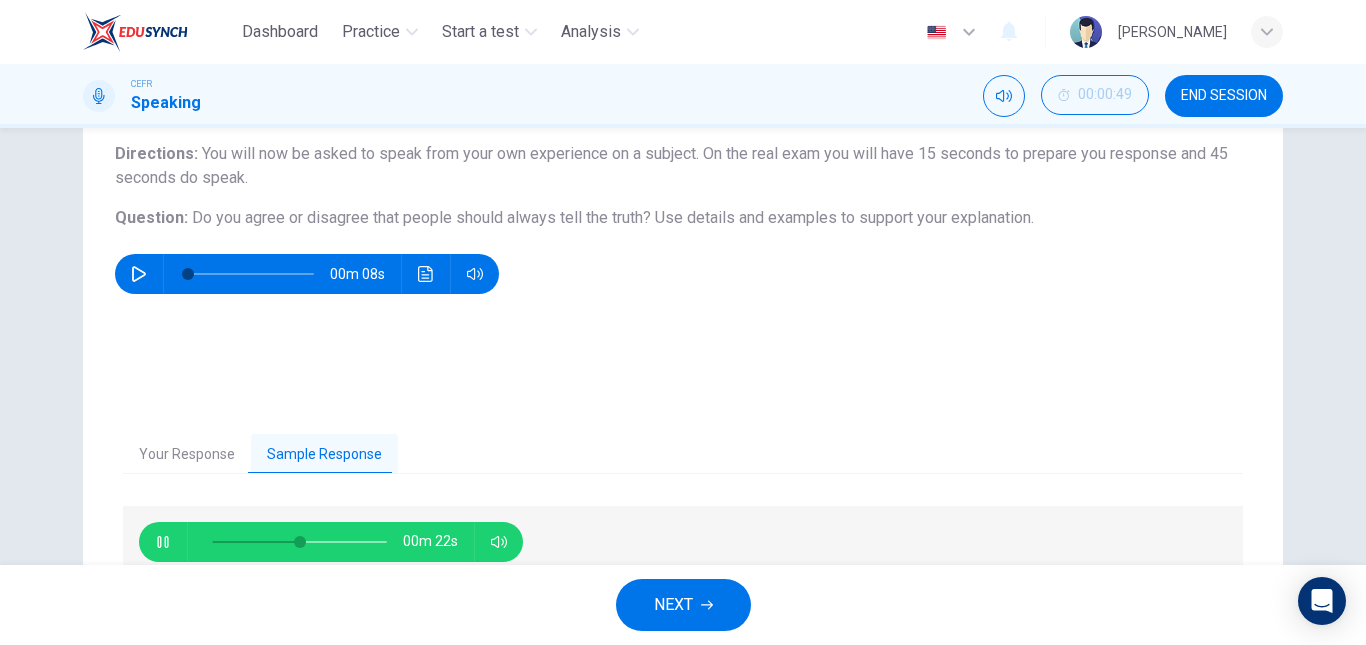 drag, startPoint x: 180, startPoint y: 216, endPoint x: 740, endPoint y: 225, distance: 560.0723 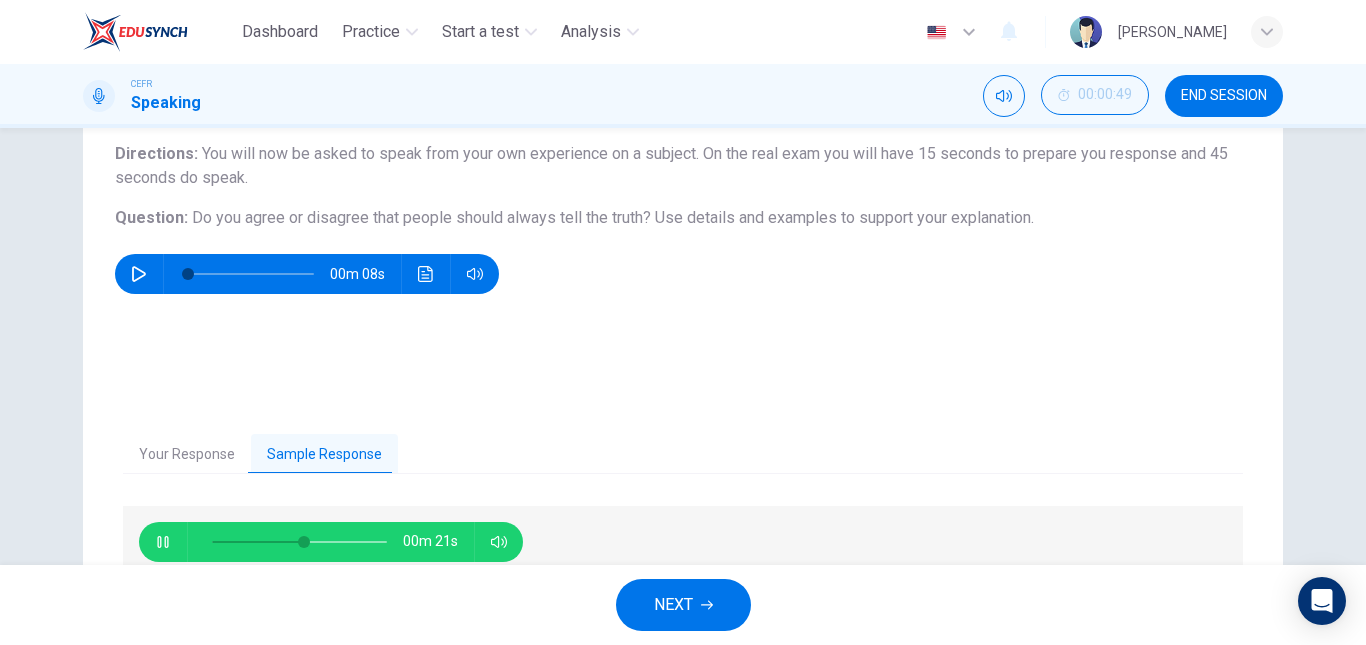drag, startPoint x: 1038, startPoint y: 220, endPoint x: 616, endPoint y: 238, distance: 422.3837 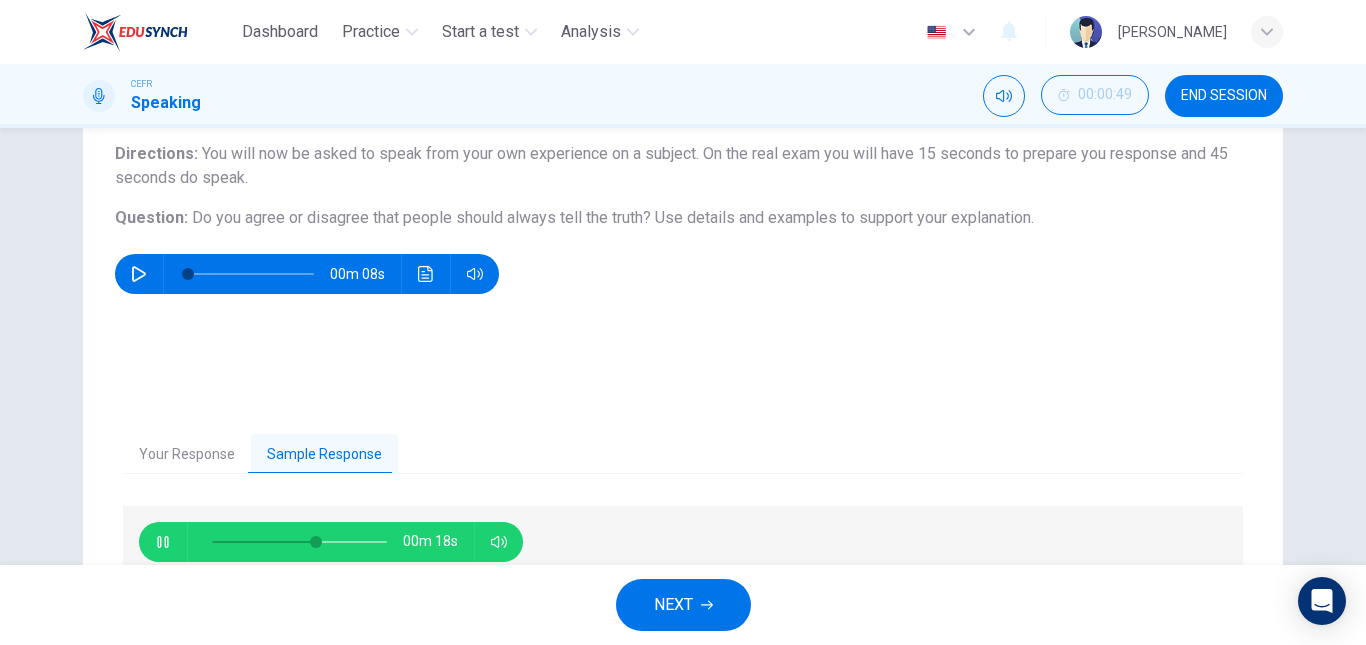 drag, startPoint x: 188, startPoint y: 220, endPoint x: 515, endPoint y: 223, distance: 327.01376 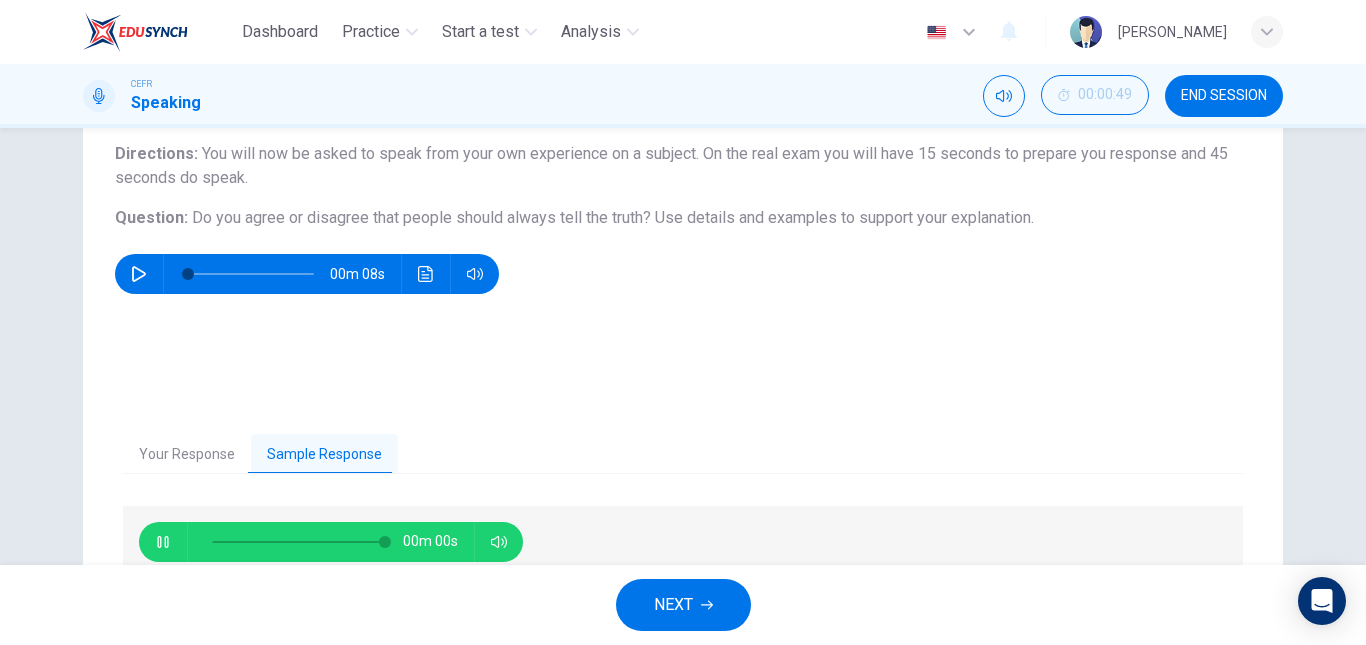 type on "0" 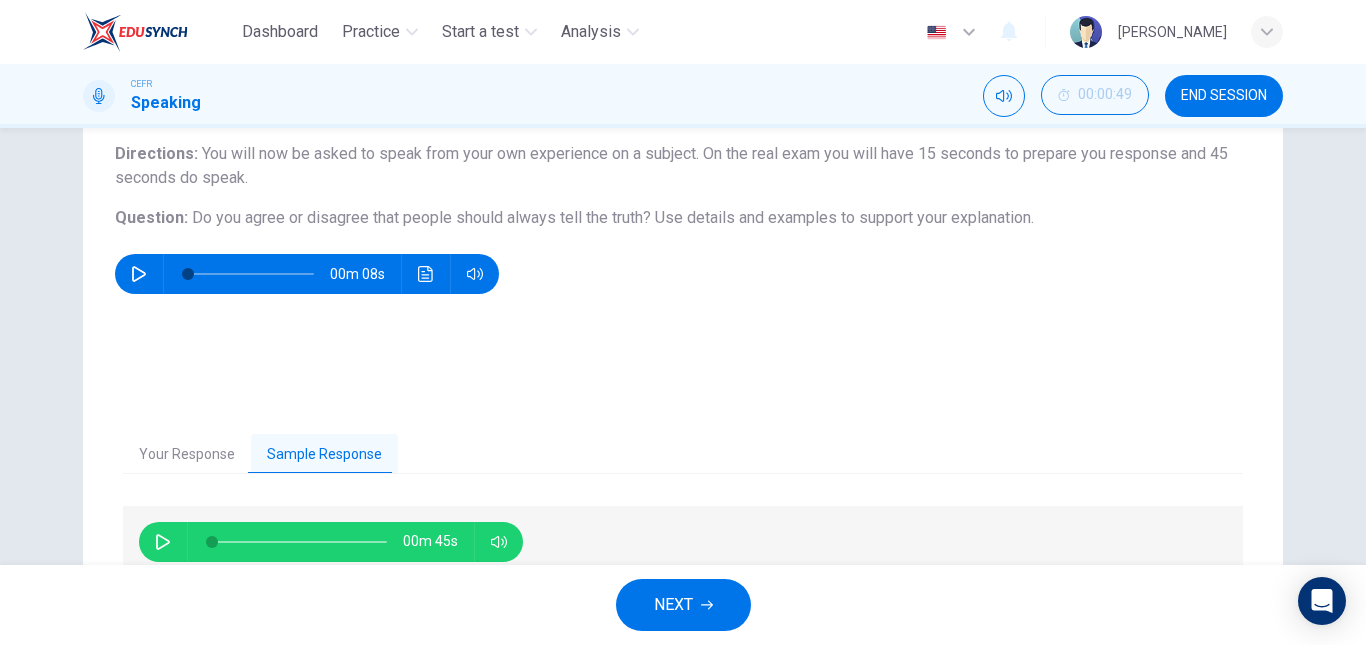 click on "Question   1 Question Type :   Independent 1 Directions :   You will now be asked to speak from your own experience on a subject. On the real exam you will have 15 seconds to prepare you response and 45 seconds do speak. Question :   Do you agree or disagree that people should always tell the truth?    Use details and examples to support your explanation. 00m 08s" at bounding box center [683, 200] 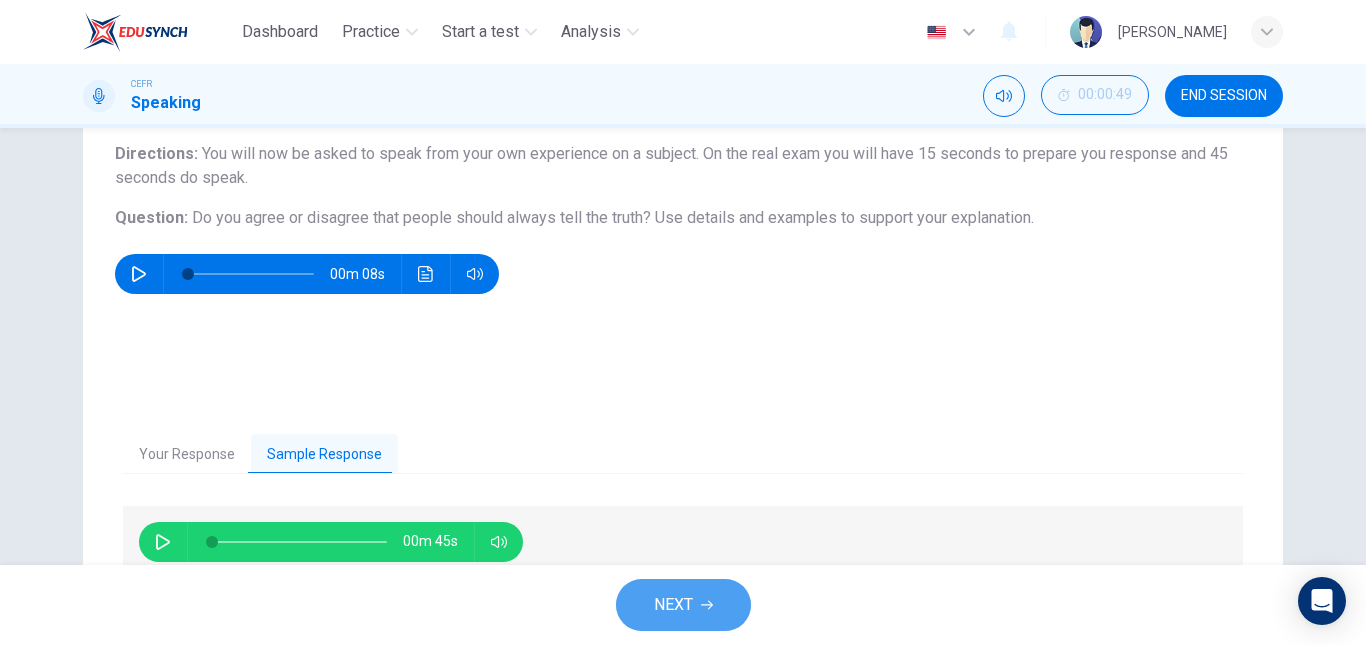 click on "NEXT" at bounding box center (673, 605) 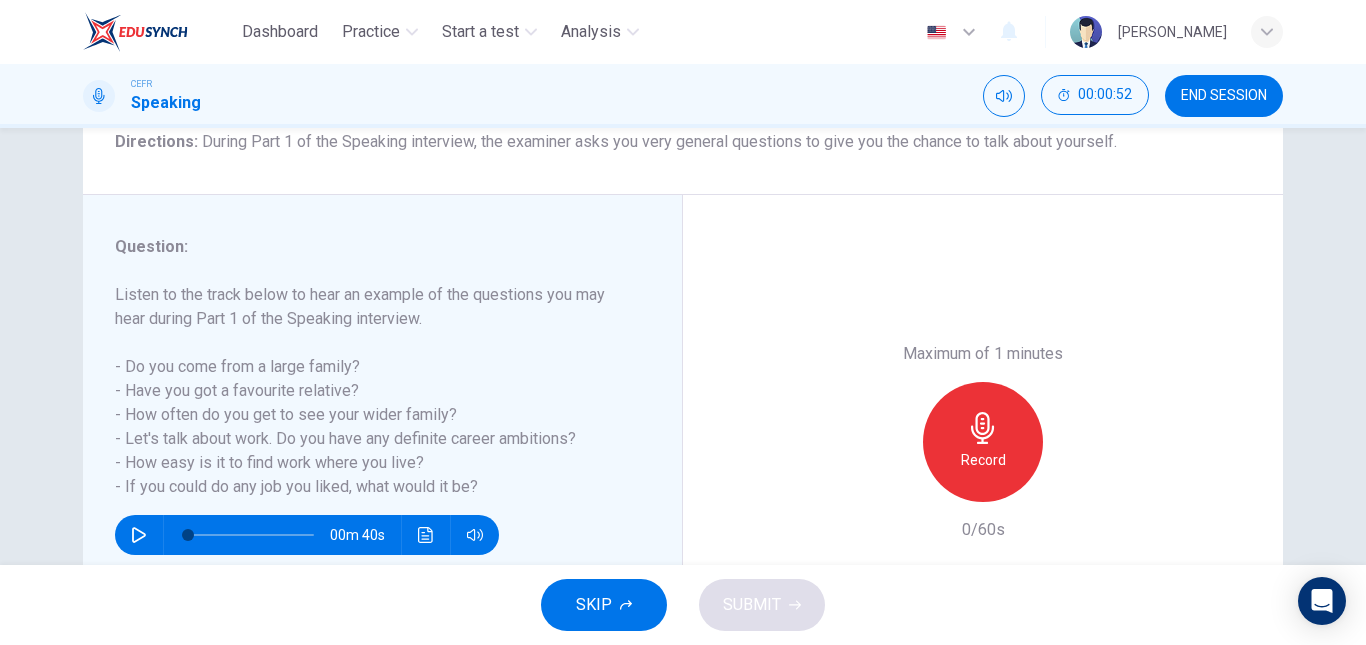 scroll, scrollTop: 249, scrollLeft: 0, axis: vertical 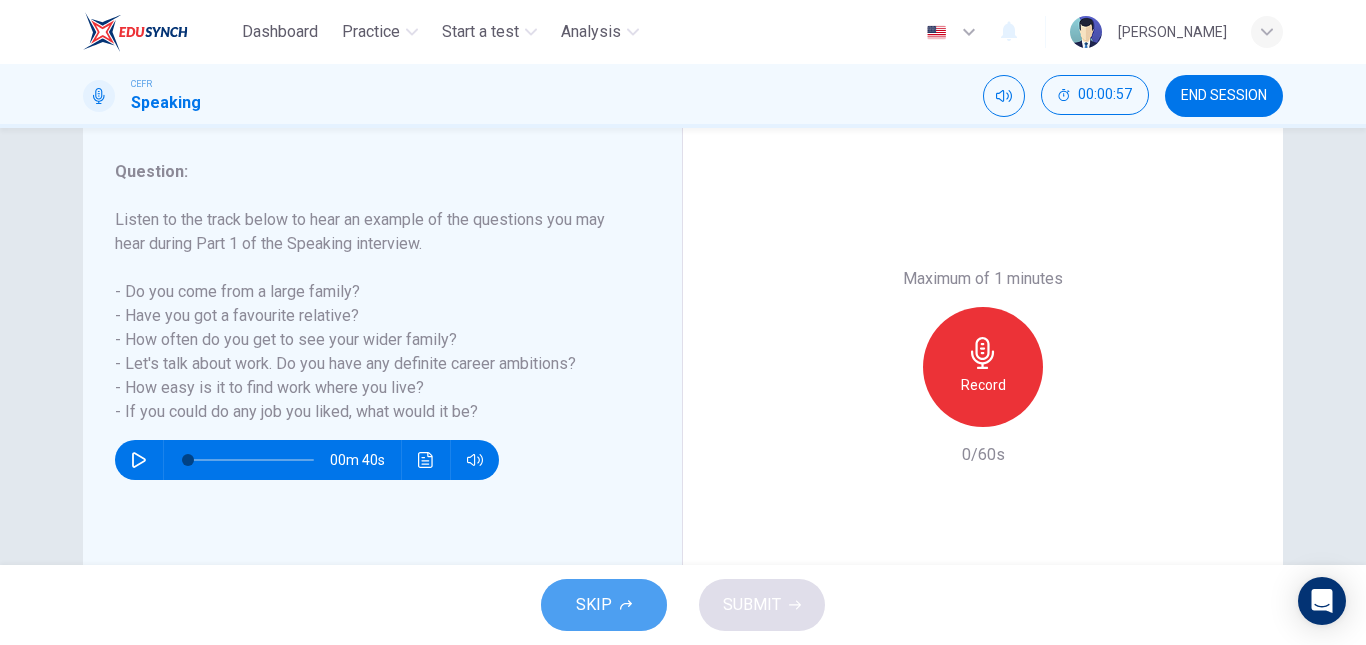 click on "SKIP" at bounding box center (604, 605) 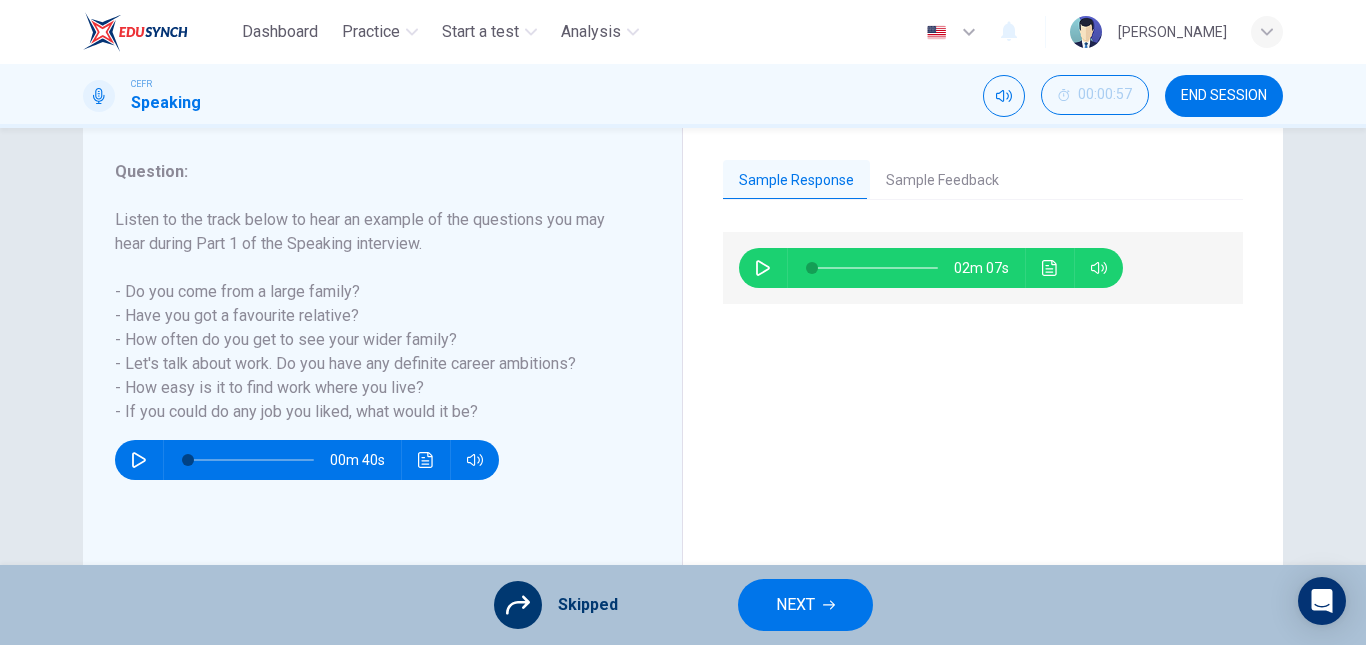 click on "Sample Feedback" at bounding box center (942, 181) 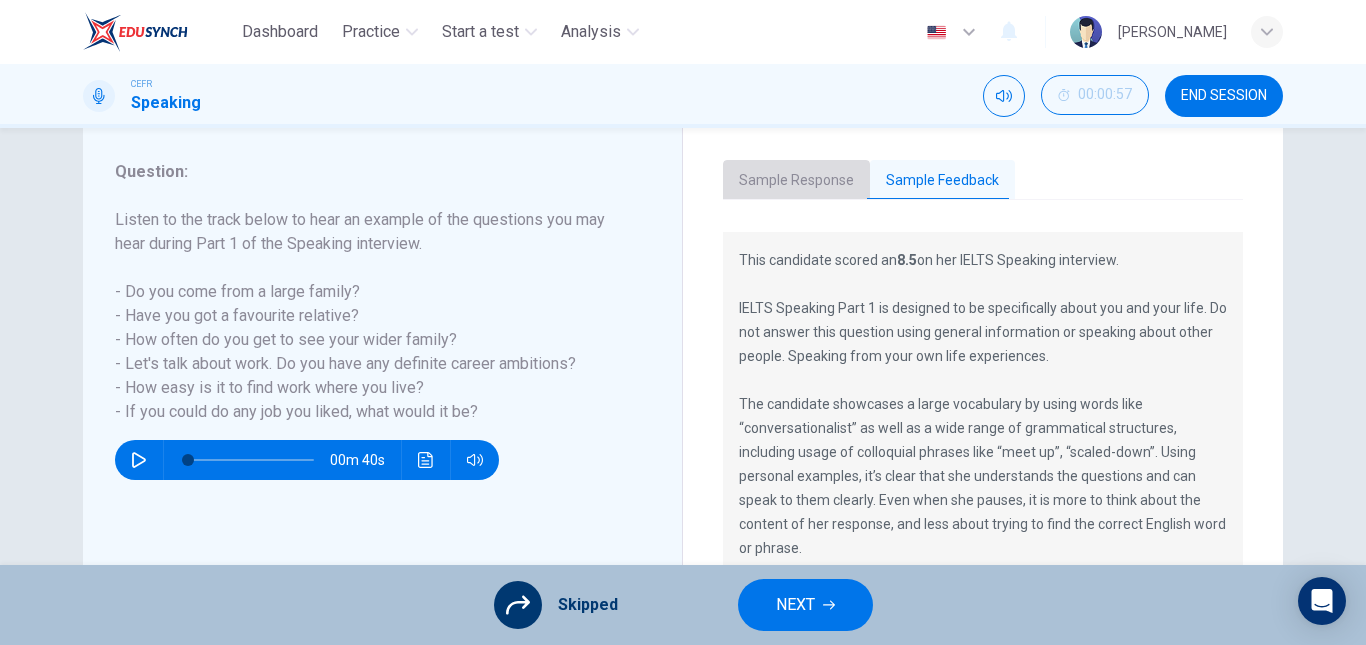 click on "Sample Response" at bounding box center (796, 181) 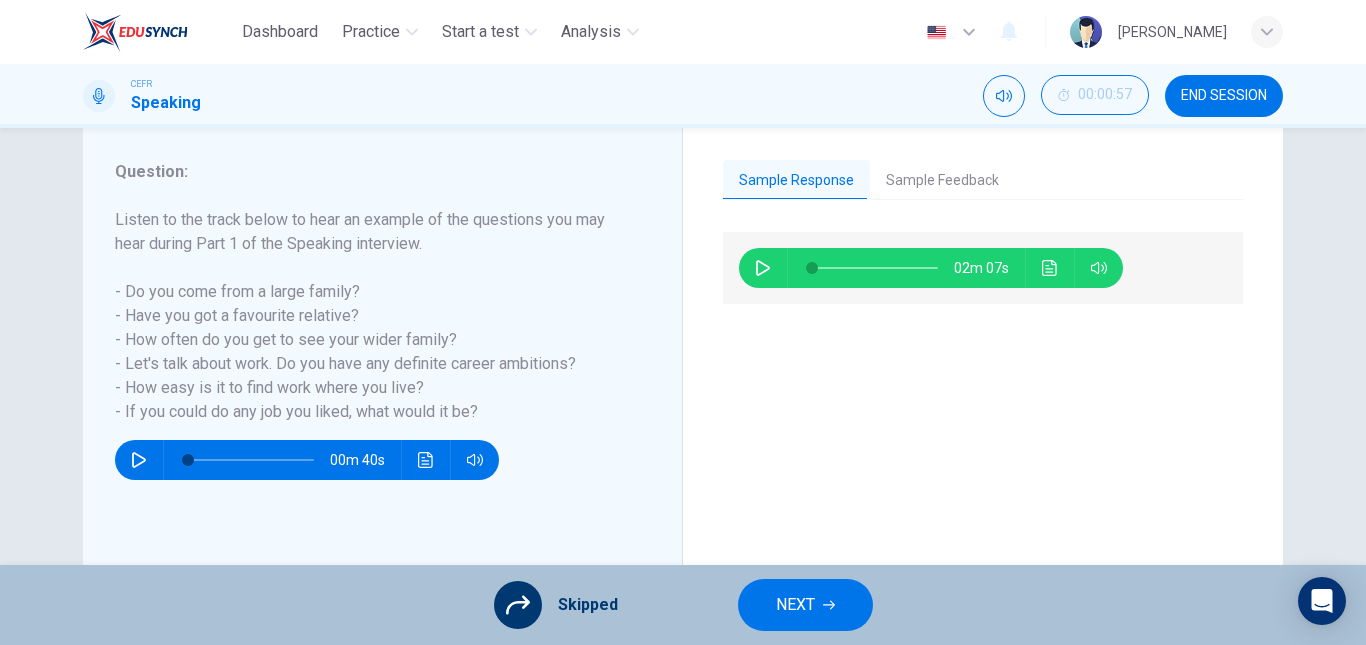 click 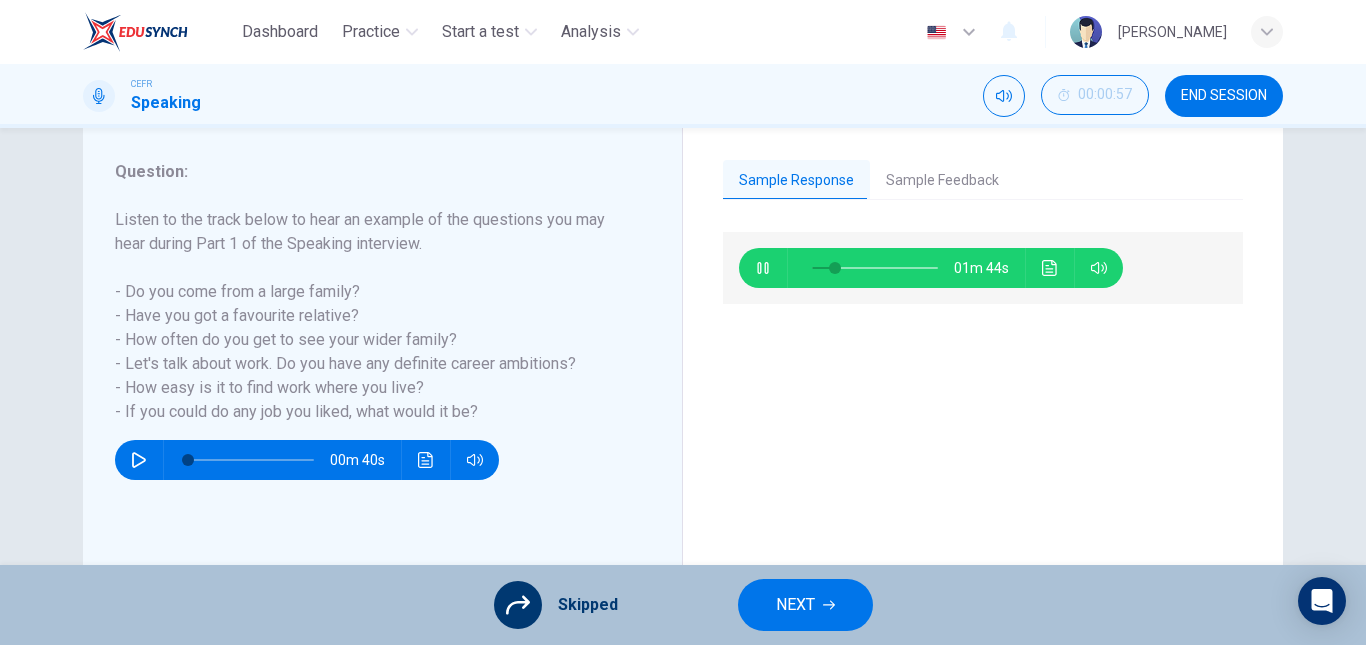 click 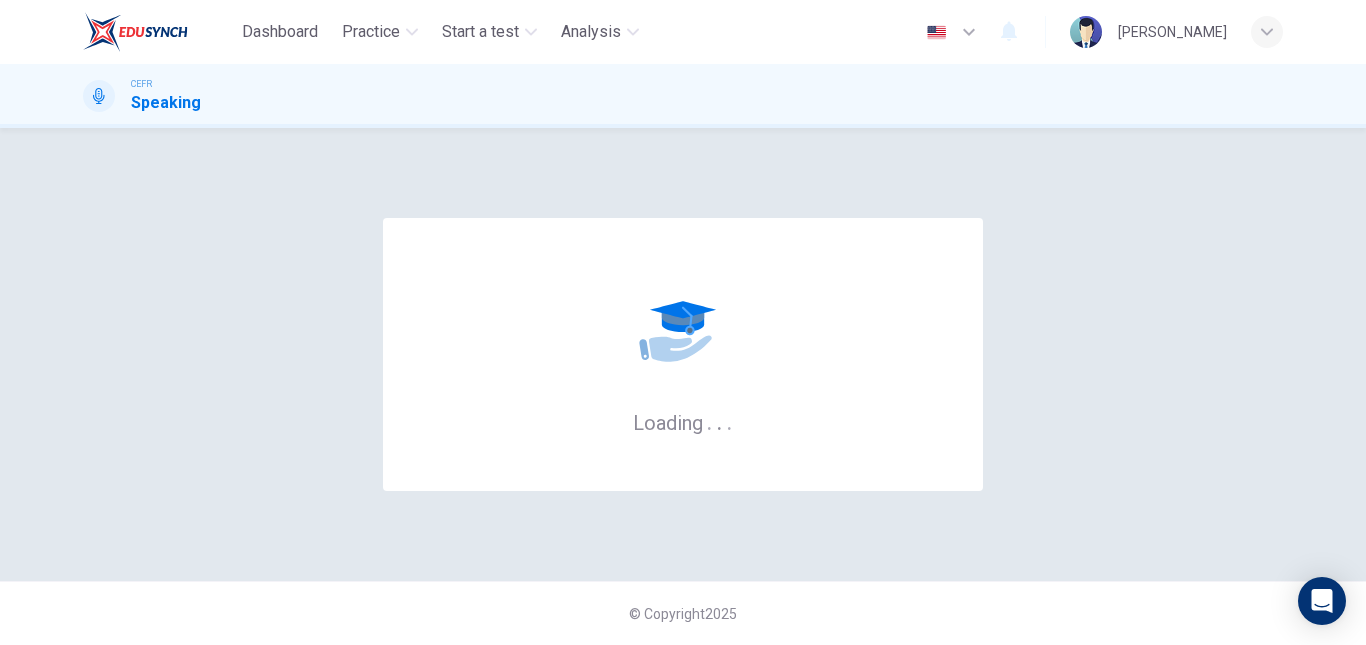 scroll, scrollTop: 0, scrollLeft: 0, axis: both 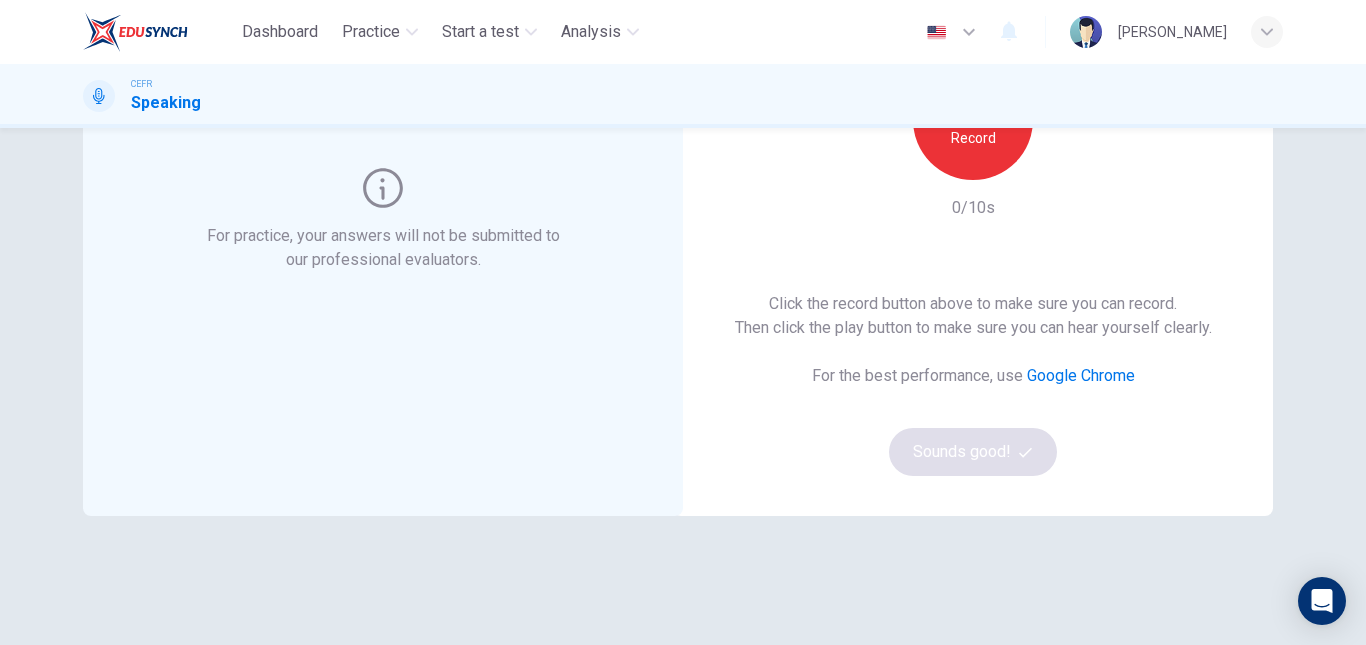 click on "Record" at bounding box center (973, 138) 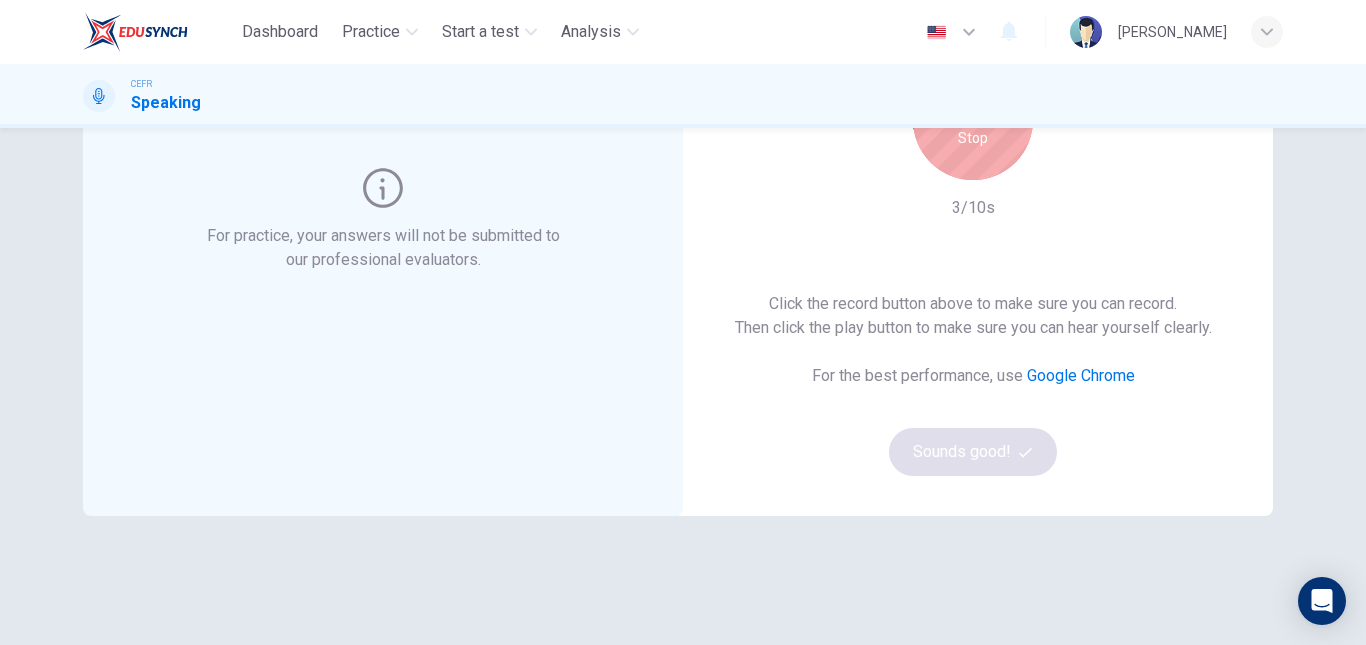 scroll, scrollTop: 183, scrollLeft: 0, axis: vertical 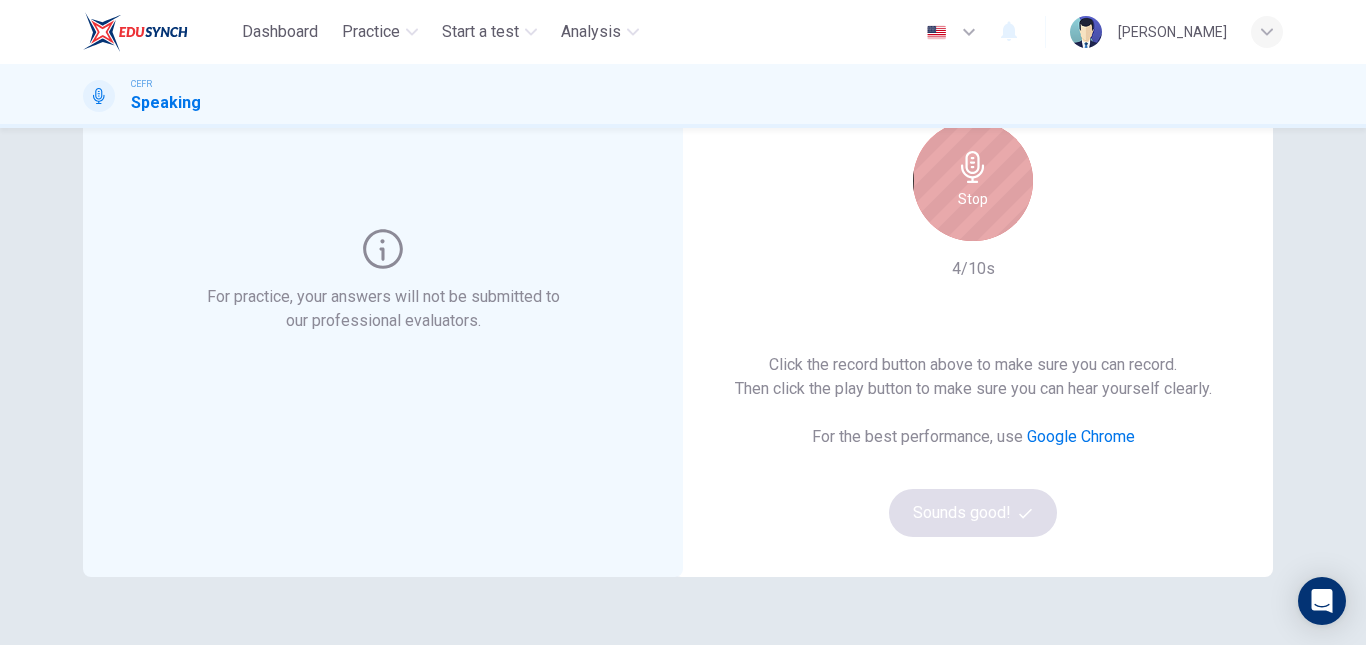 click 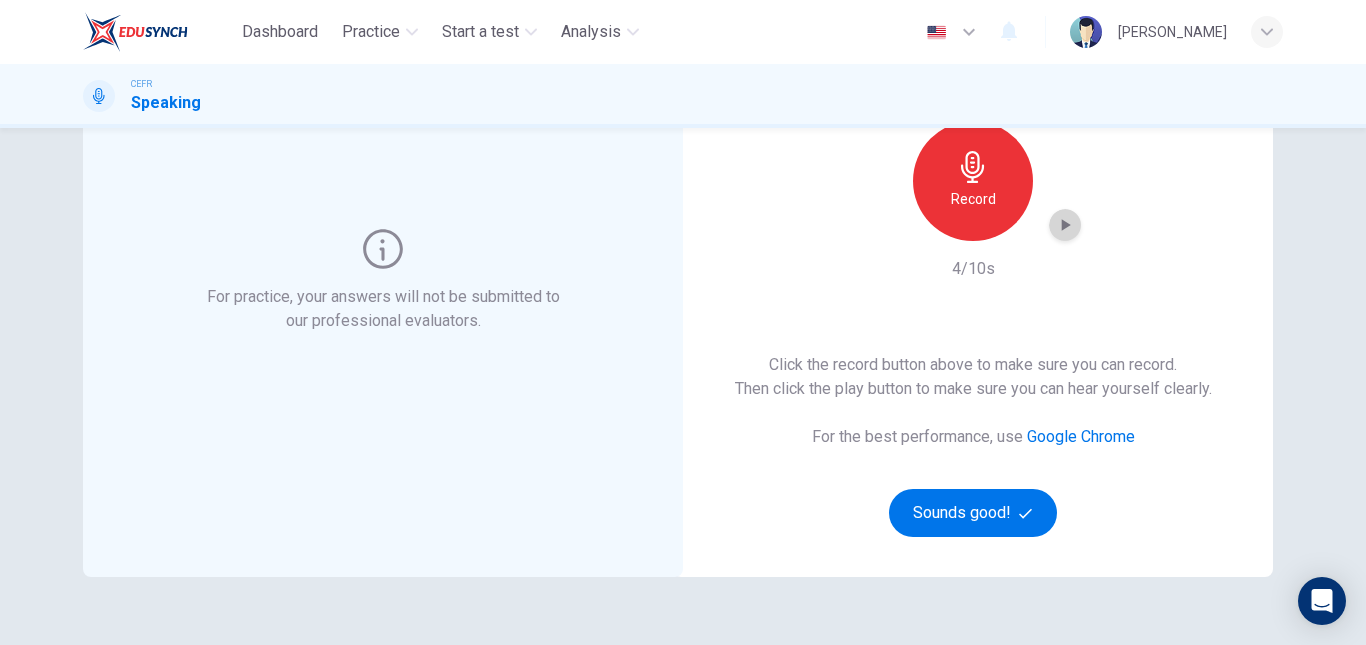 click 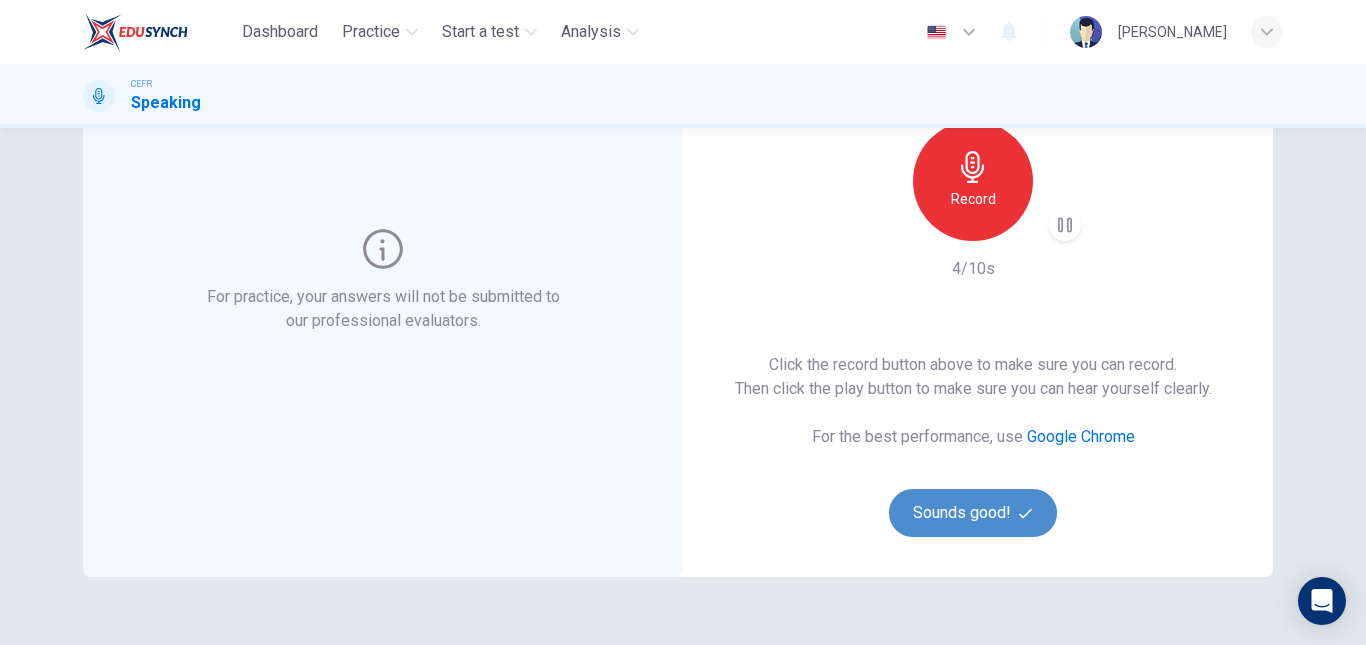 click on "Sounds good!" at bounding box center [973, 513] 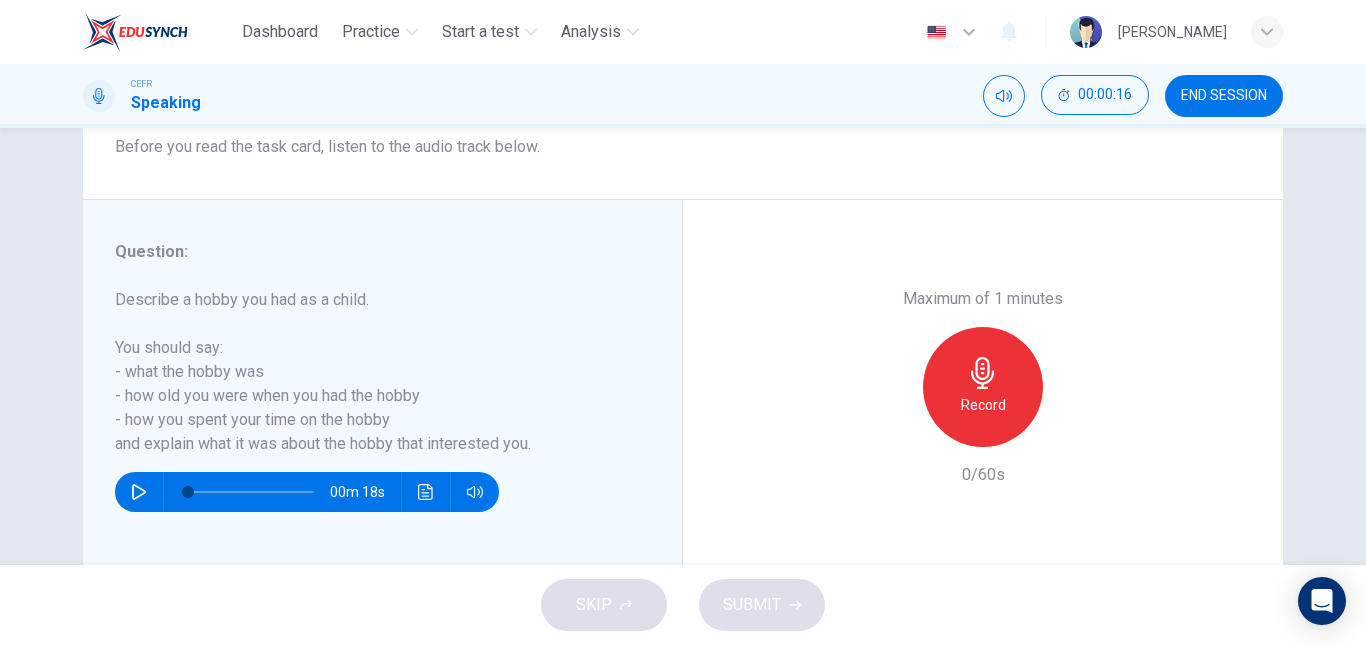 scroll, scrollTop: 290, scrollLeft: 0, axis: vertical 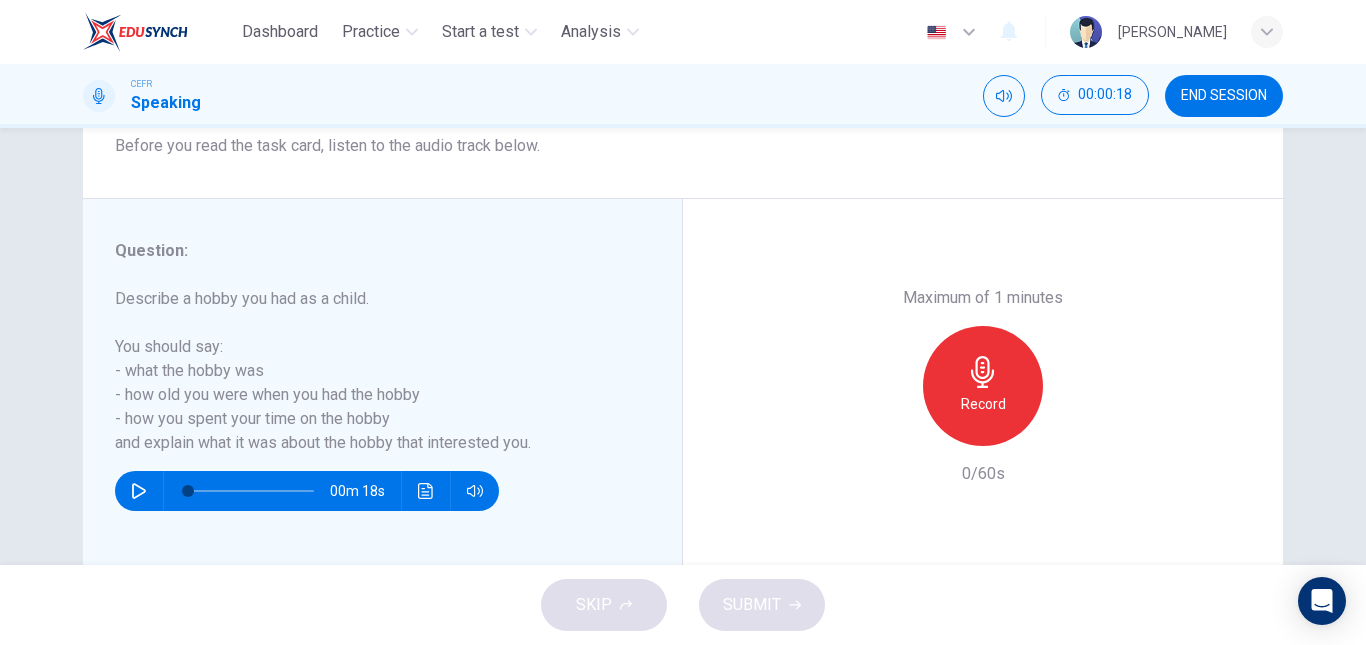 click at bounding box center (139, 491) 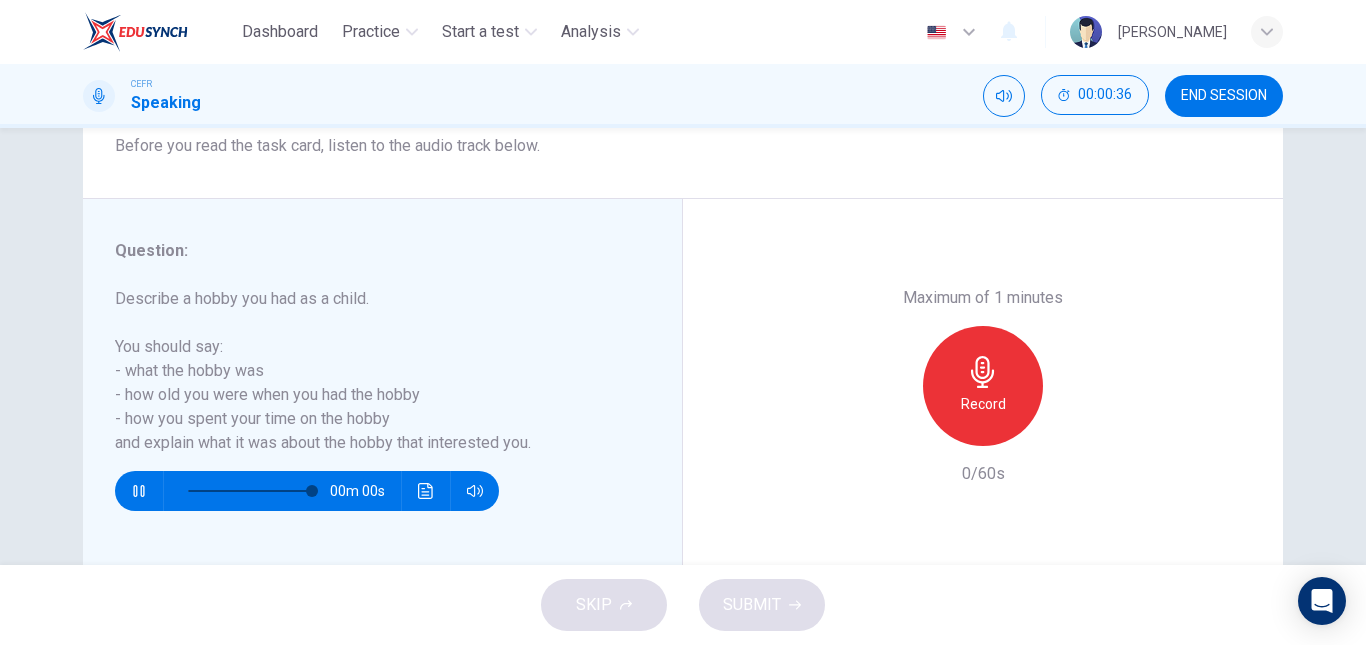 type on "0" 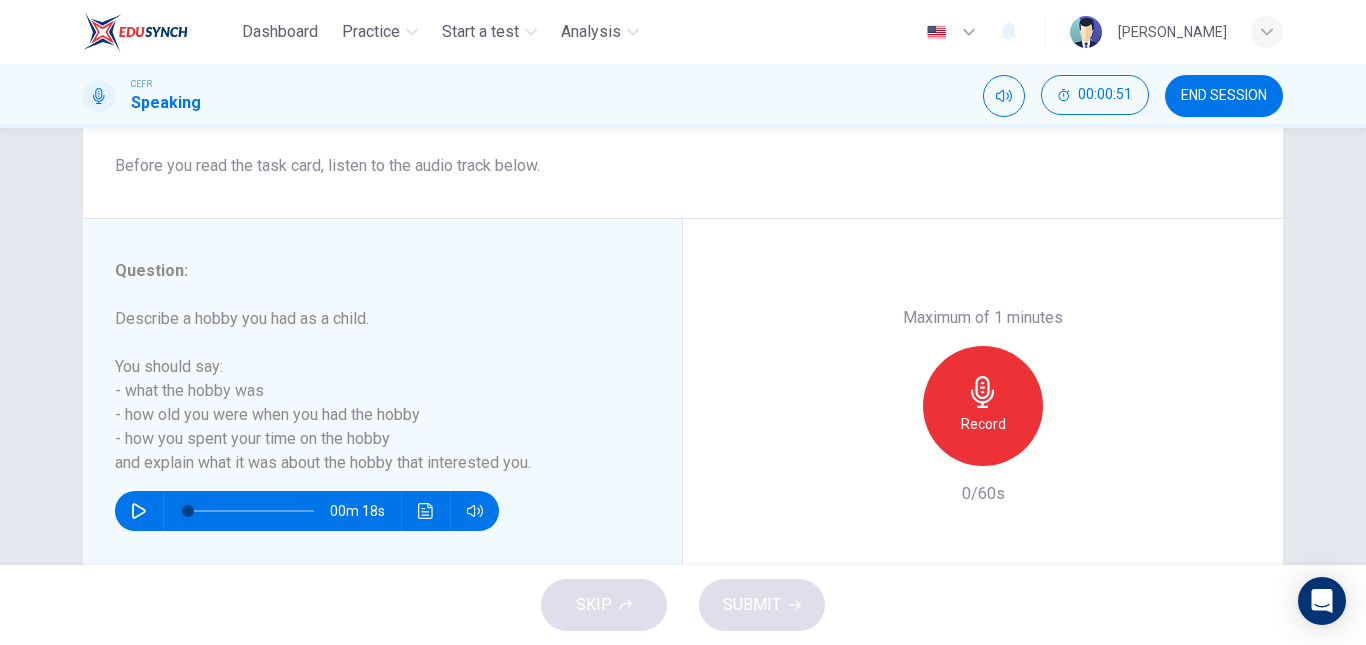 scroll, scrollTop: 273, scrollLeft: 0, axis: vertical 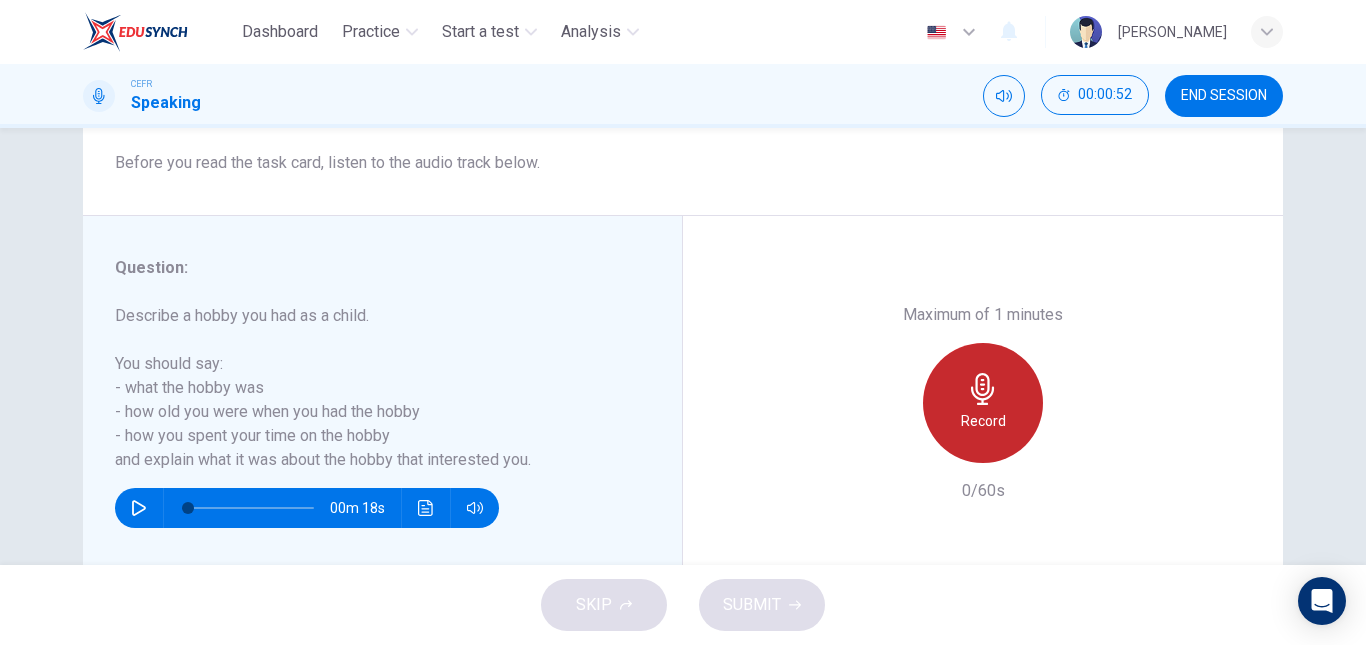 click on "Record" at bounding box center (983, 403) 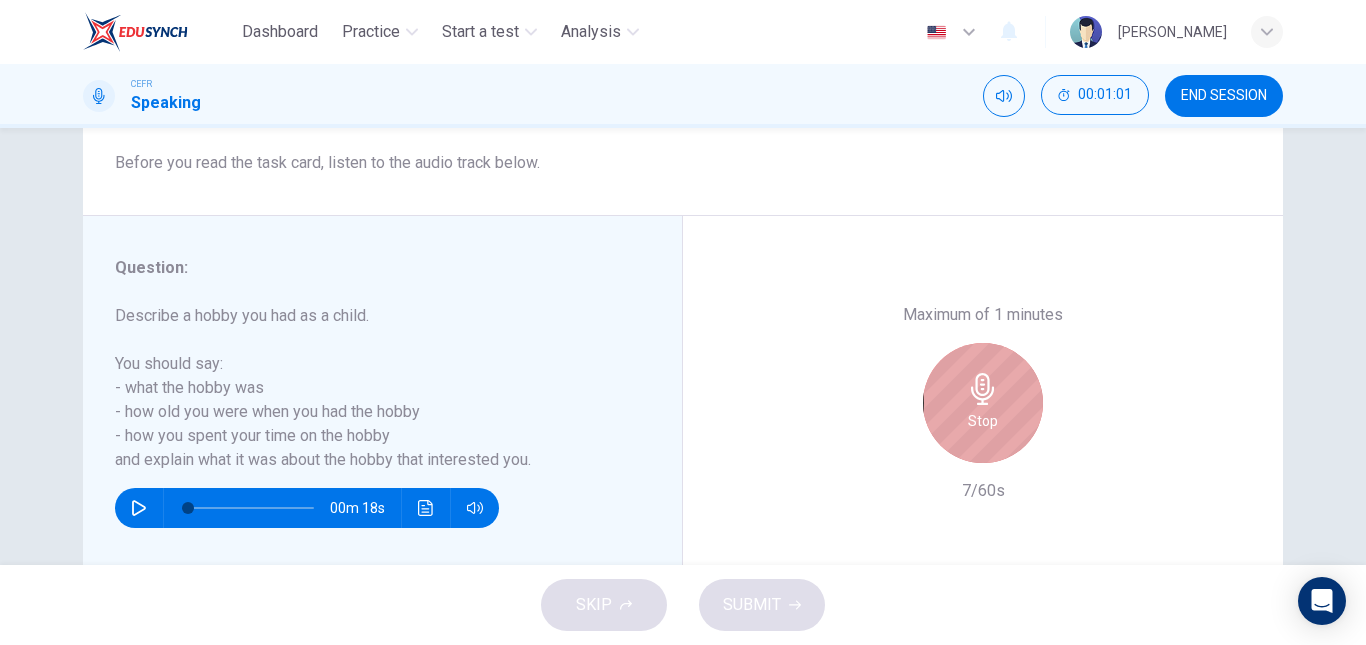 click on "Stop" at bounding box center [983, 403] 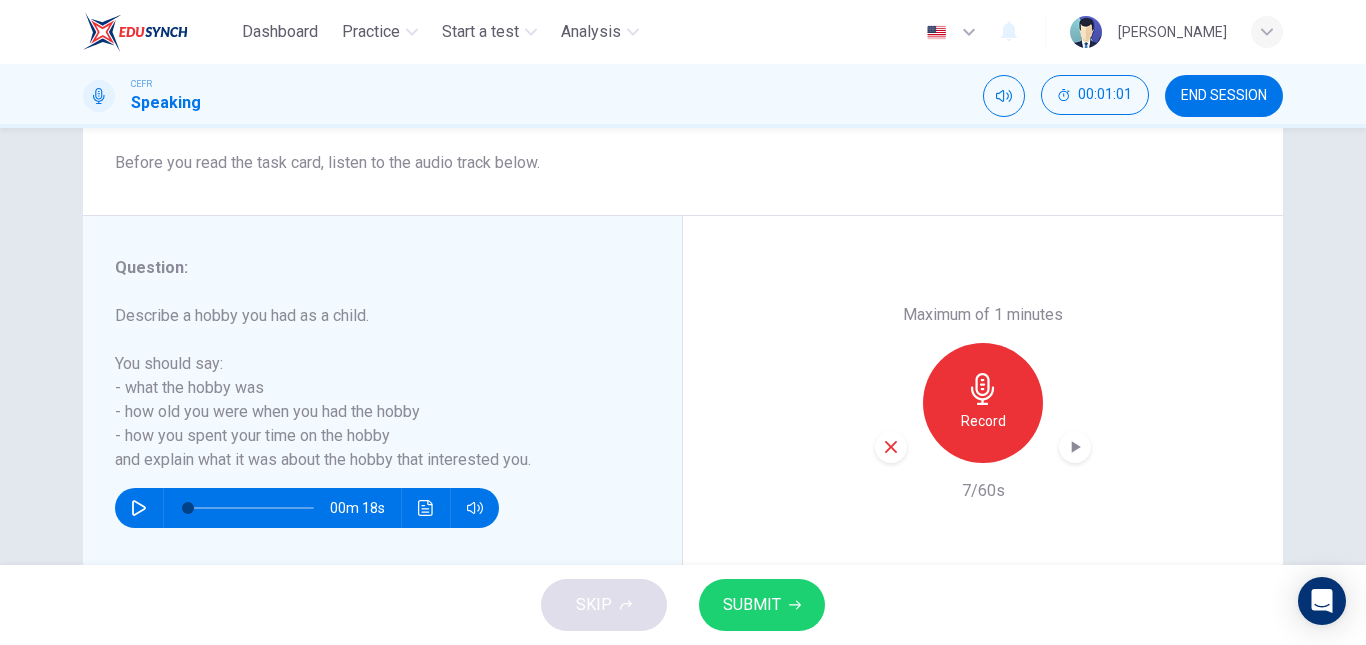 scroll, scrollTop: 338, scrollLeft: 0, axis: vertical 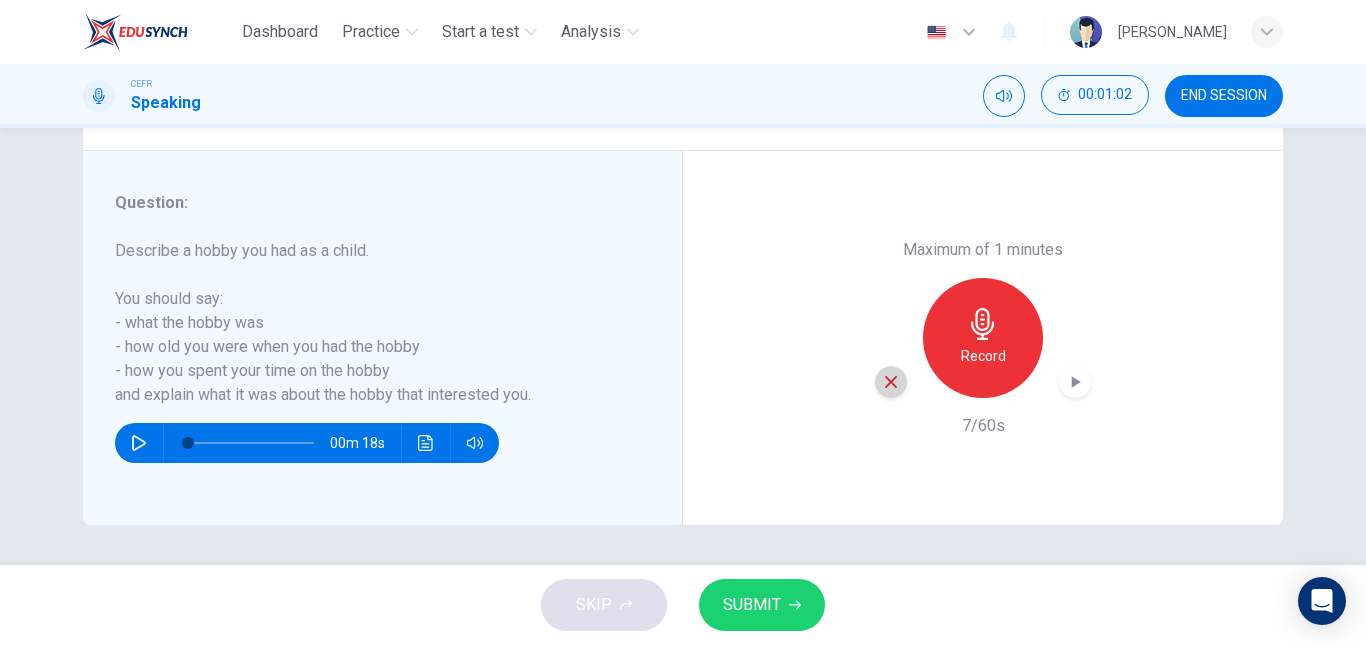 click at bounding box center [891, 382] 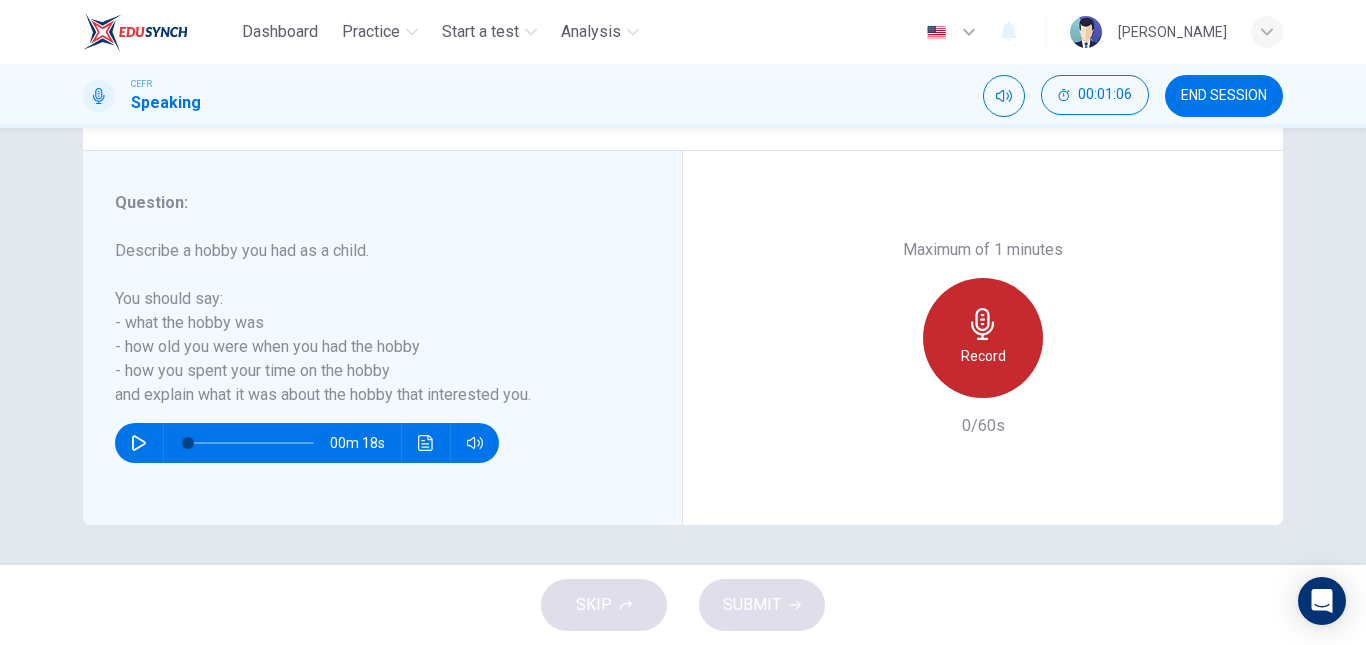 click on "Record" at bounding box center [983, 338] 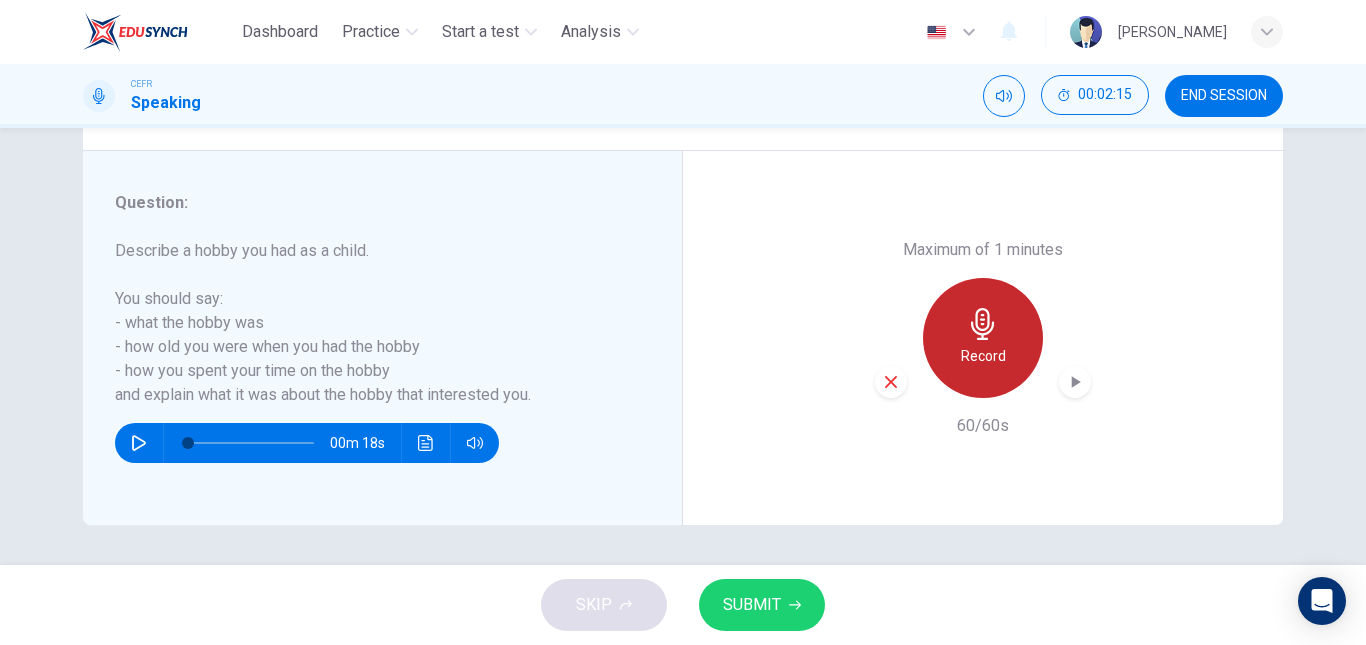 click on "Record" at bounding box center (983, 356) 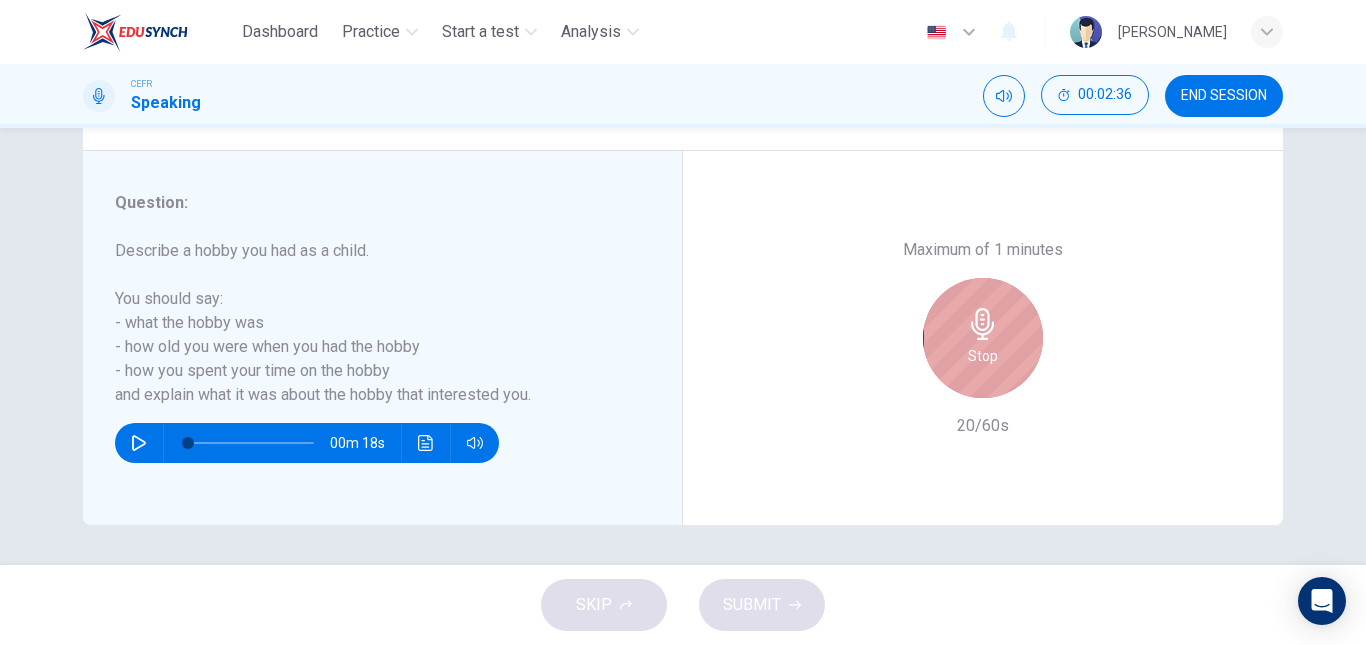 click on "Stop" at bounding box center [983, 356] 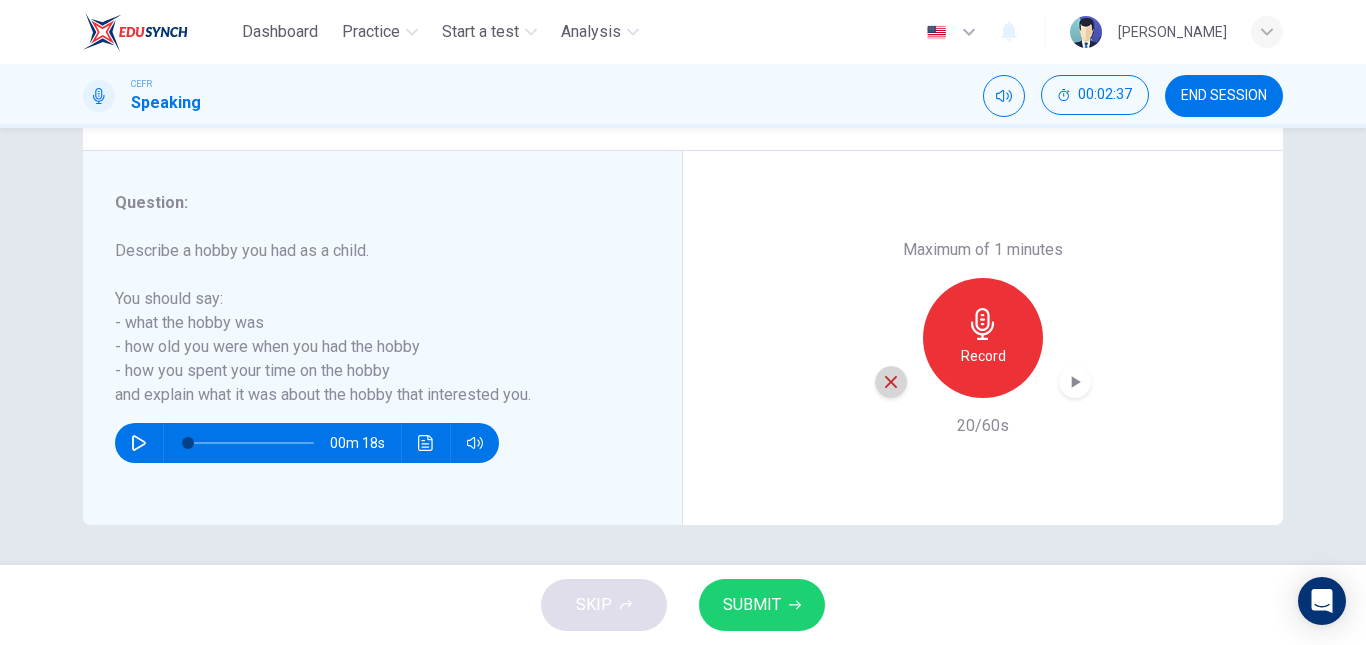 click 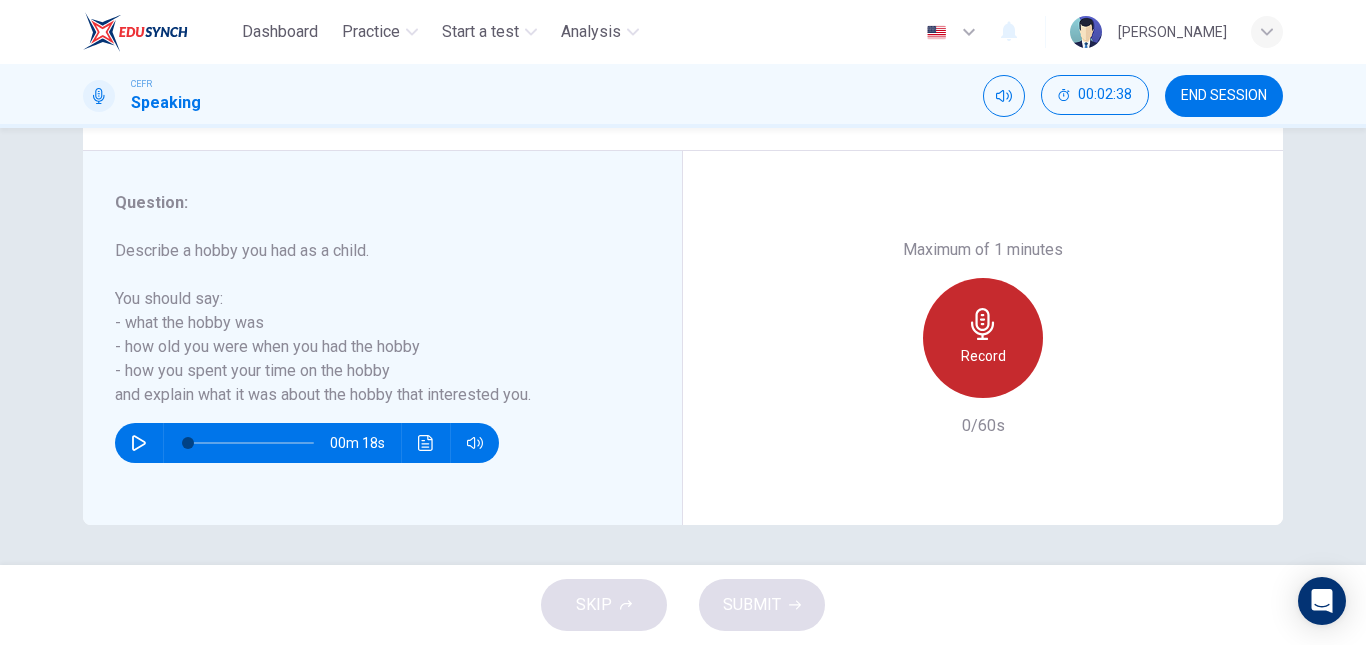click on "Record" at bounding box center [983, 338] 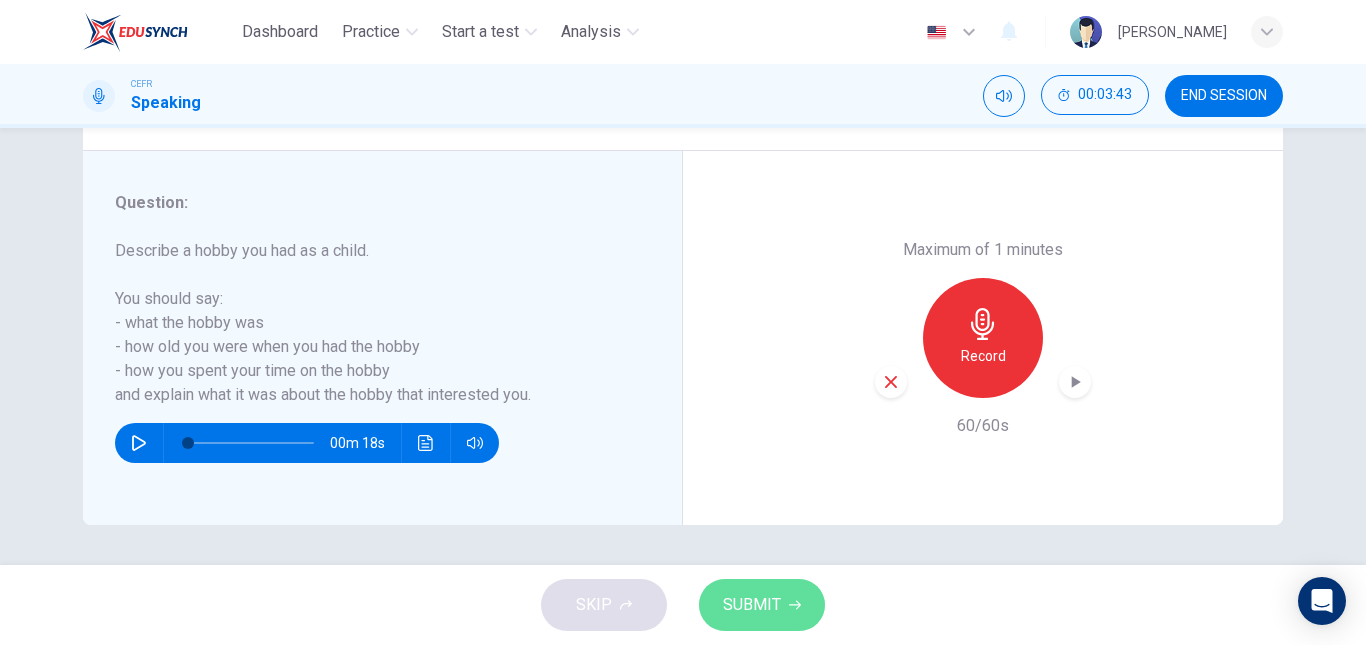 click on "SUBMIT" at bounding box center [762, 605] 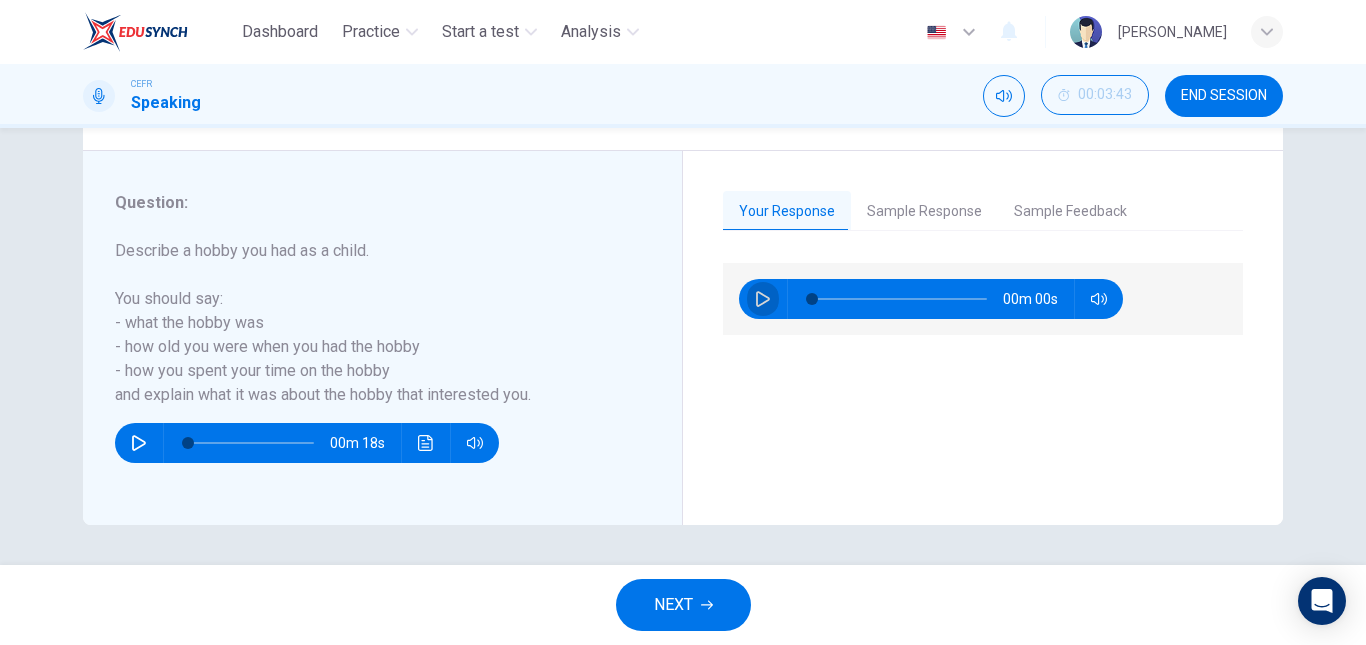 click 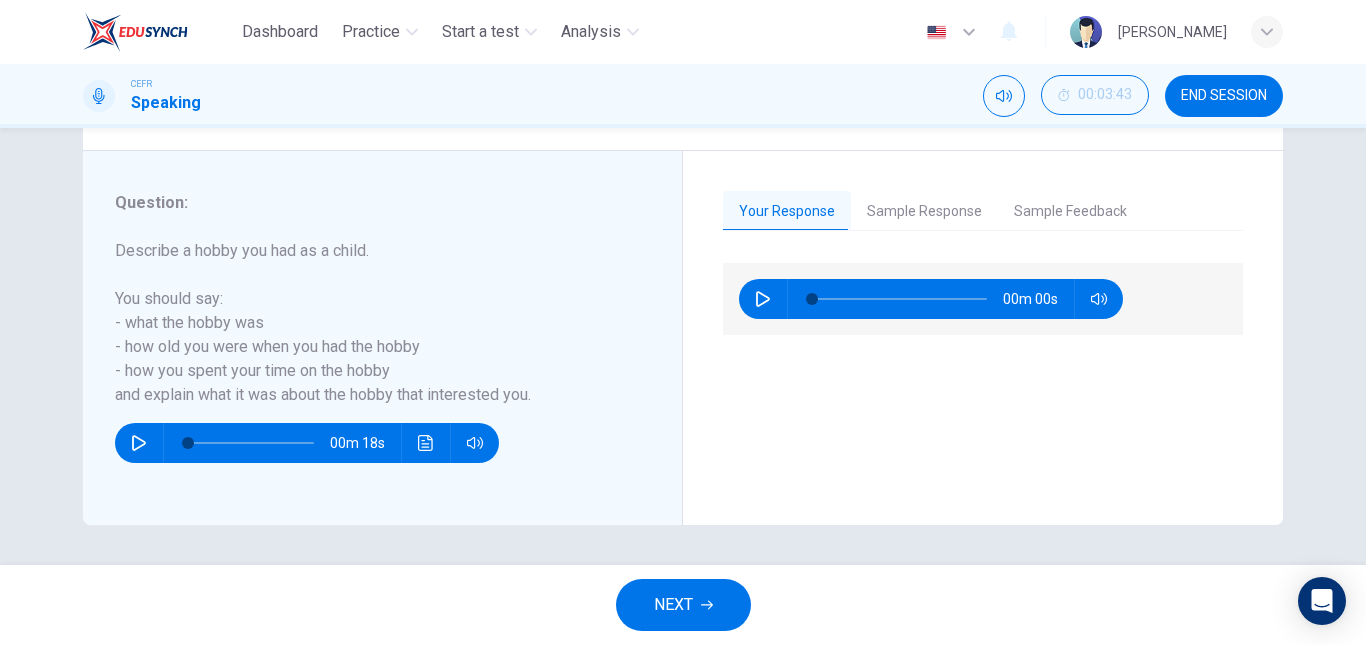 click 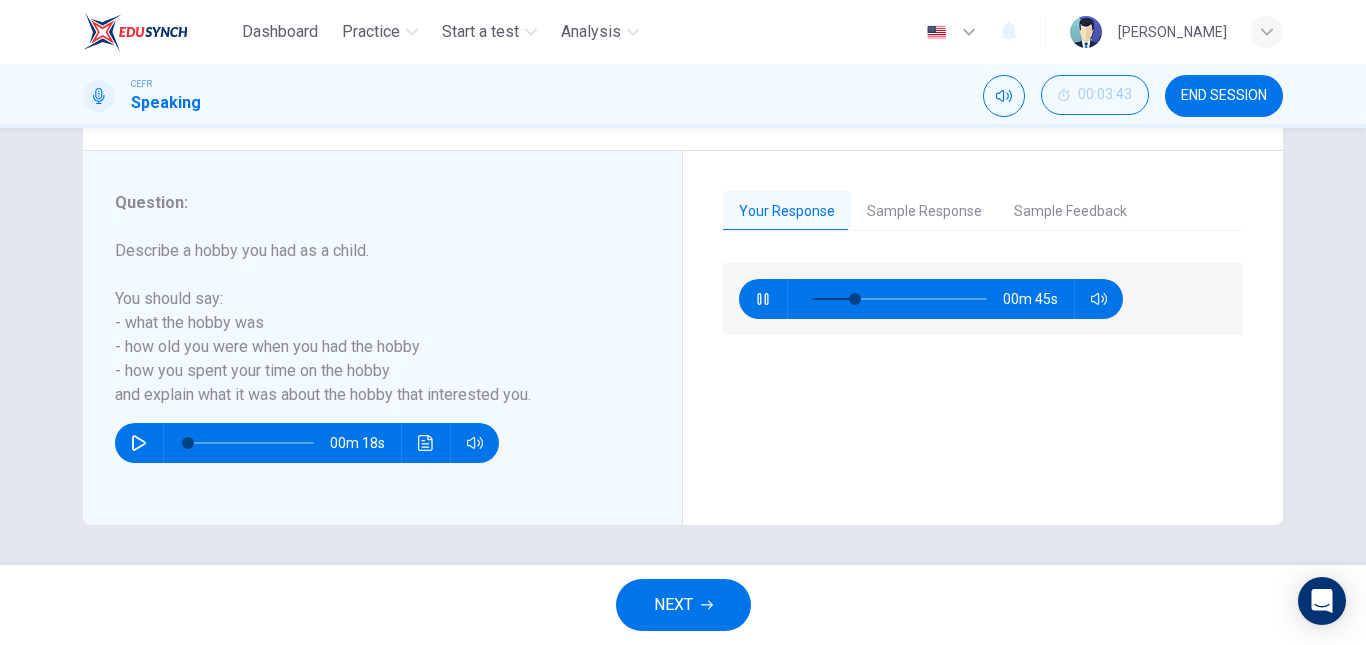 type on "26" 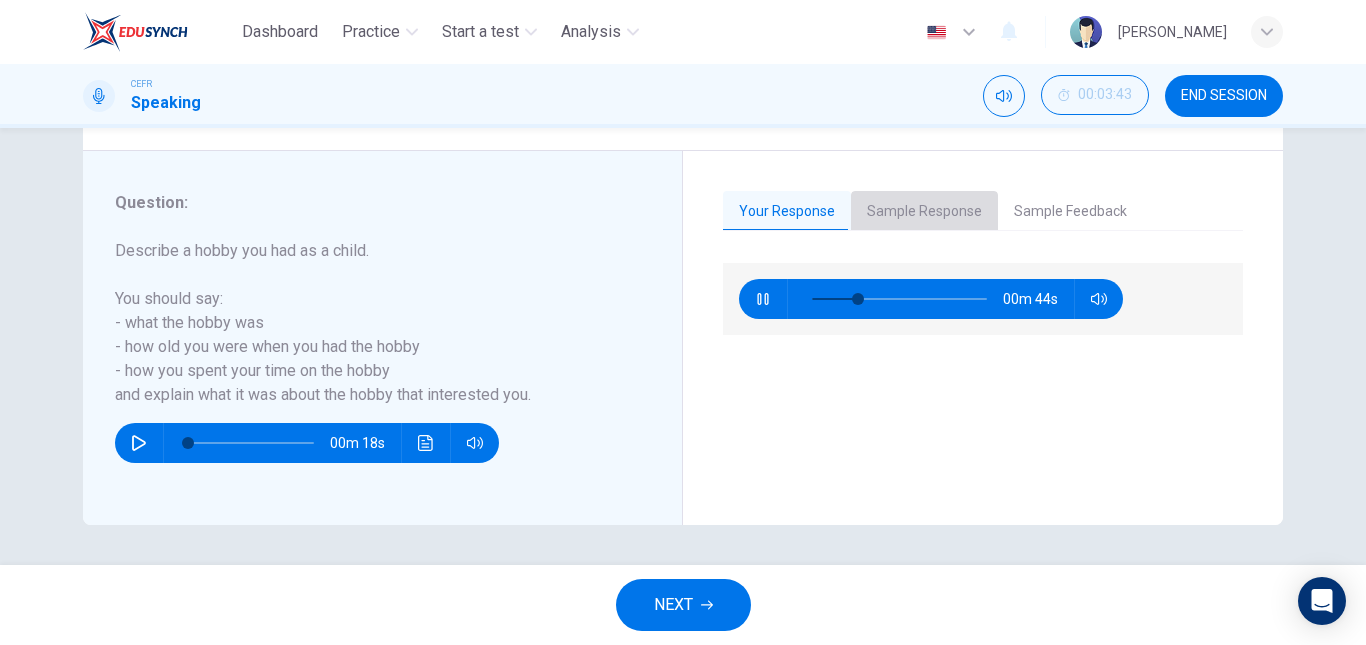 click on "Sample Response" at bounding box center (924, 212) 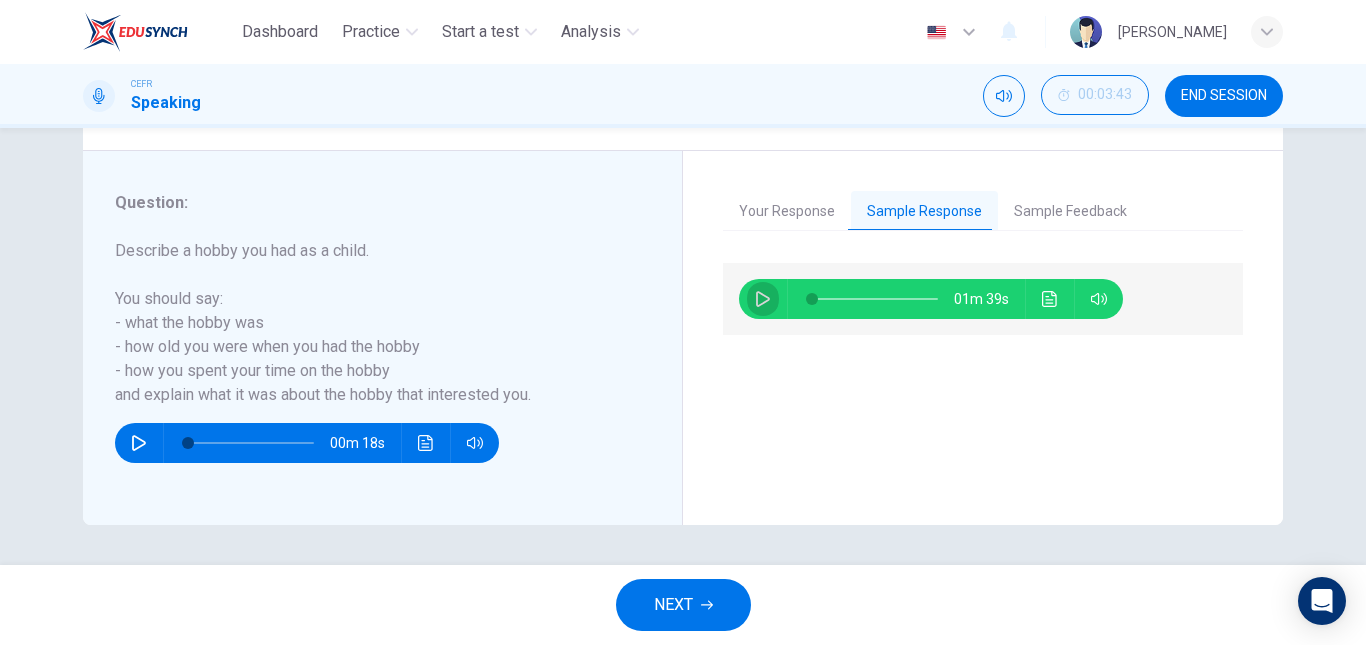 click at bounding box center [763, 299] 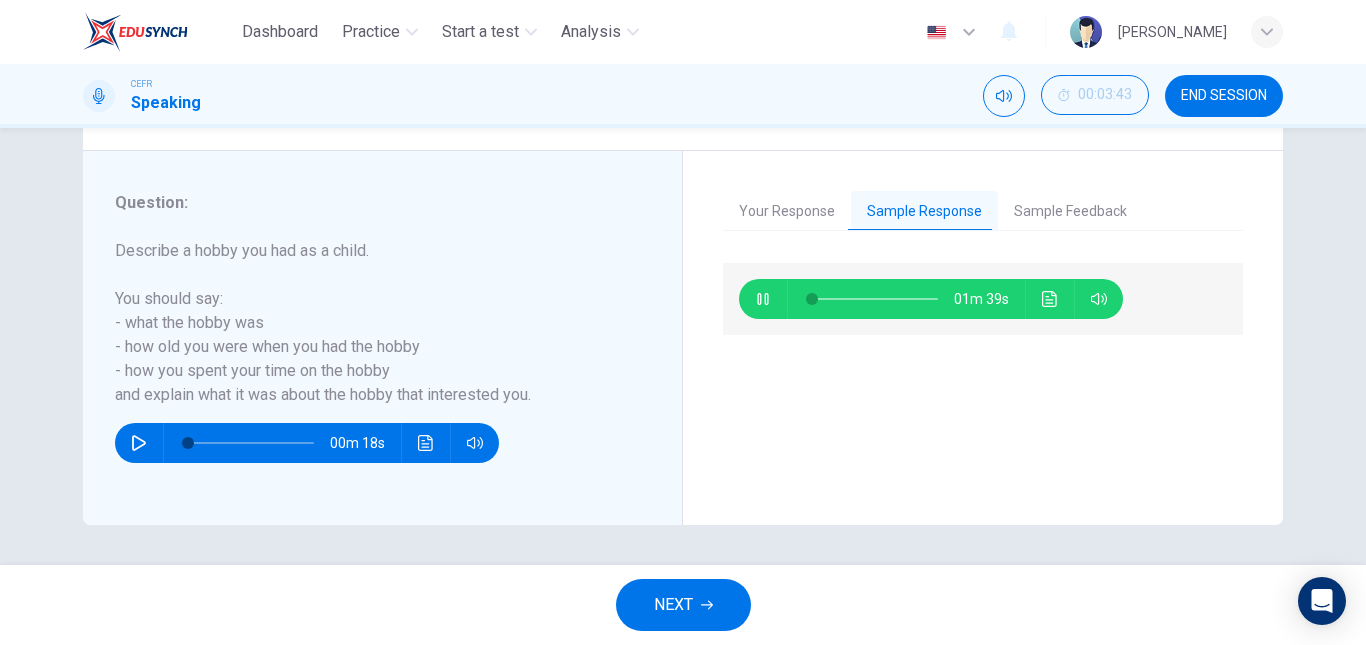 type on "1" 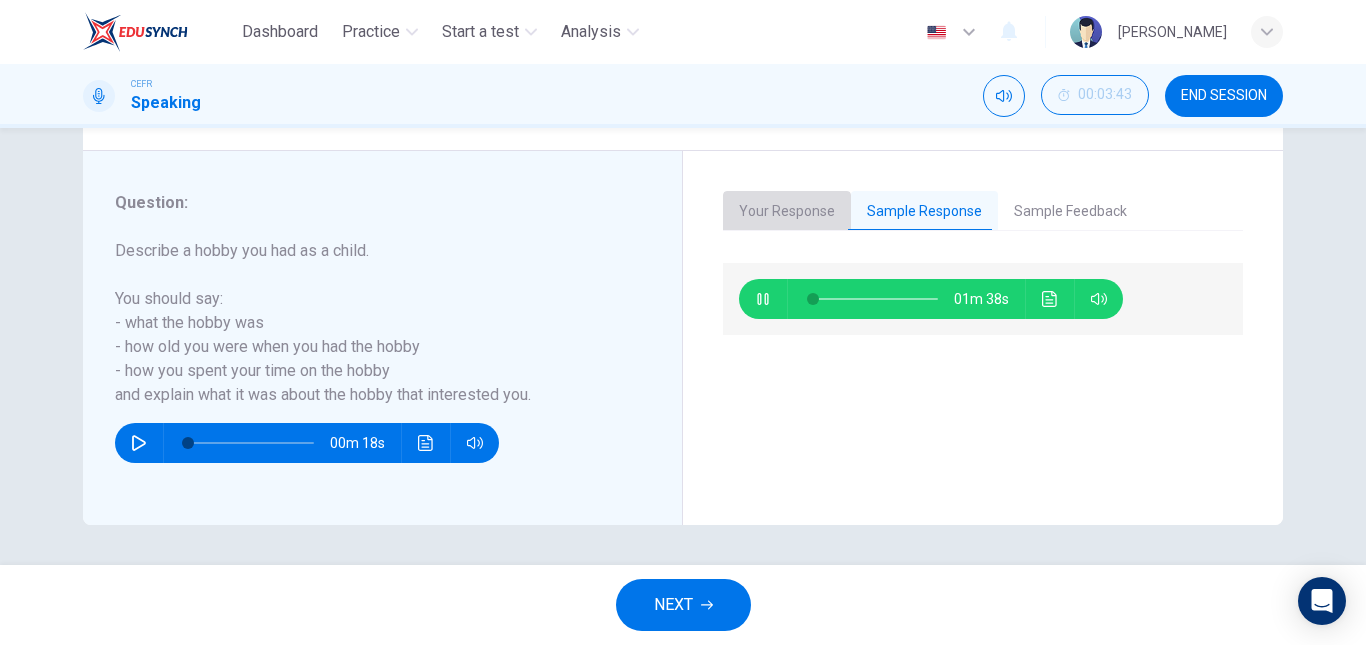 click on "Your Response" at bounding box center (787, 212) 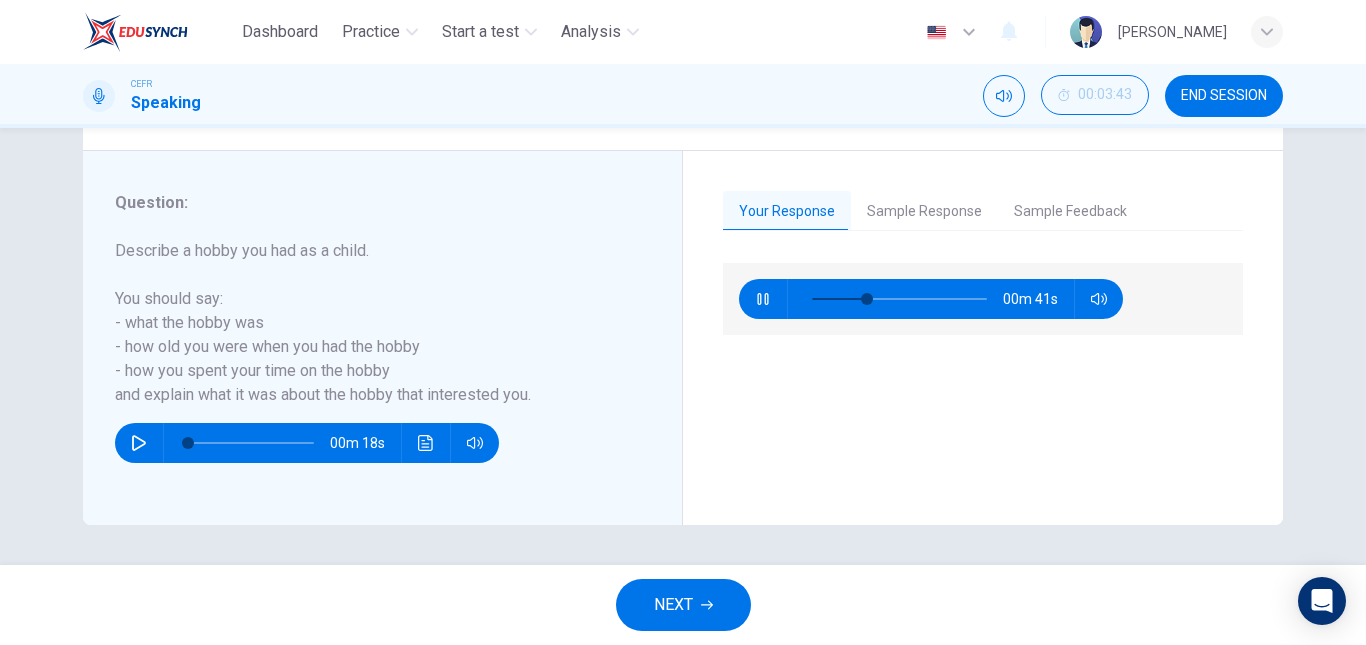 type on "33" 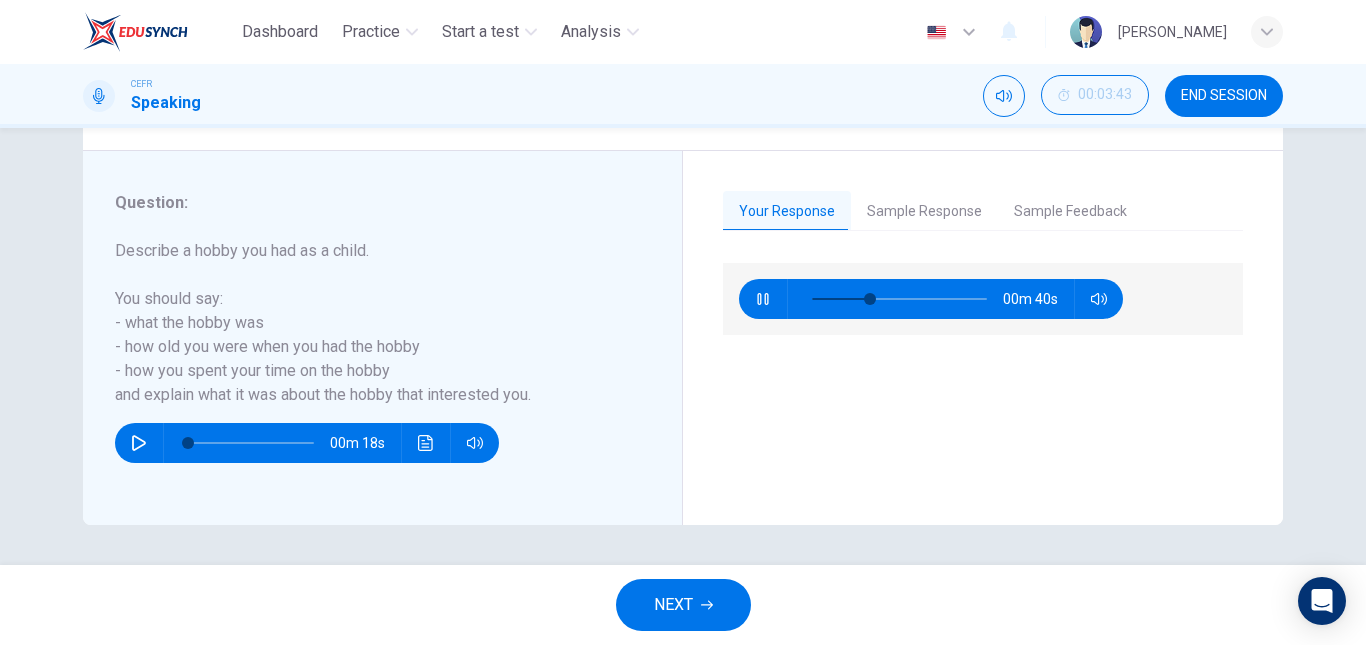 type on "2" 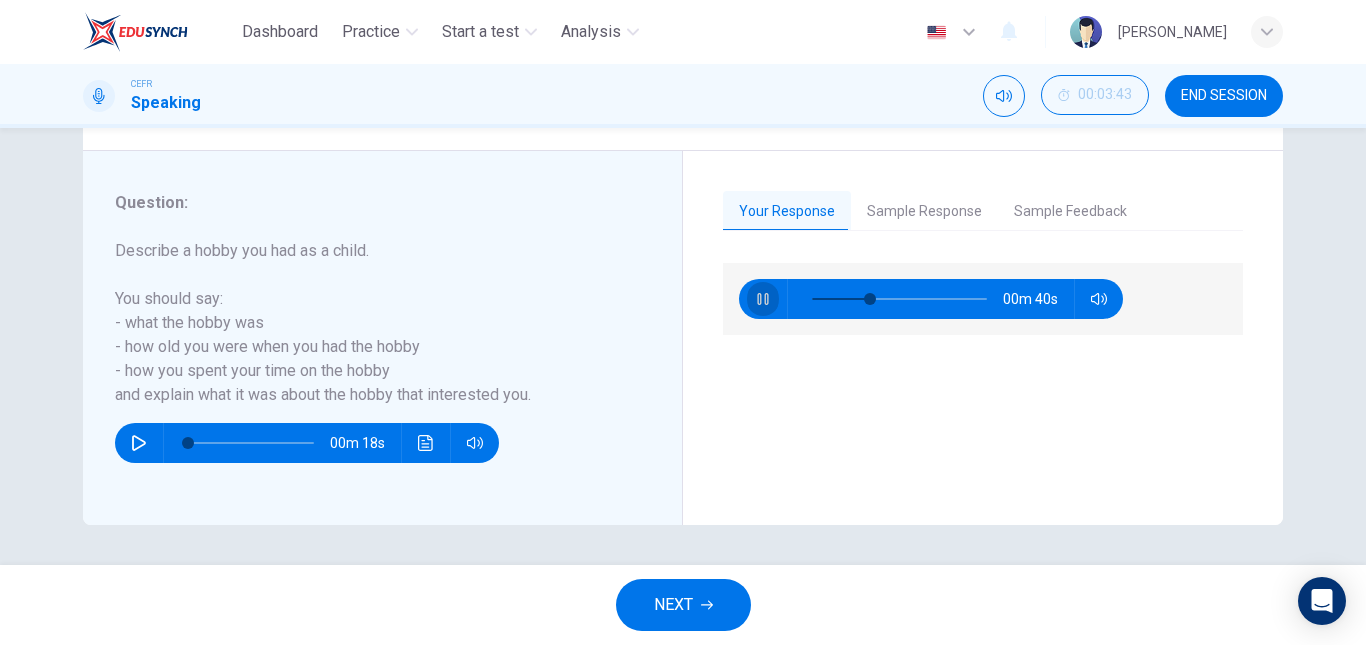 click 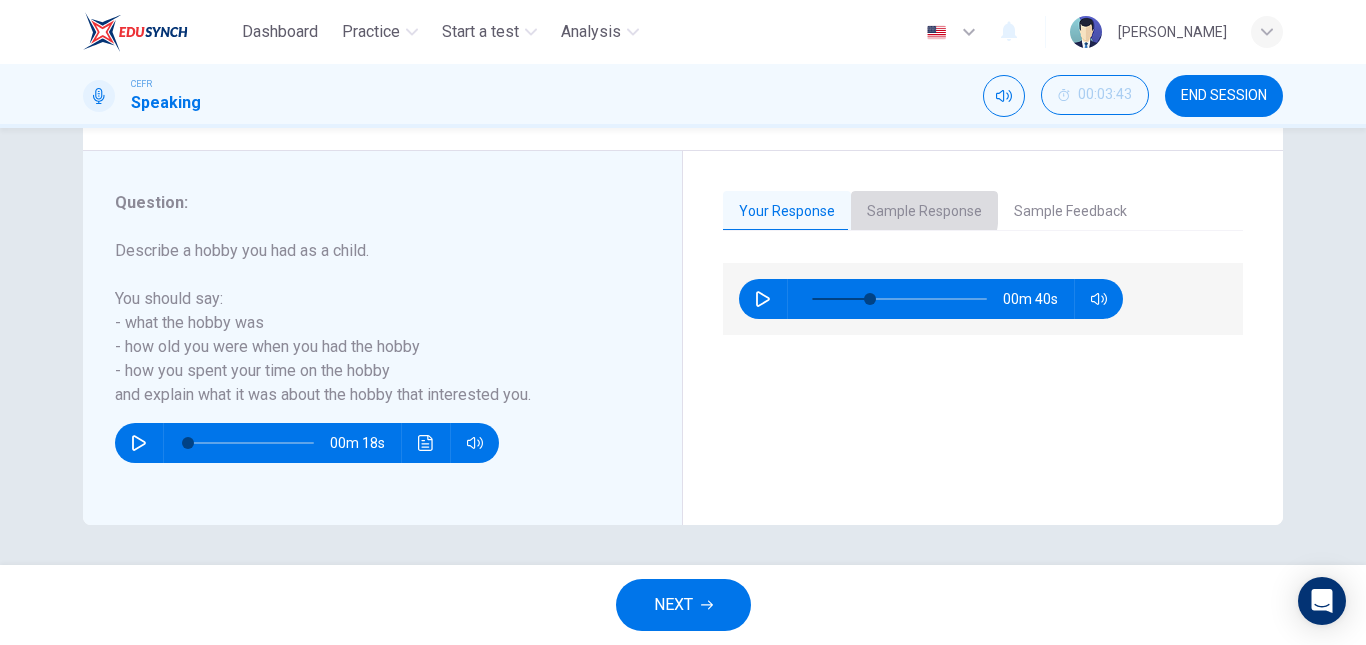 click on "Sample Response" at bounding box center [924, 212] 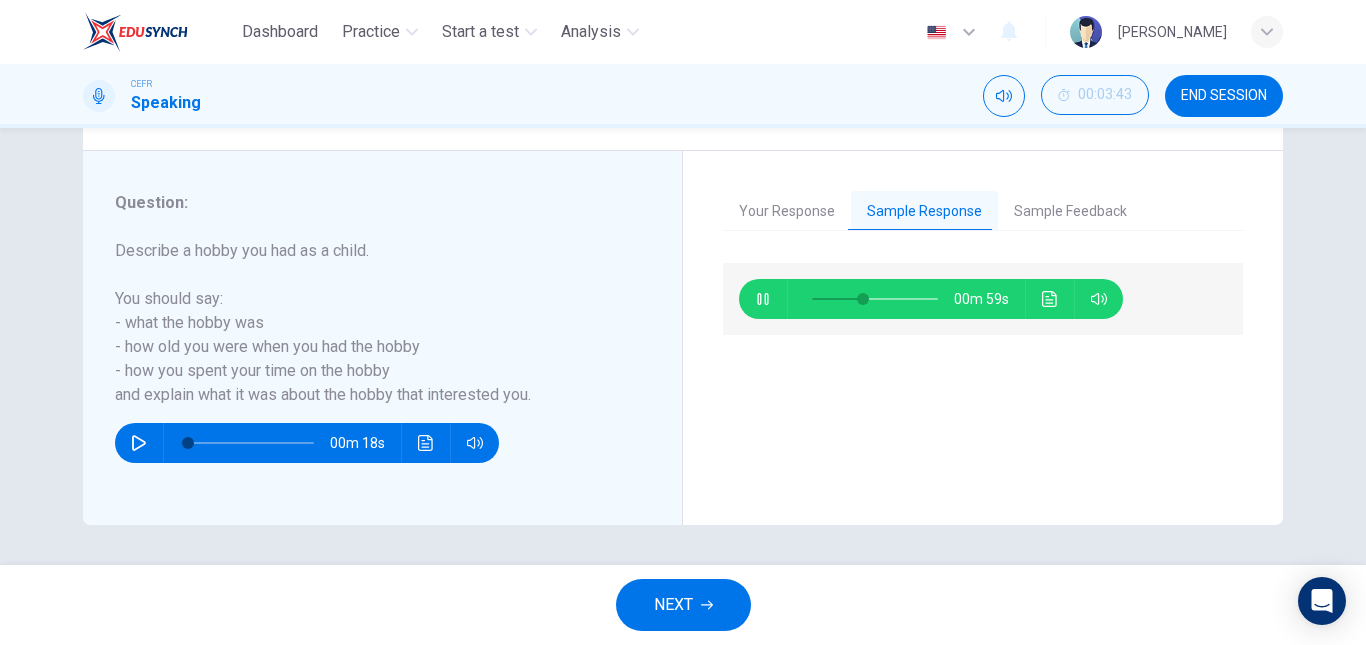 type on "41" 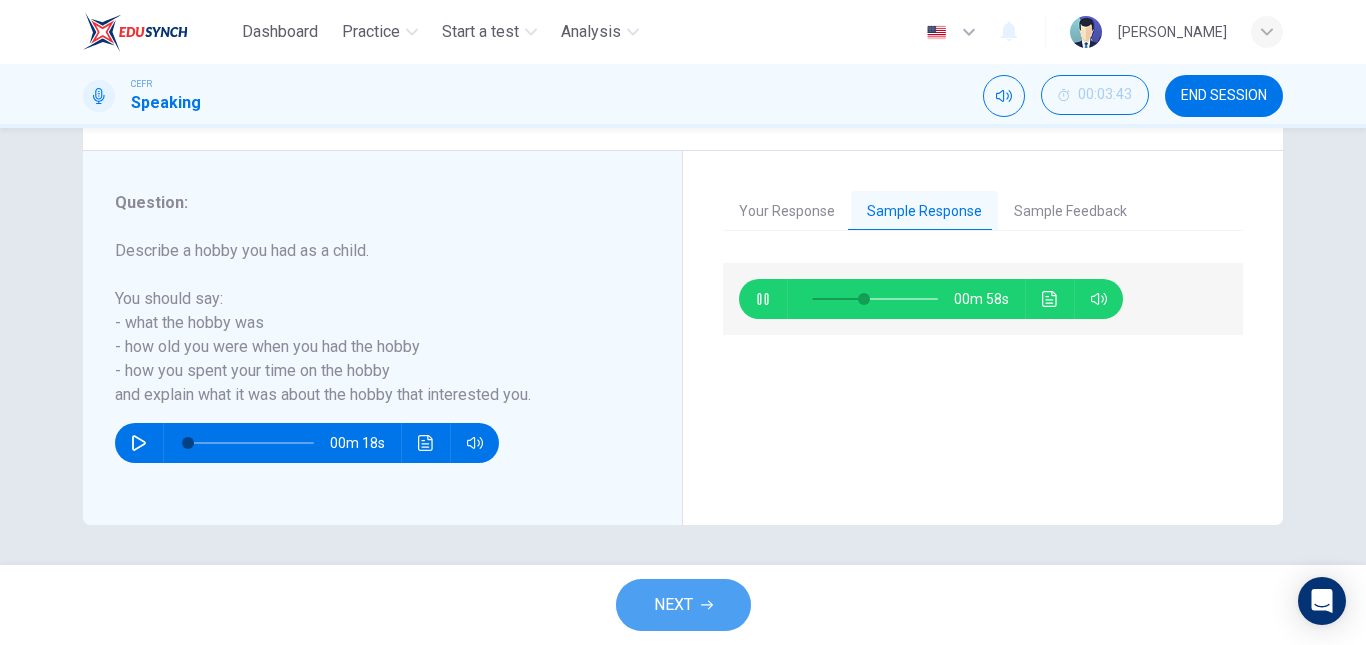 click on "NEXT" at bounding box center (673, 605) 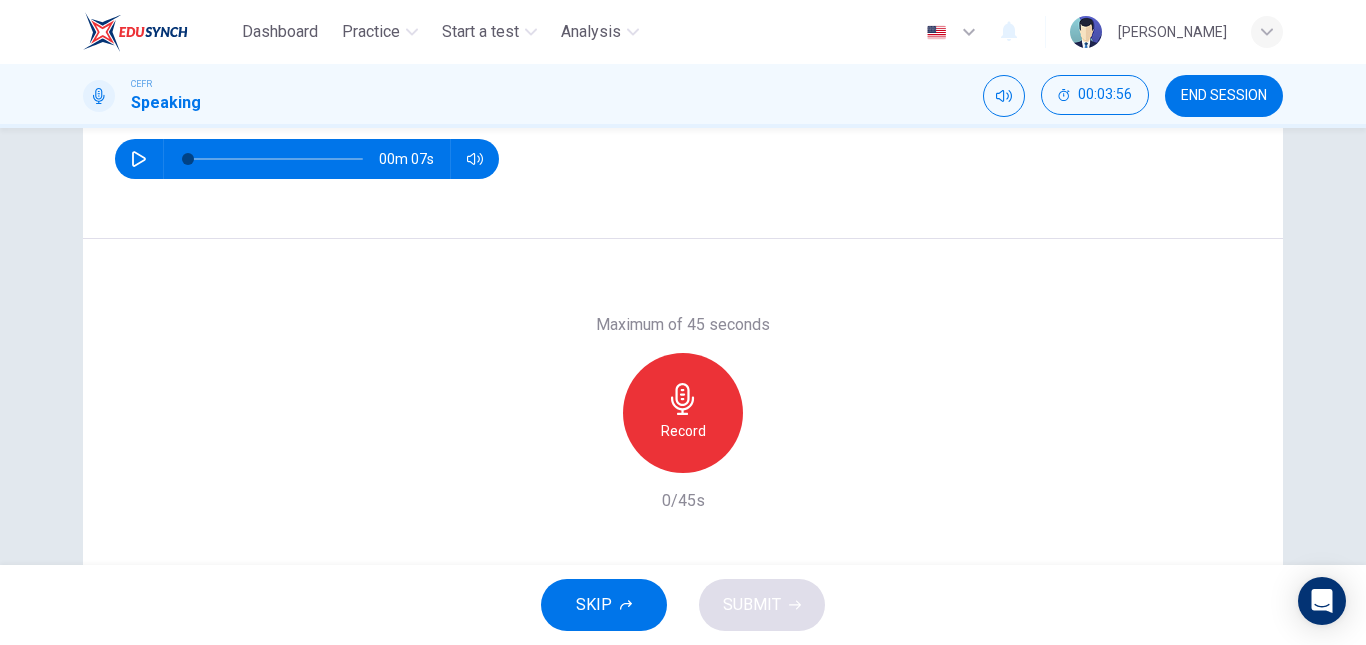scroll, scrollTop: 306, scrollLeft: 0, axis: vertical 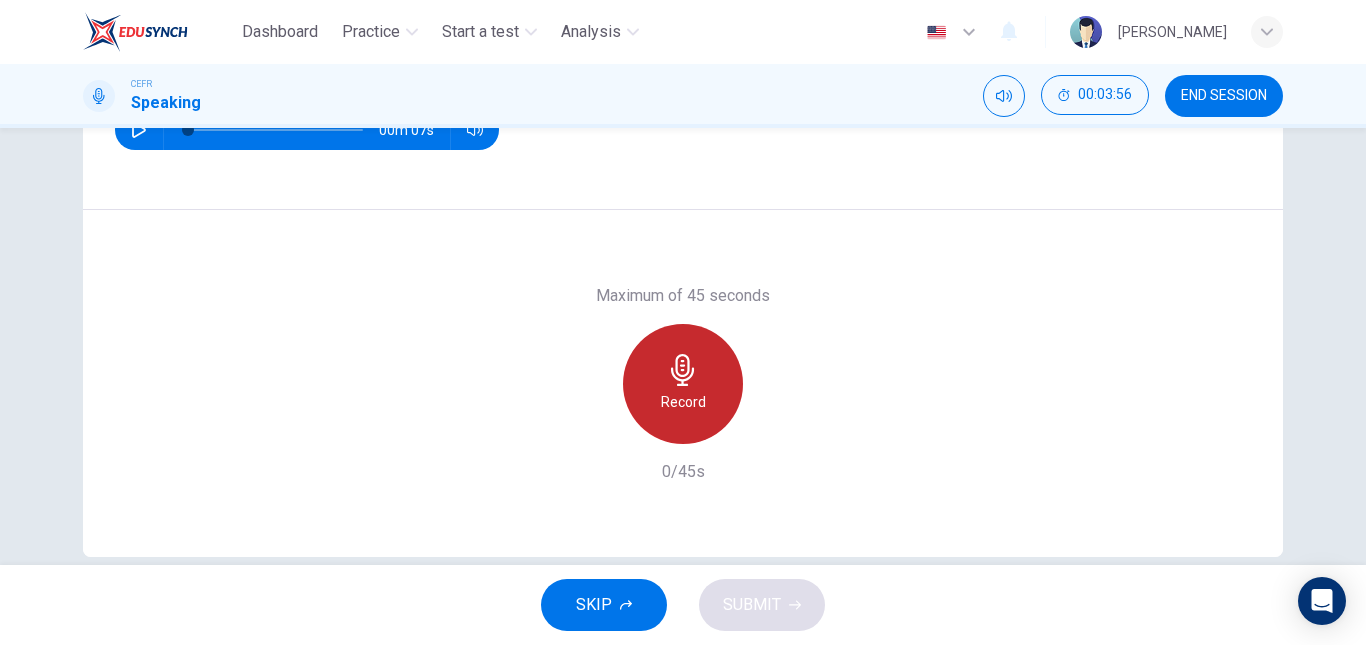 click on "Record" at bounding box center [683, 384] 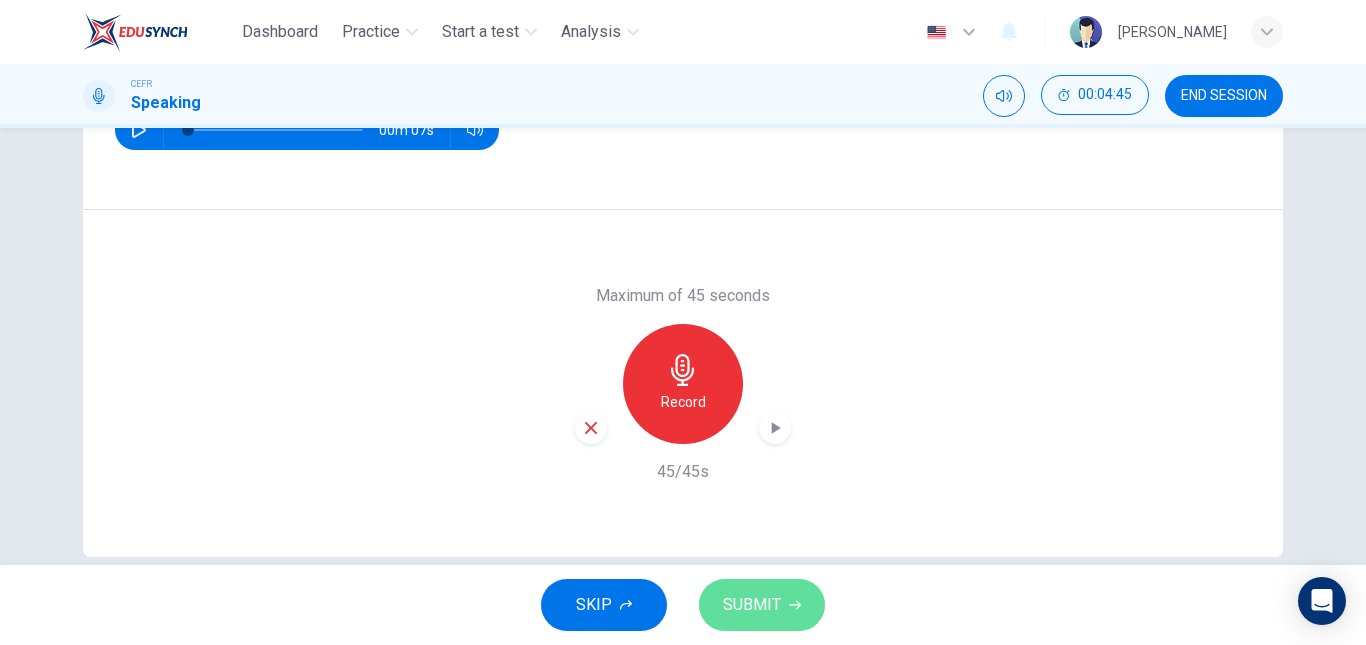 click on "SUBMIT" at bounding box center (752, 605) 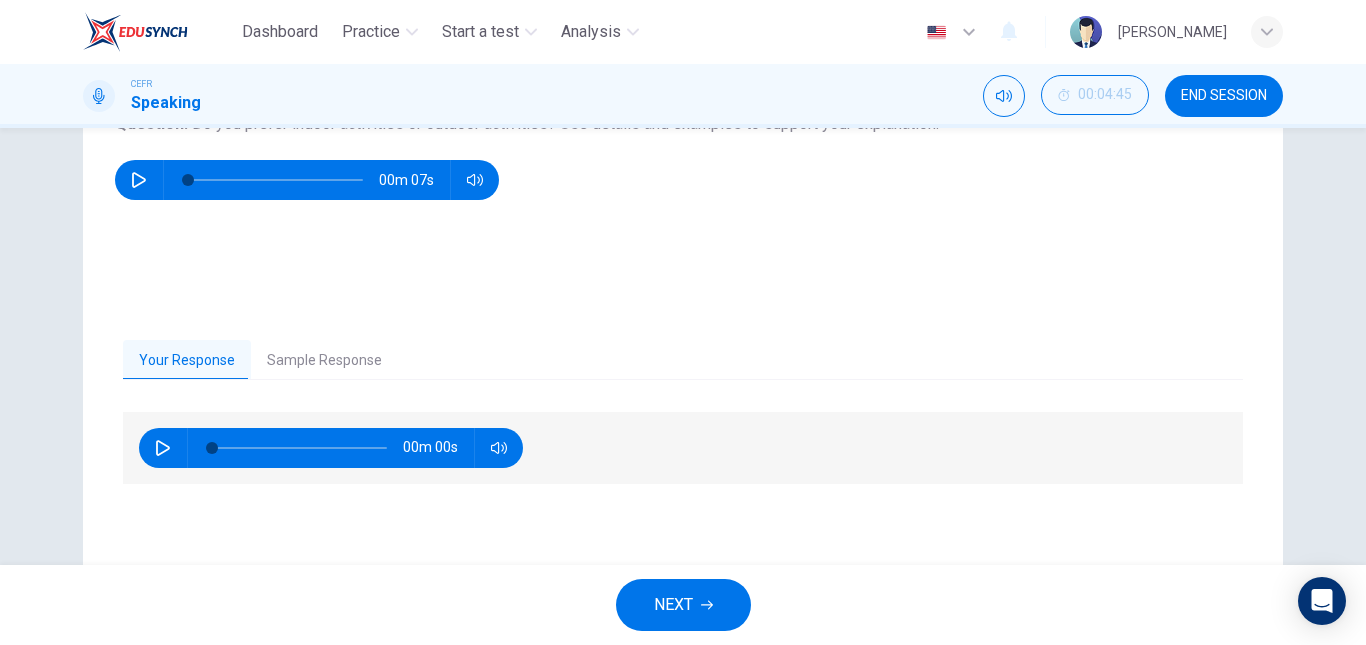 scroll, scrollTop: 270, scrollLeft: 0, axis: vertical 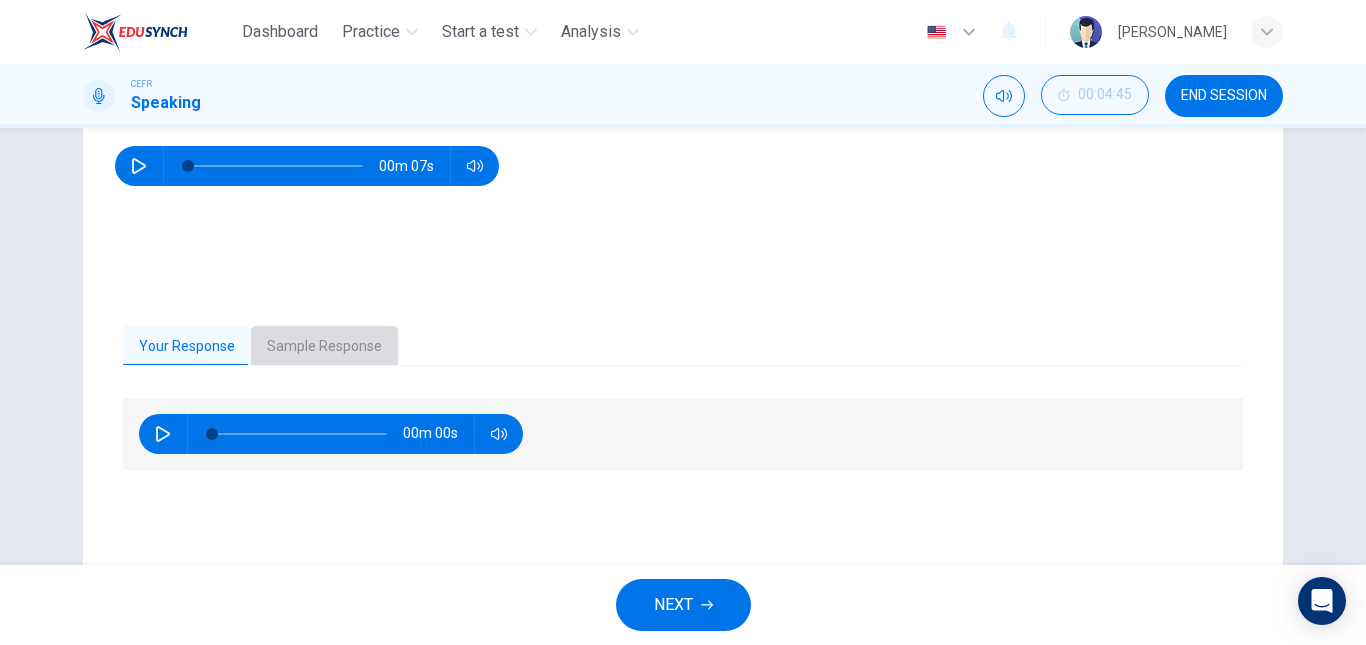 click on "Sample Response" at bounding box center (324, 347) 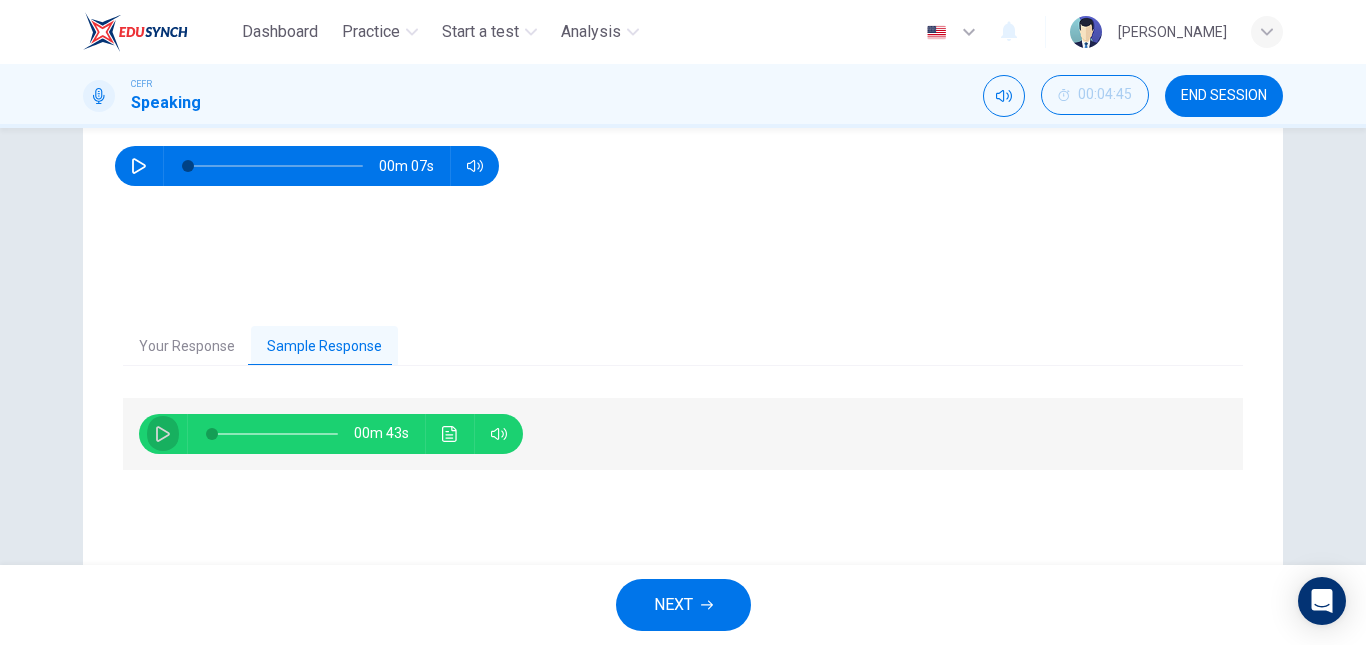 click 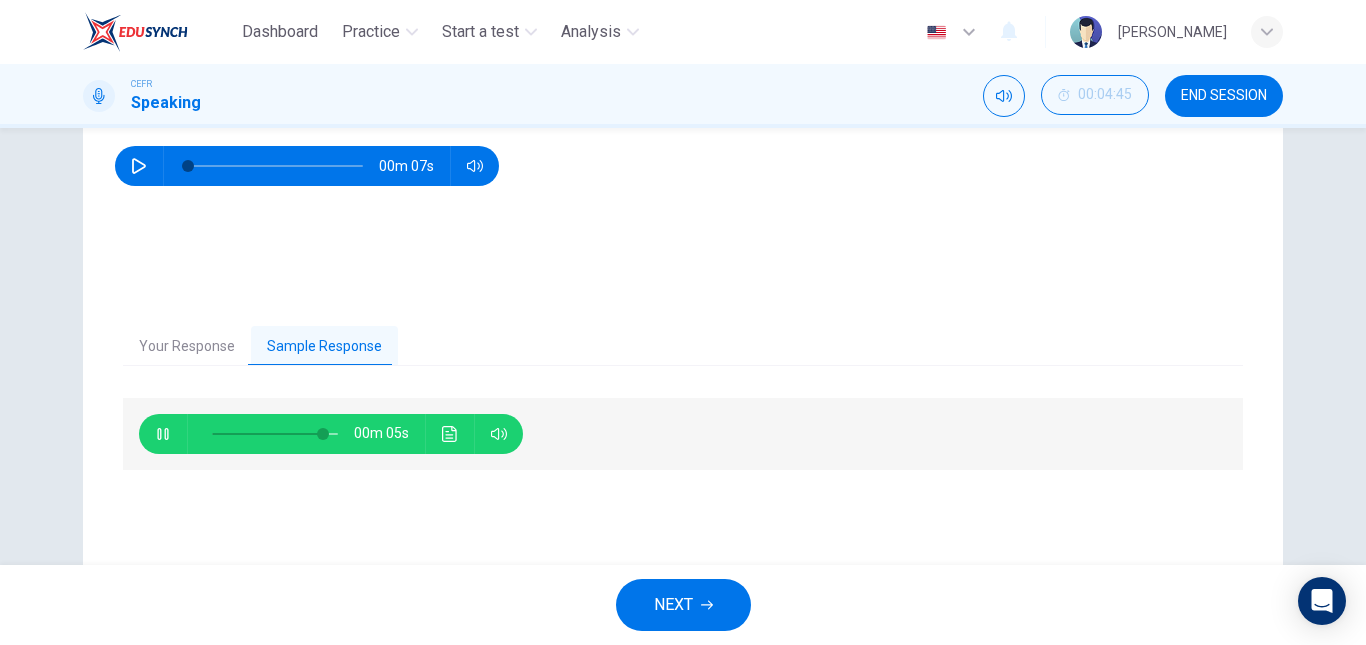 scroll, scrollTop: 207, scrollLeft: 0, axis: vertical 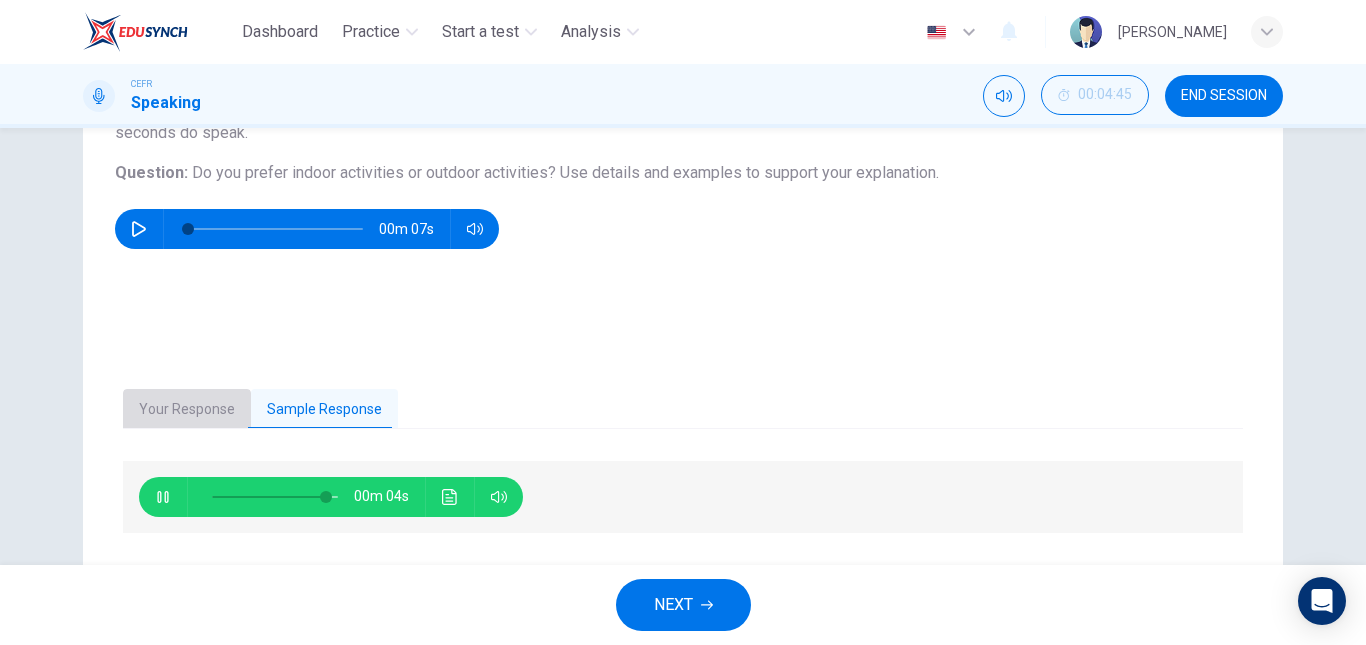 click on "Your Response" at bounding box center (187, 410) 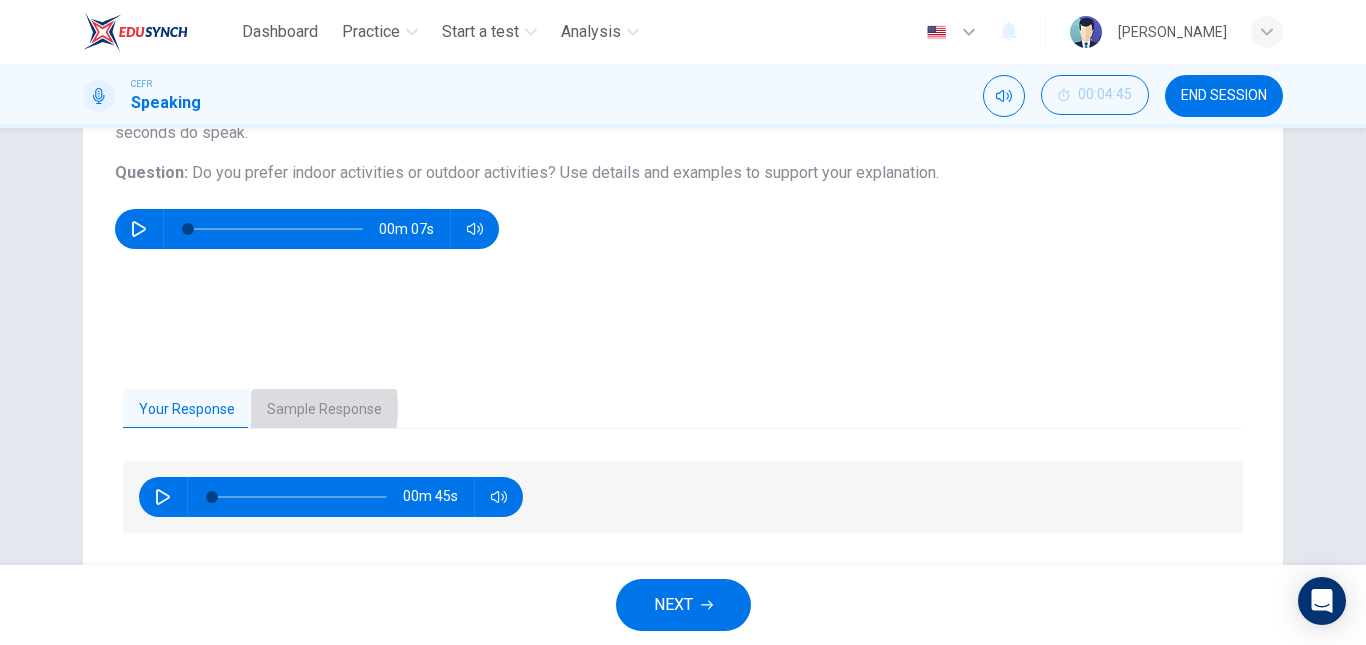 click on "Sample Response" at bounding box center (324, 410) 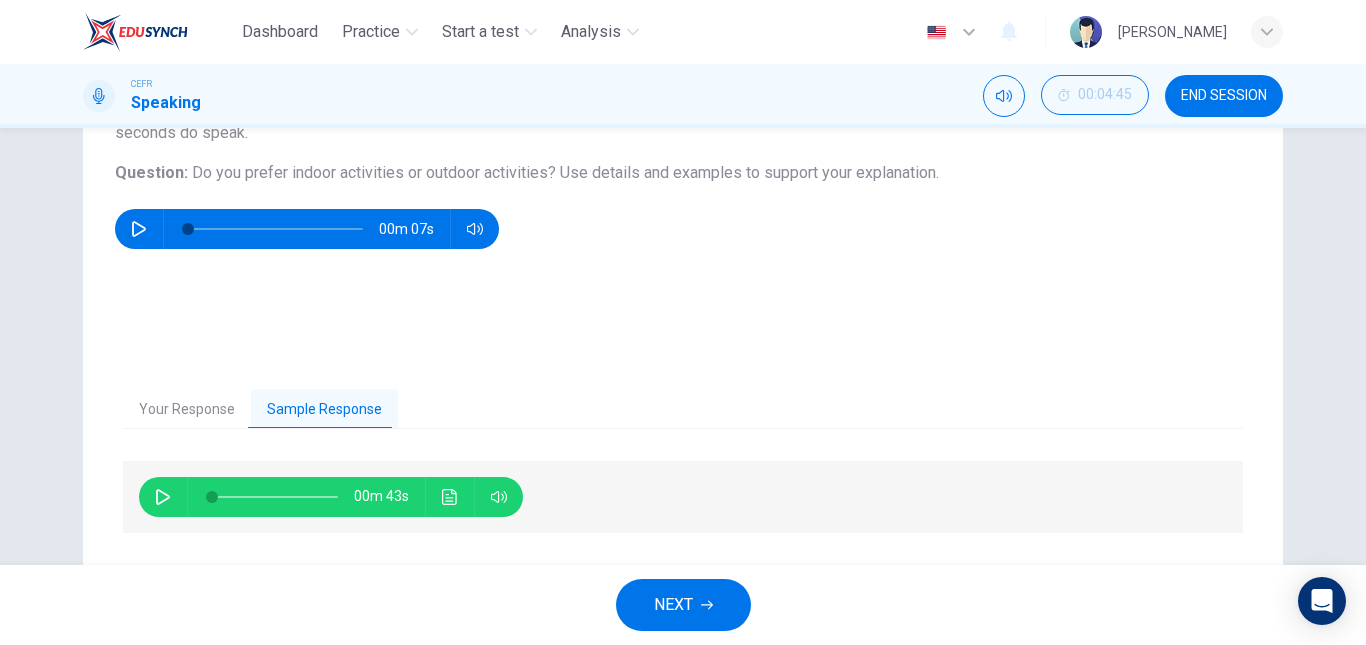 drag, startPoint x: 339, startPoint y: 493, endPoint x: 232, endPoint y: 501, distance: 107.298645 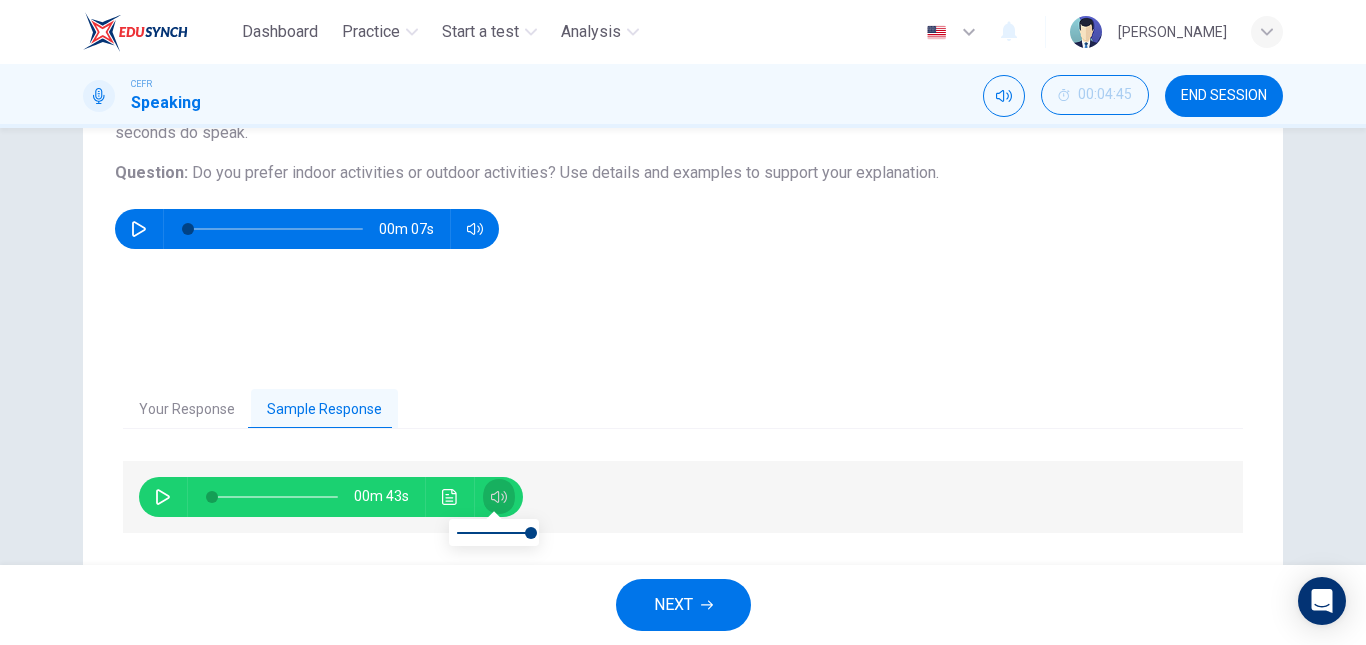click 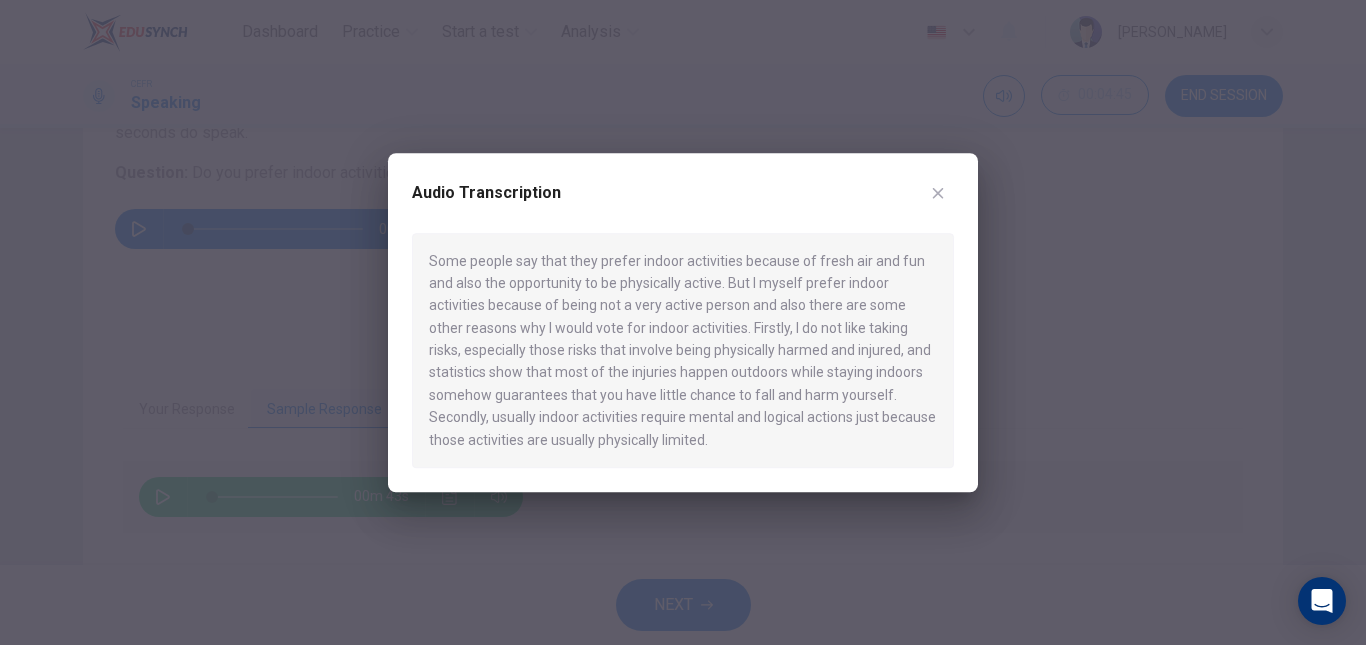 click 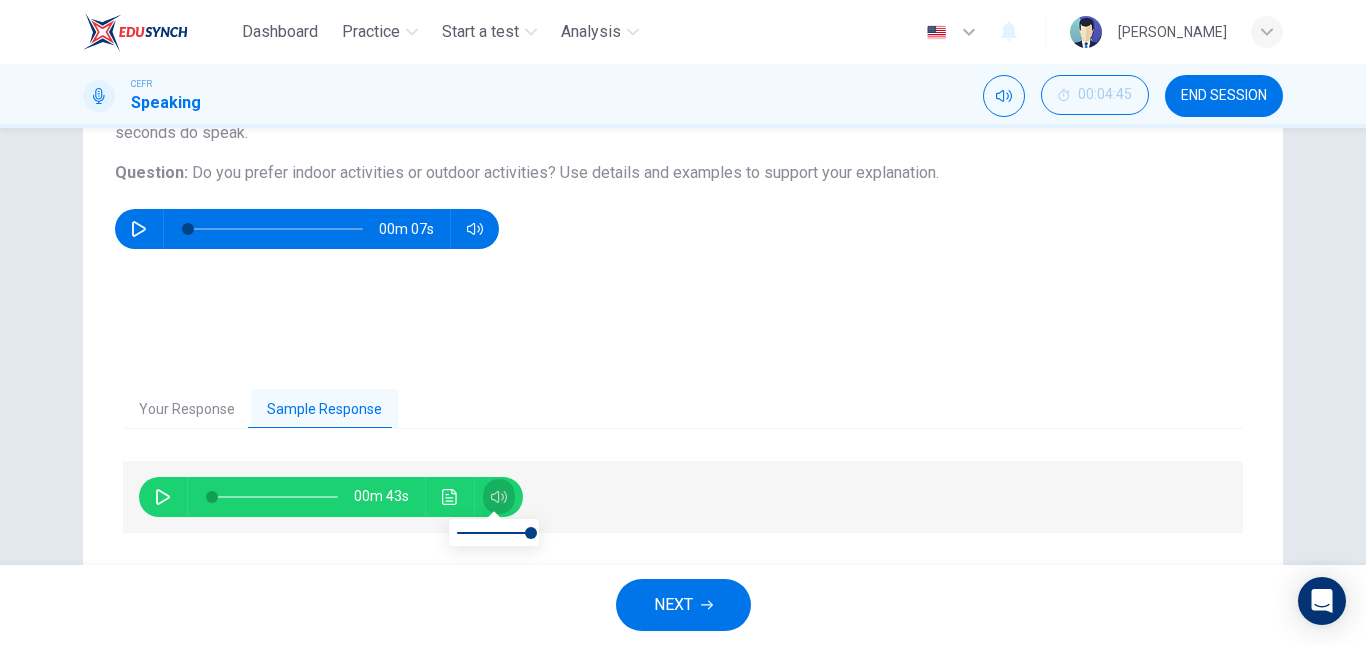 click 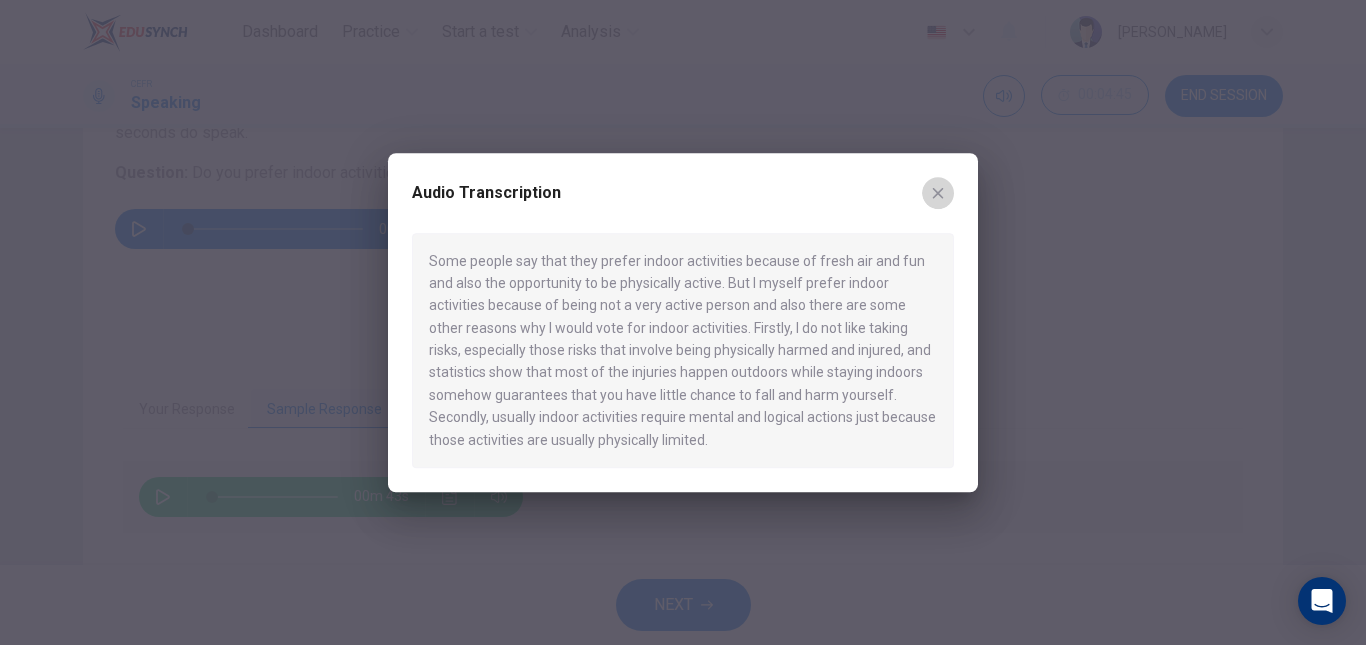 click 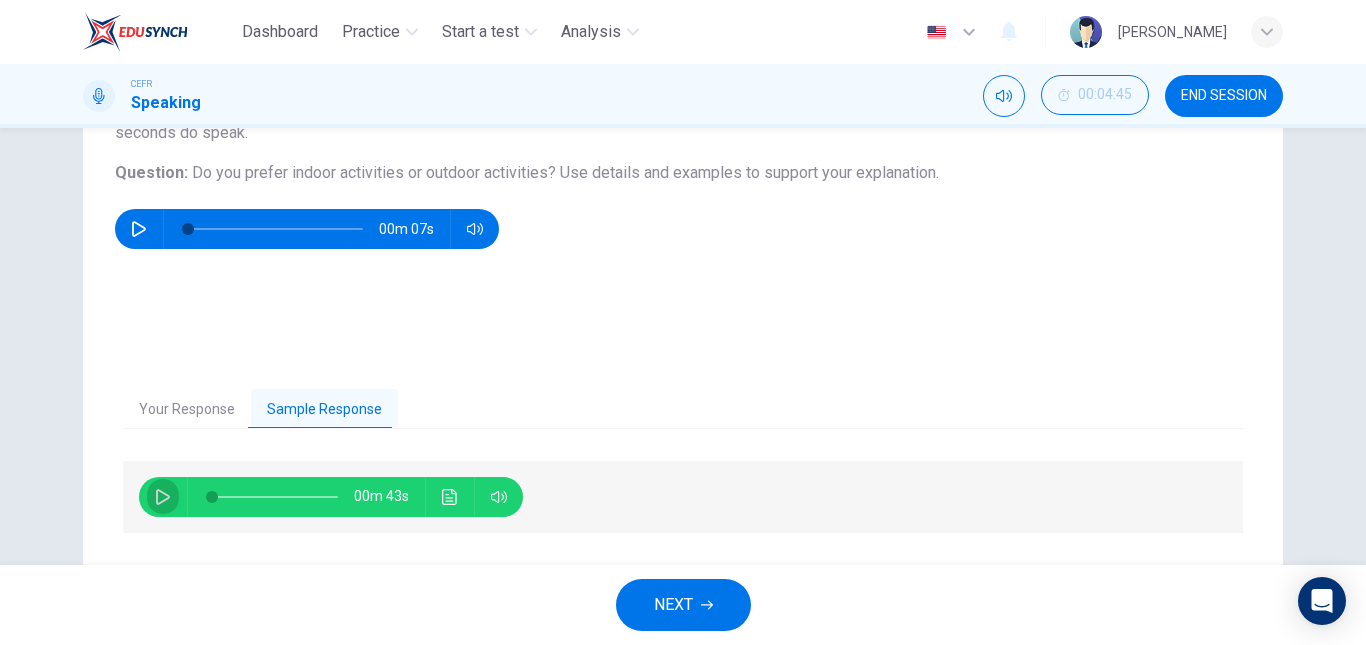 click 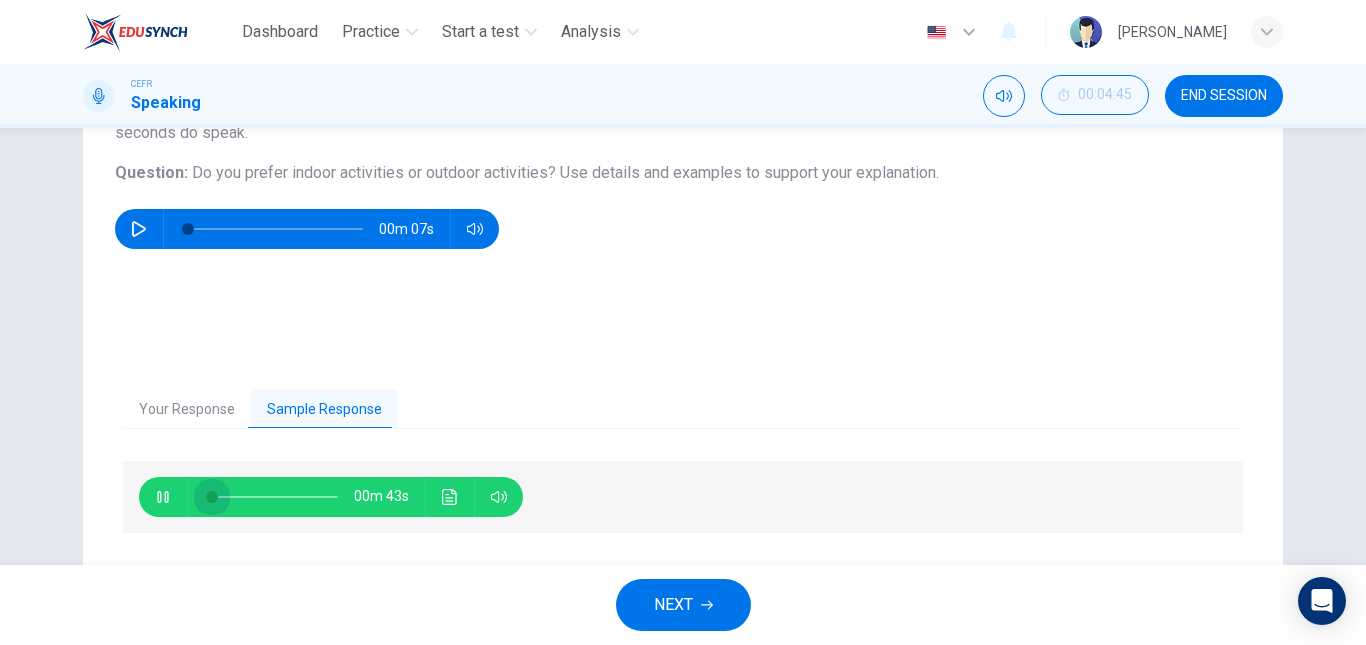 drag, startPoint x: 209, startPoint y: 501, endPoint x: 164, endPoint y: 509, distance: 45.705578 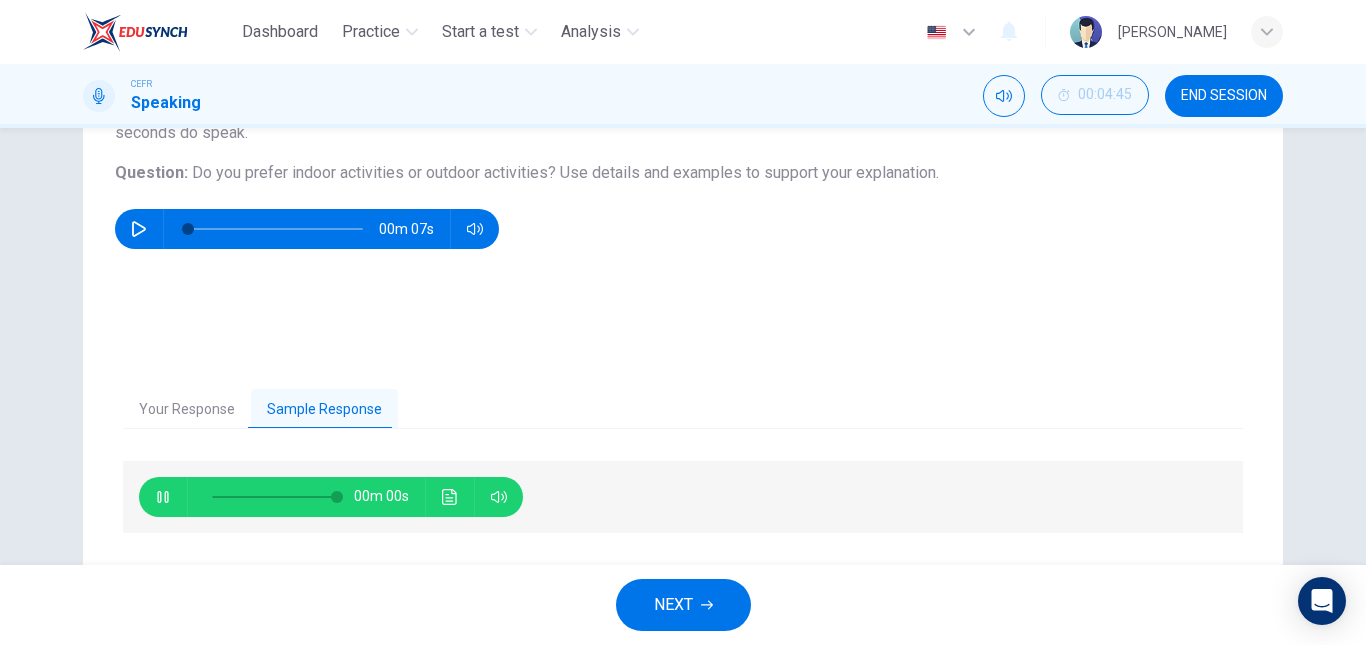 type on "0" 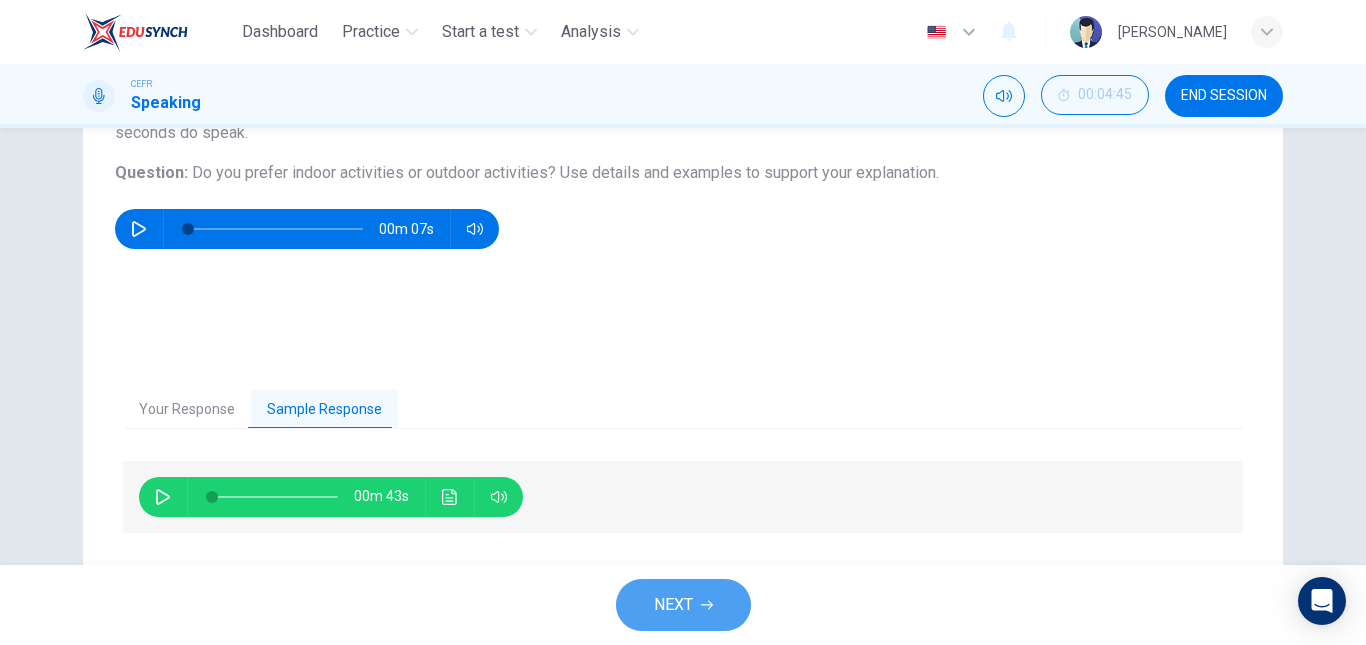 click on "NEXT" at bounding box center (683, 605) 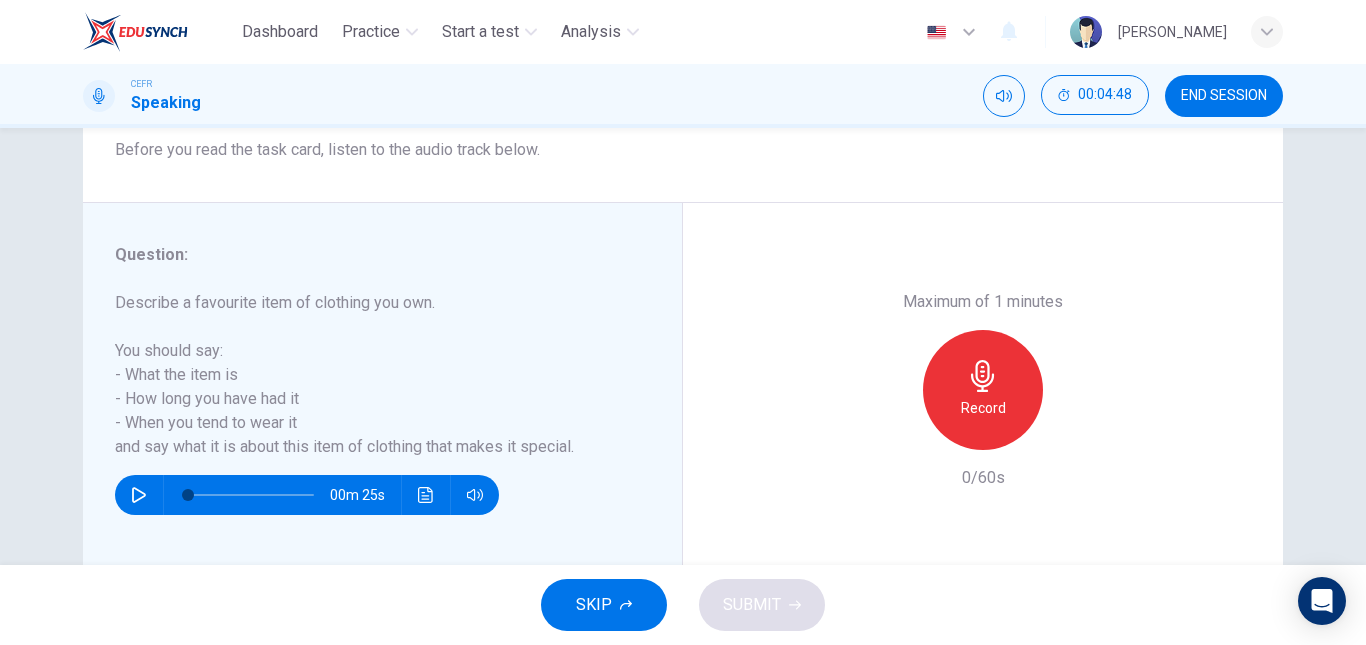 scroll, scrollTop: 288, scrollLeft: 0, axis: vertical 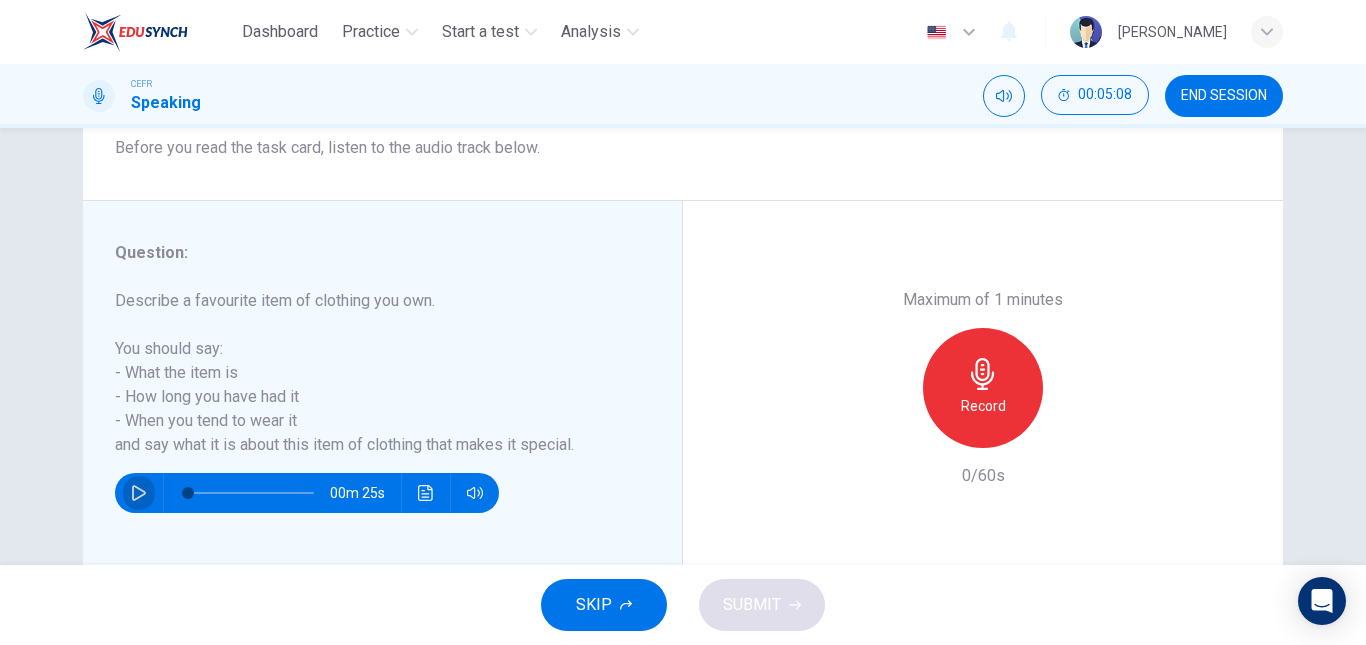 click at bounding box center [139, 493] 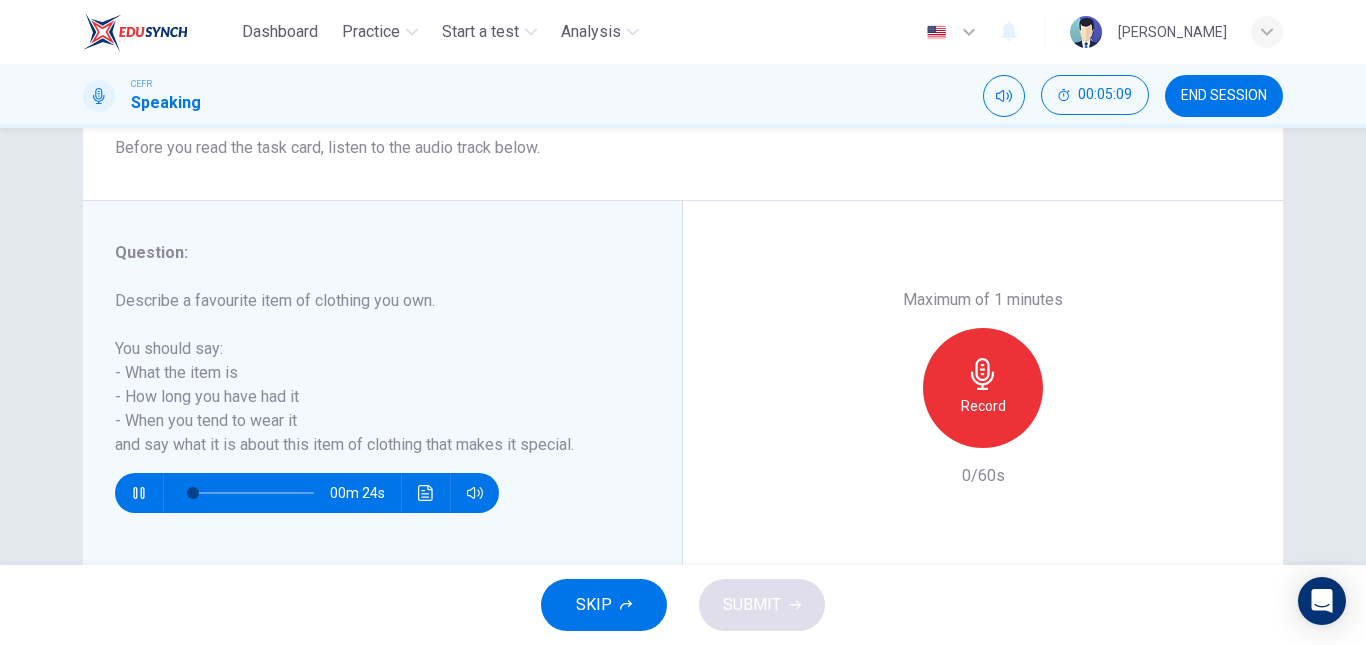 click on "00m 24s" at bounding box center [307, 493] 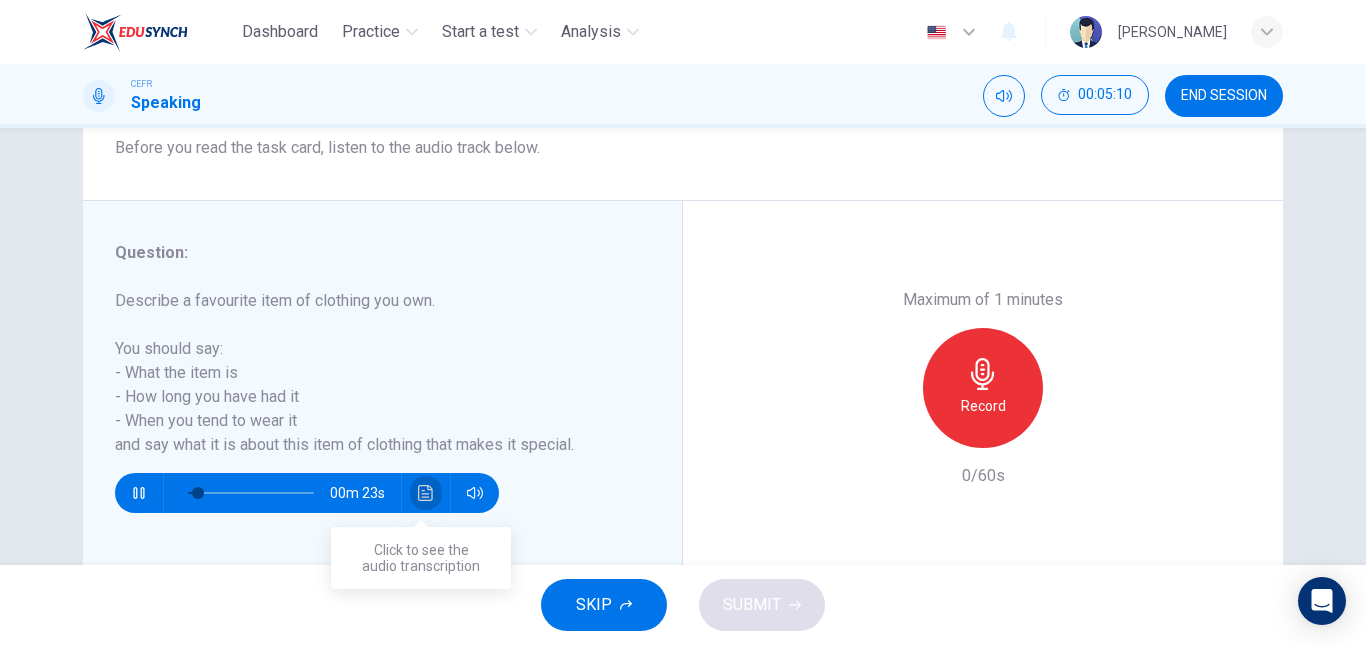 click 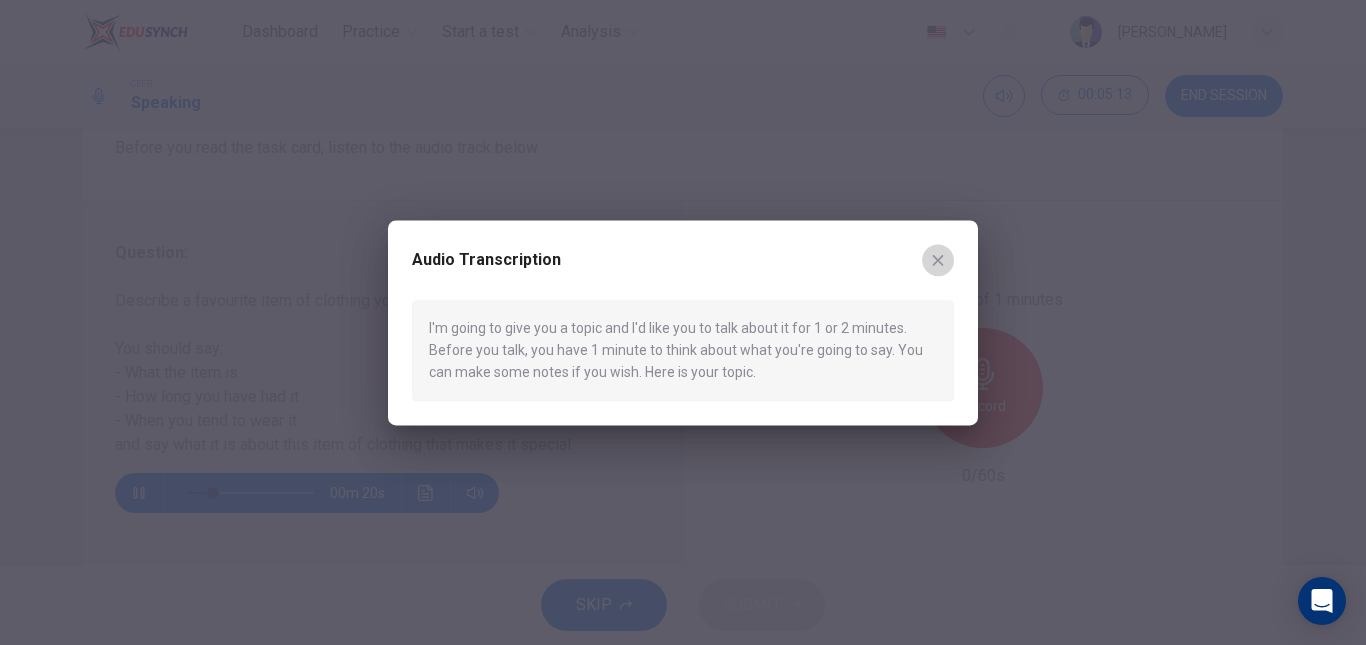 click 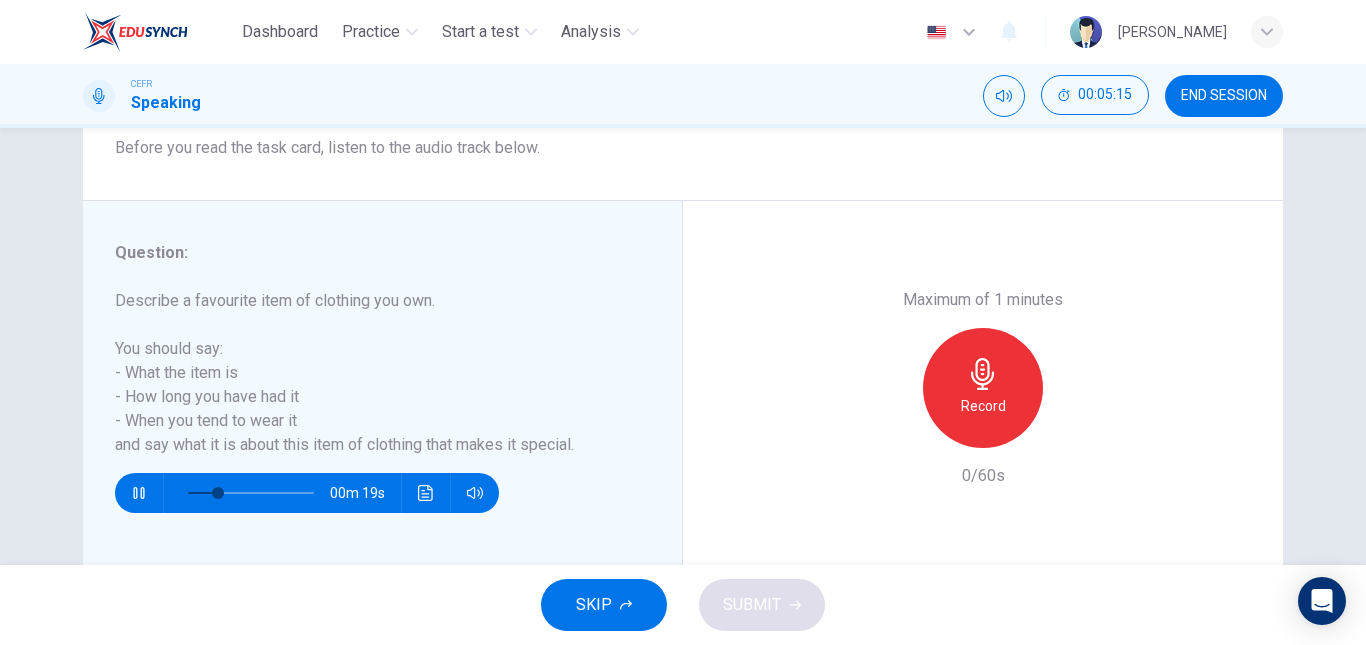click at bounding box center (139, 493) 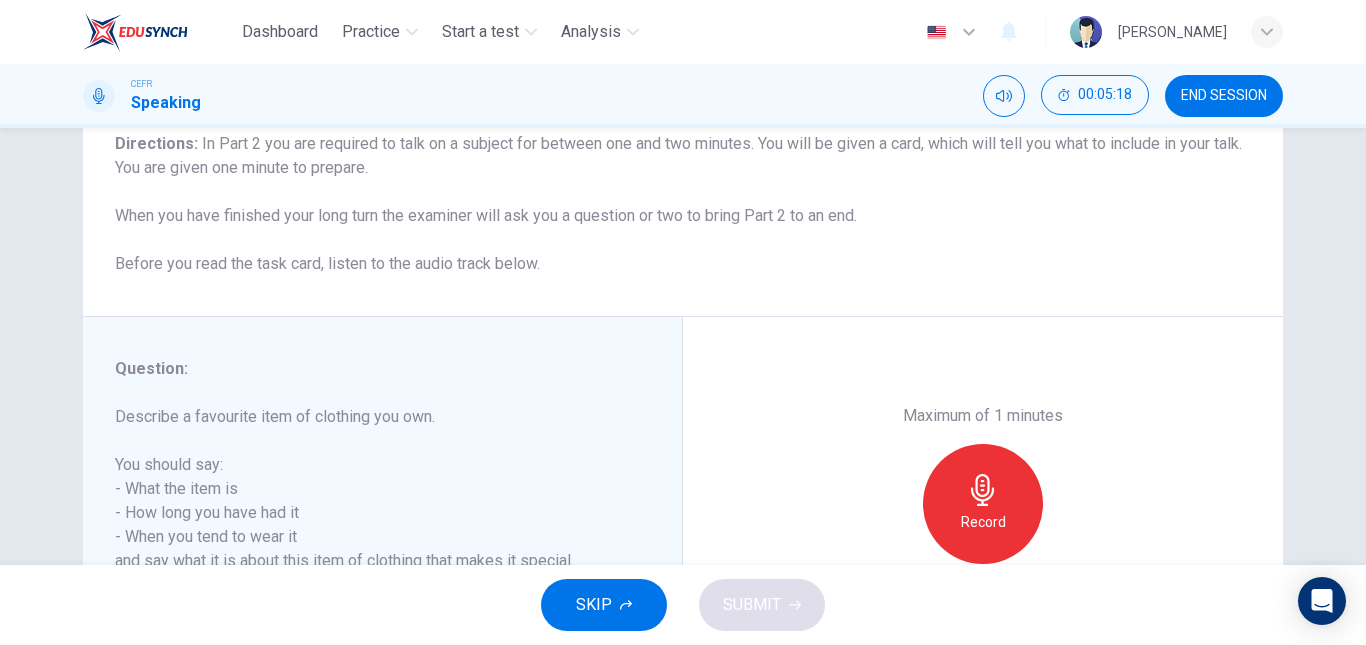 scroll, scrollTop: 277, scrollLeft: 0, axis: vertical 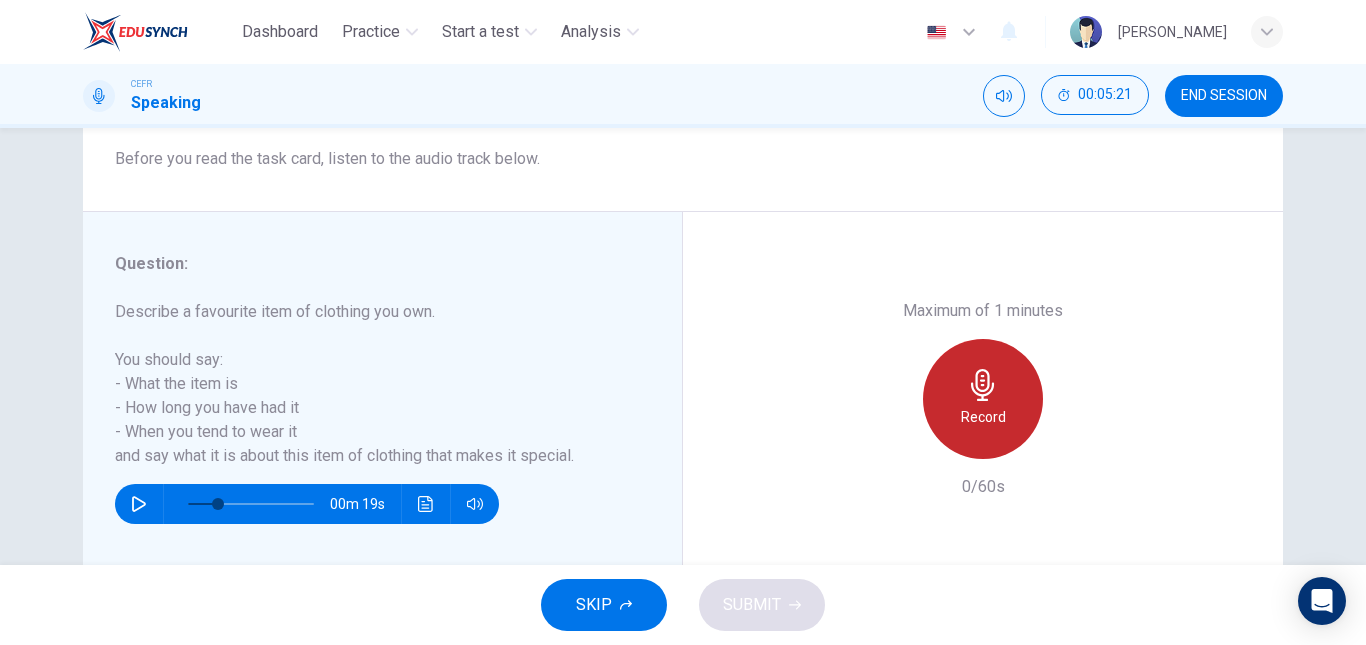 click on "Record" at bounding box center (983, 399) 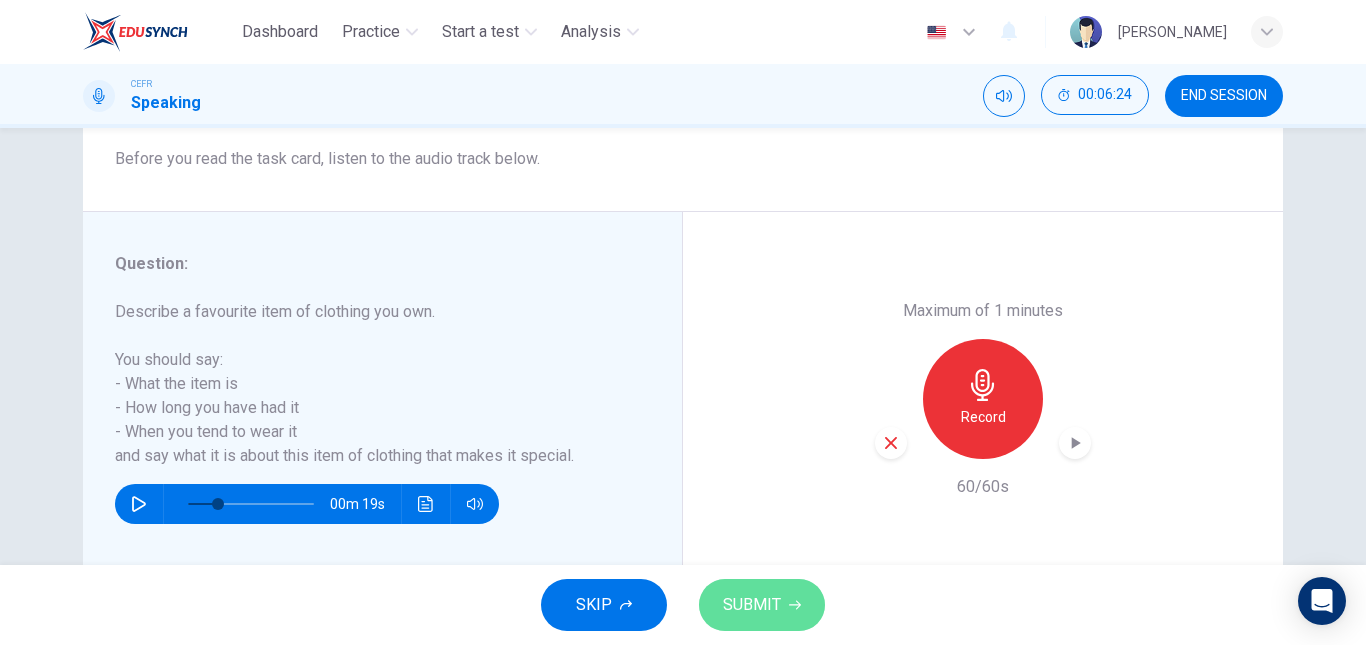 click on "SUBMIT" at bounding box center [762, 605] 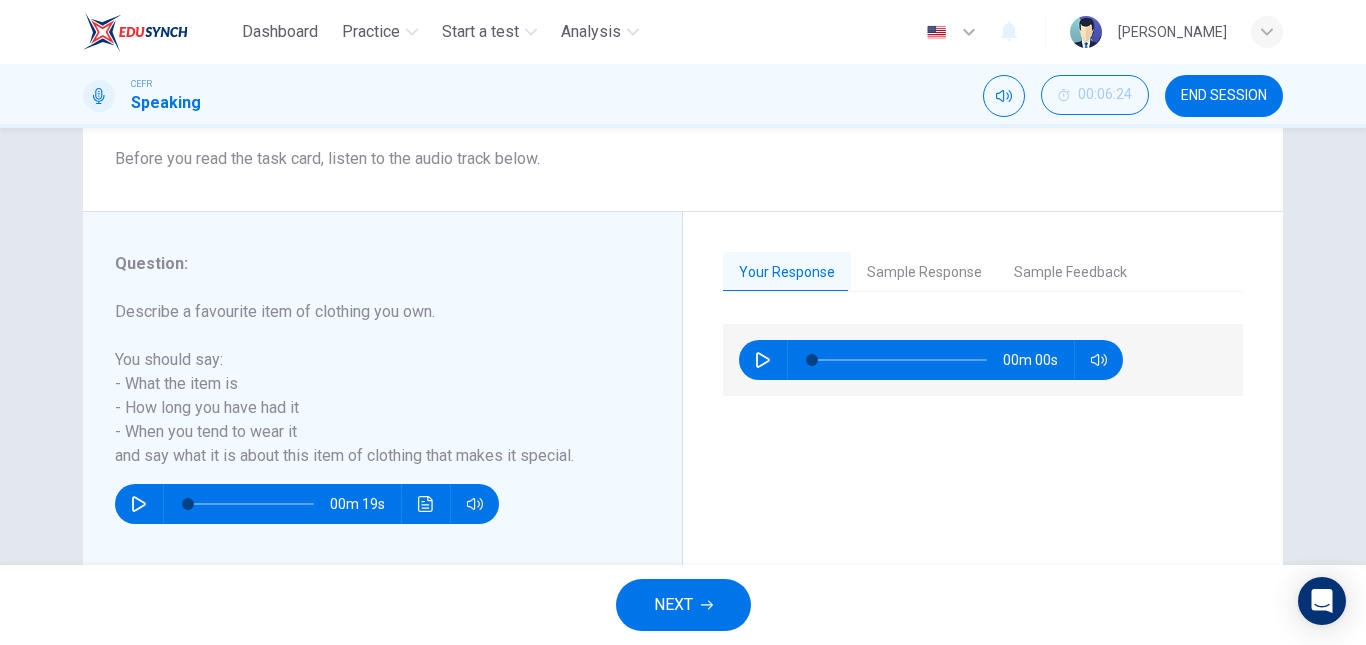 type on "0" 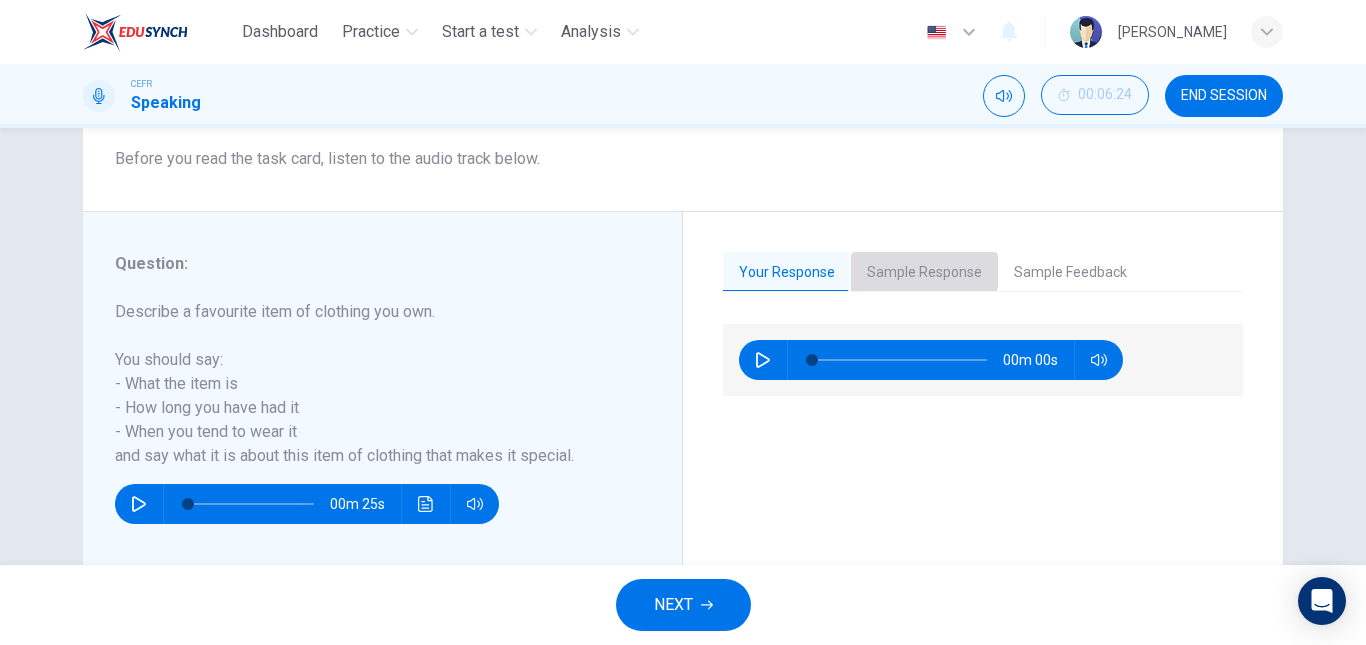click on "Sample Response" at bounding box center (924, 273) 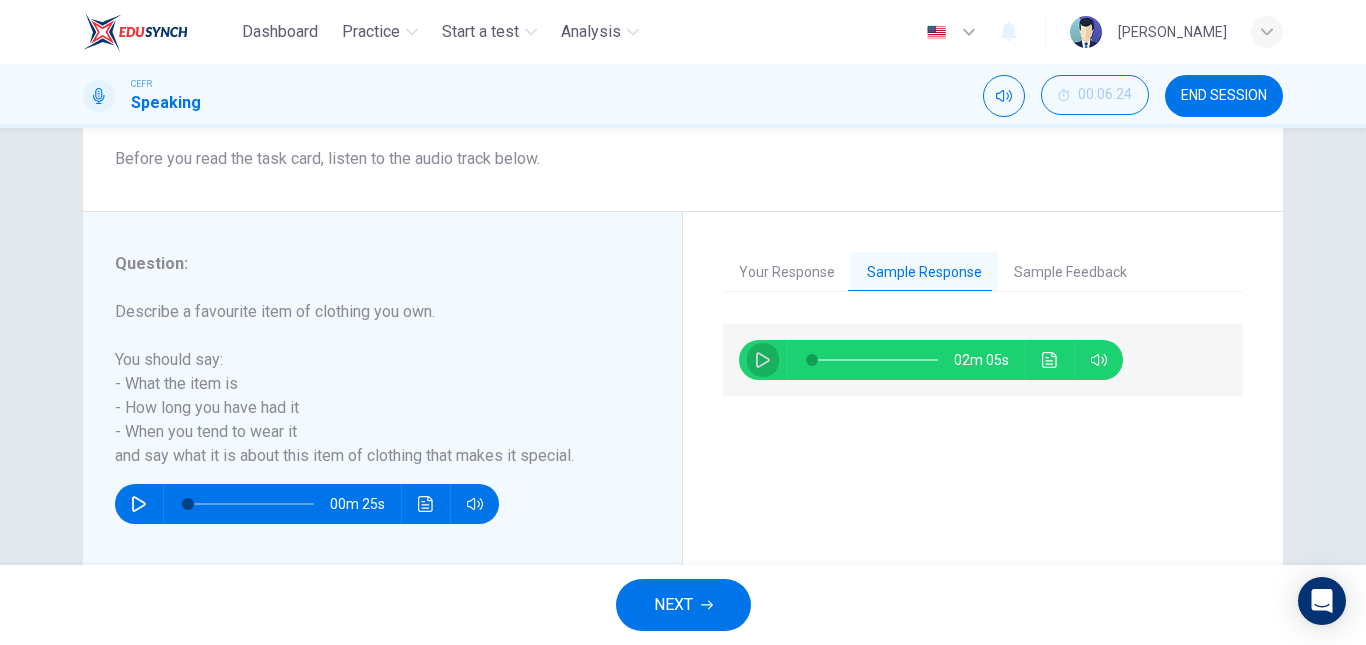 click at bounding box center [763, 360] 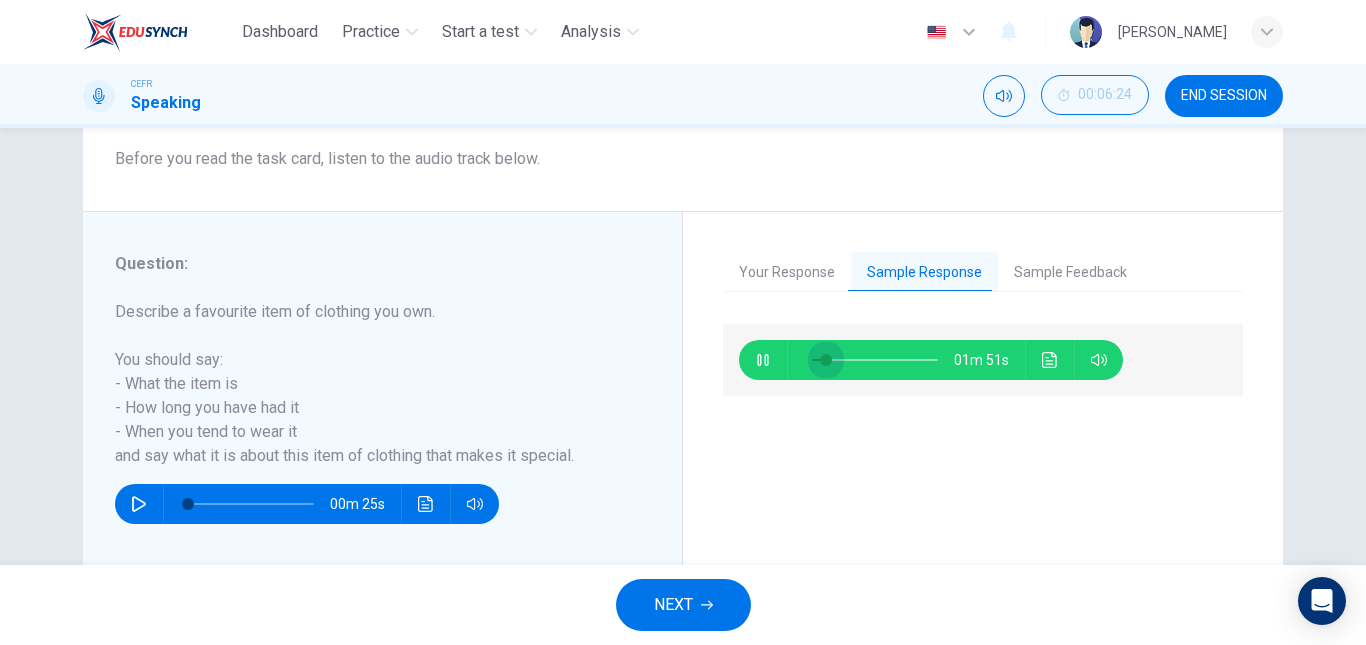 click at bounding box center (826, 360) 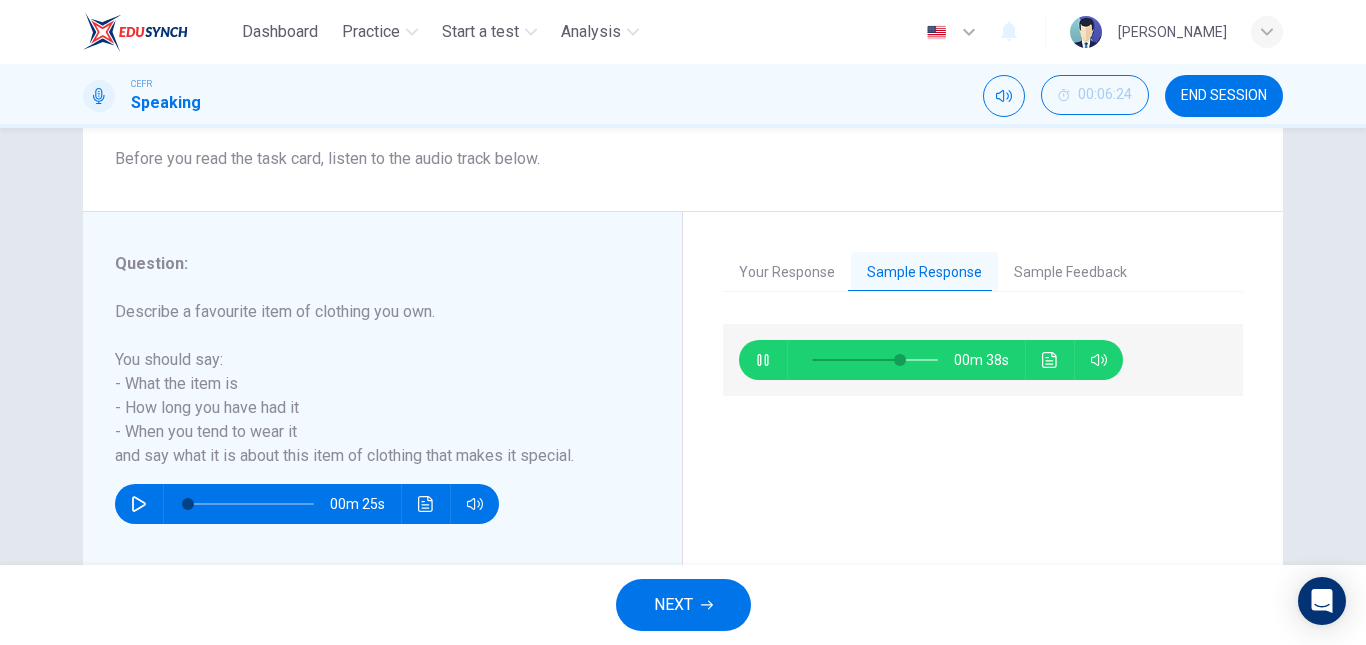type on "70" 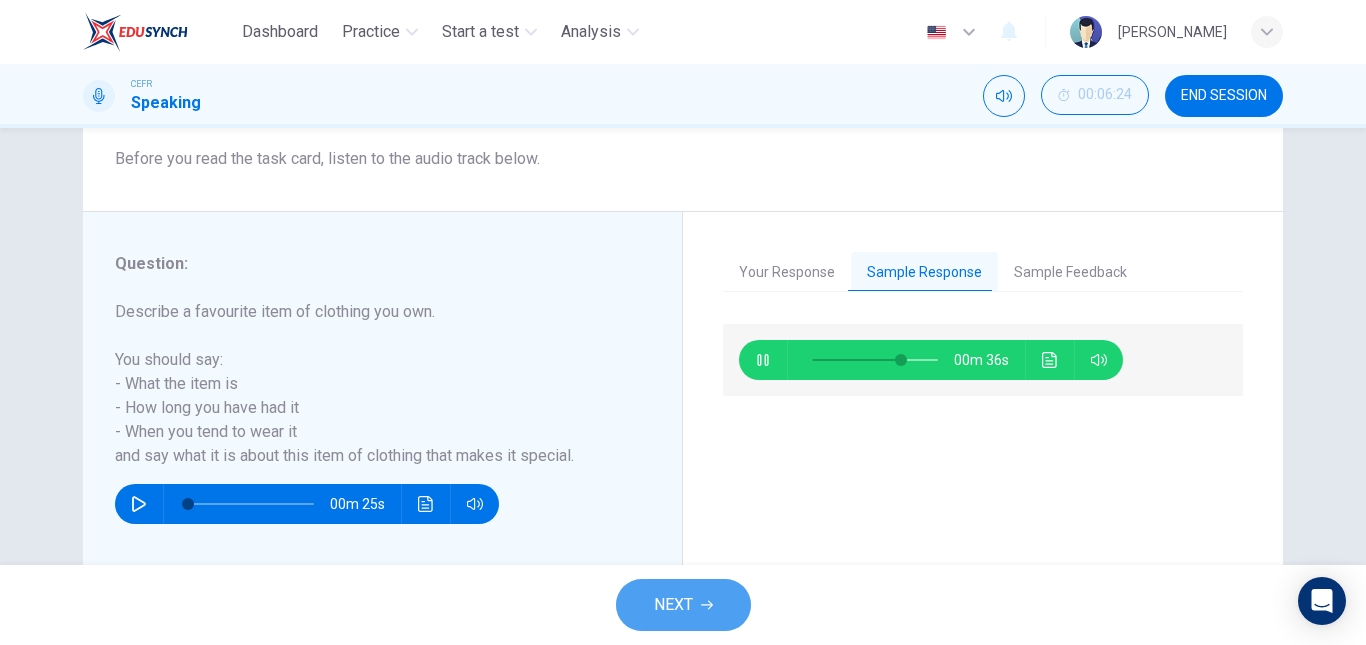 click on "NEXT" at bounding box center [673, 605] 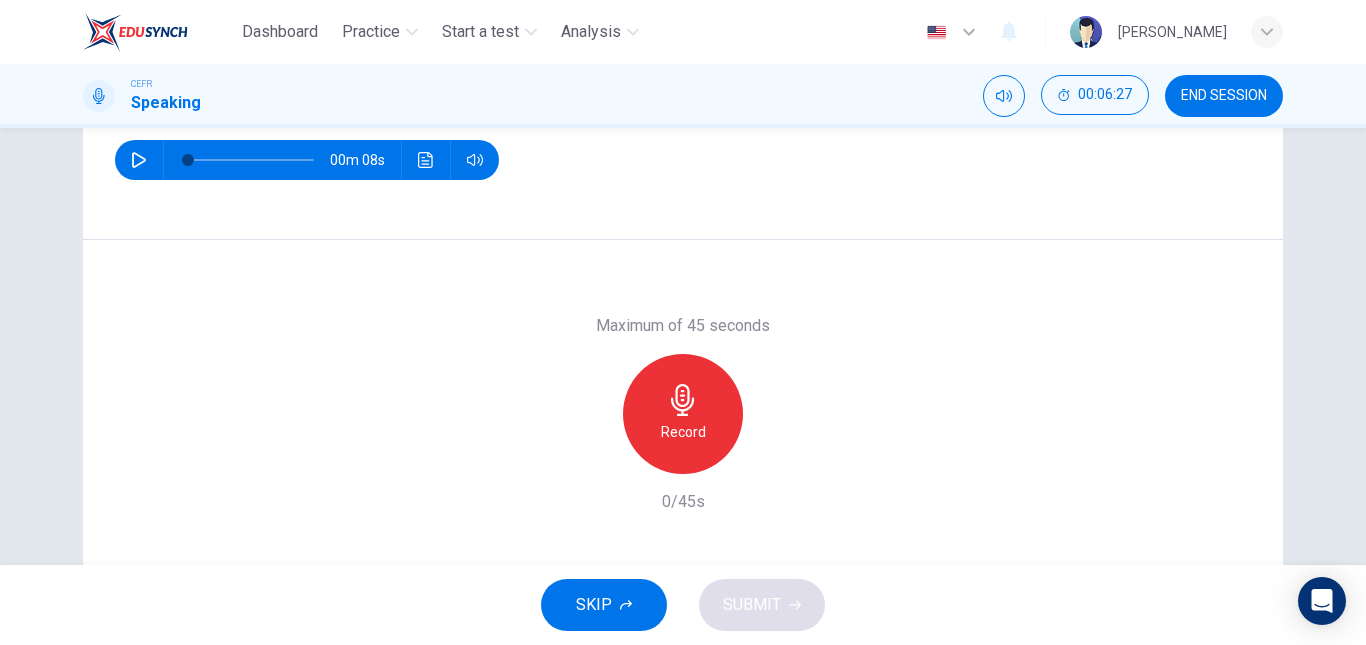 scroll, scrollTop: 278, scrollLeft: 0, axis: vertical 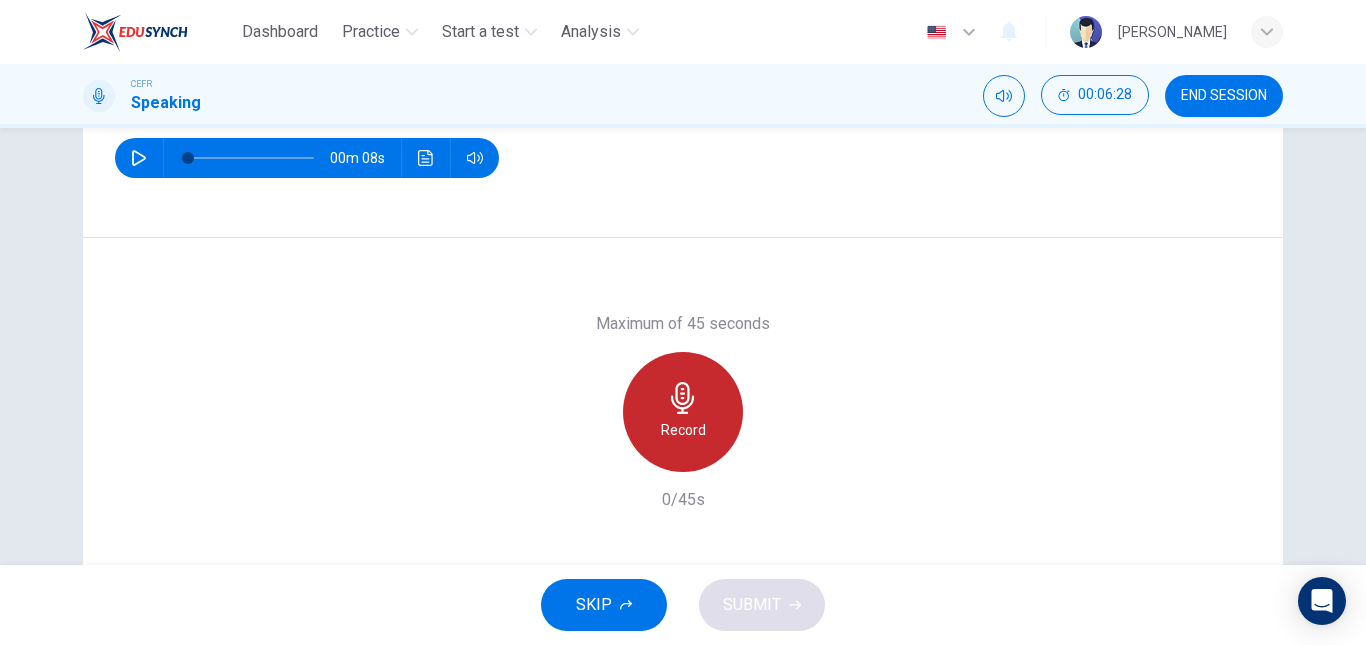 click on "Record" at bounding box center [683, 412] 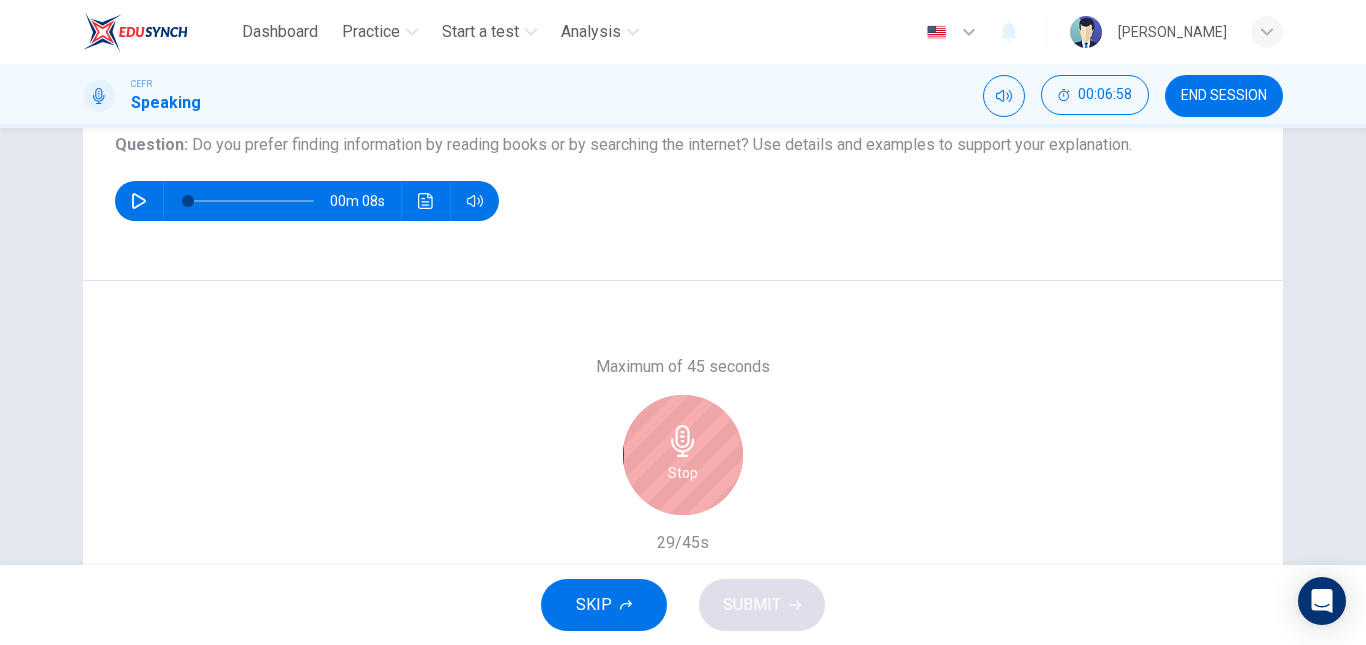 scroll, scrollTop: 235, scrollLeft: 0, axis: vertical 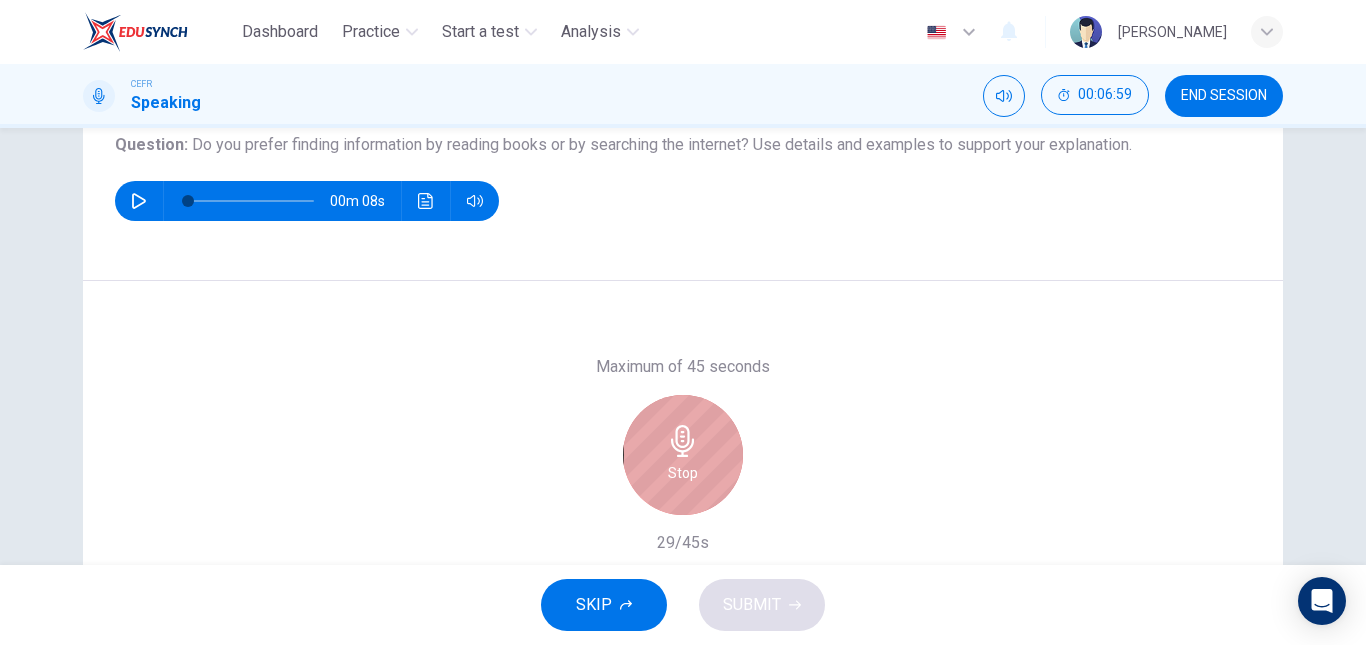click 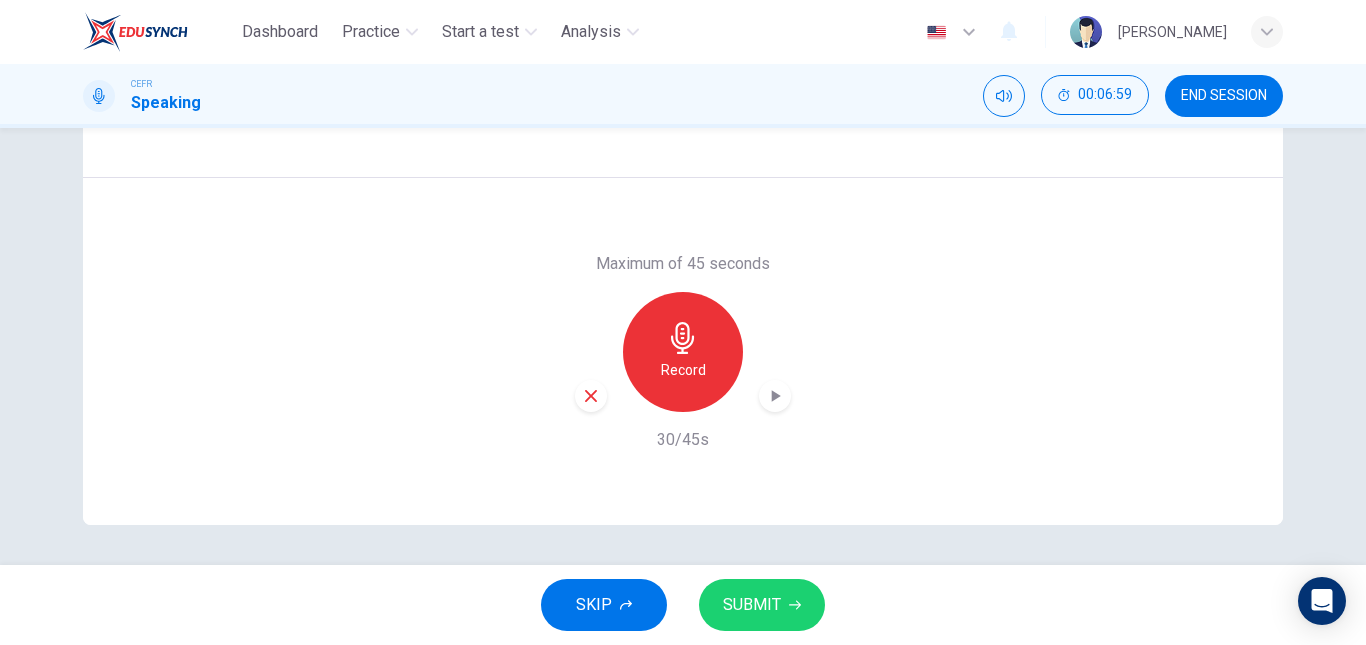 scroll, scrollTop: 338, scrollLeft: 0, axis: vertical 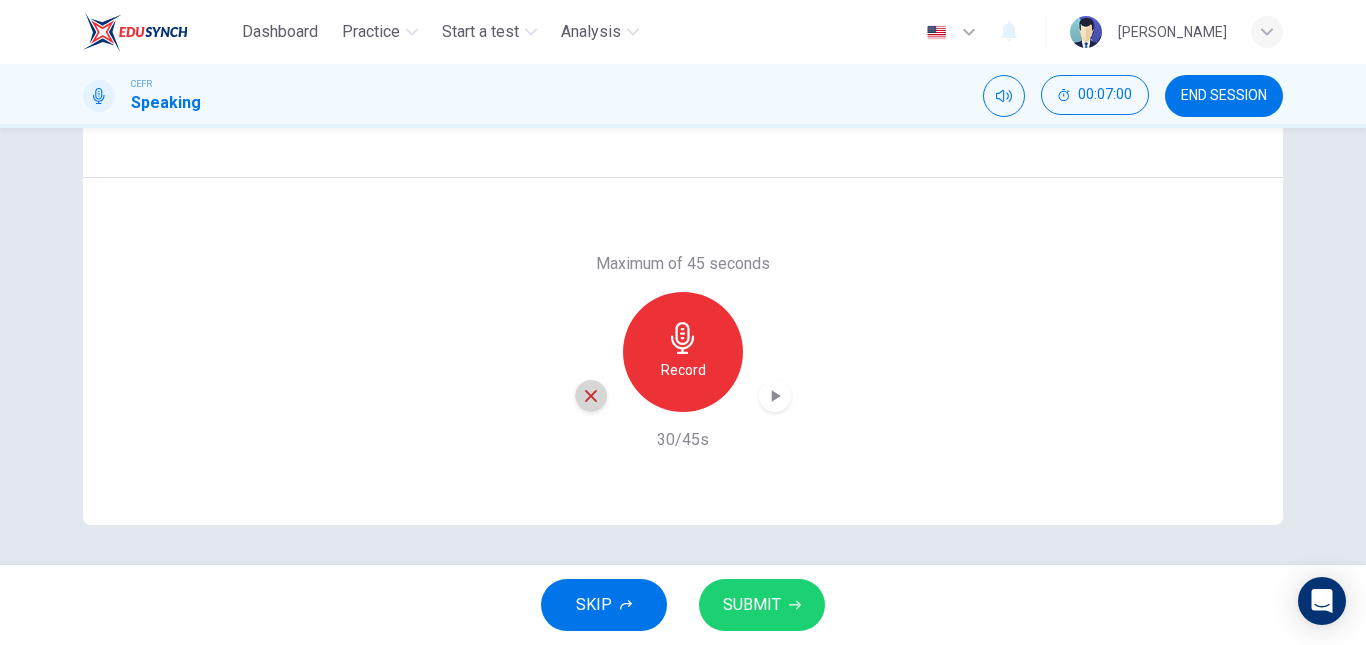 click 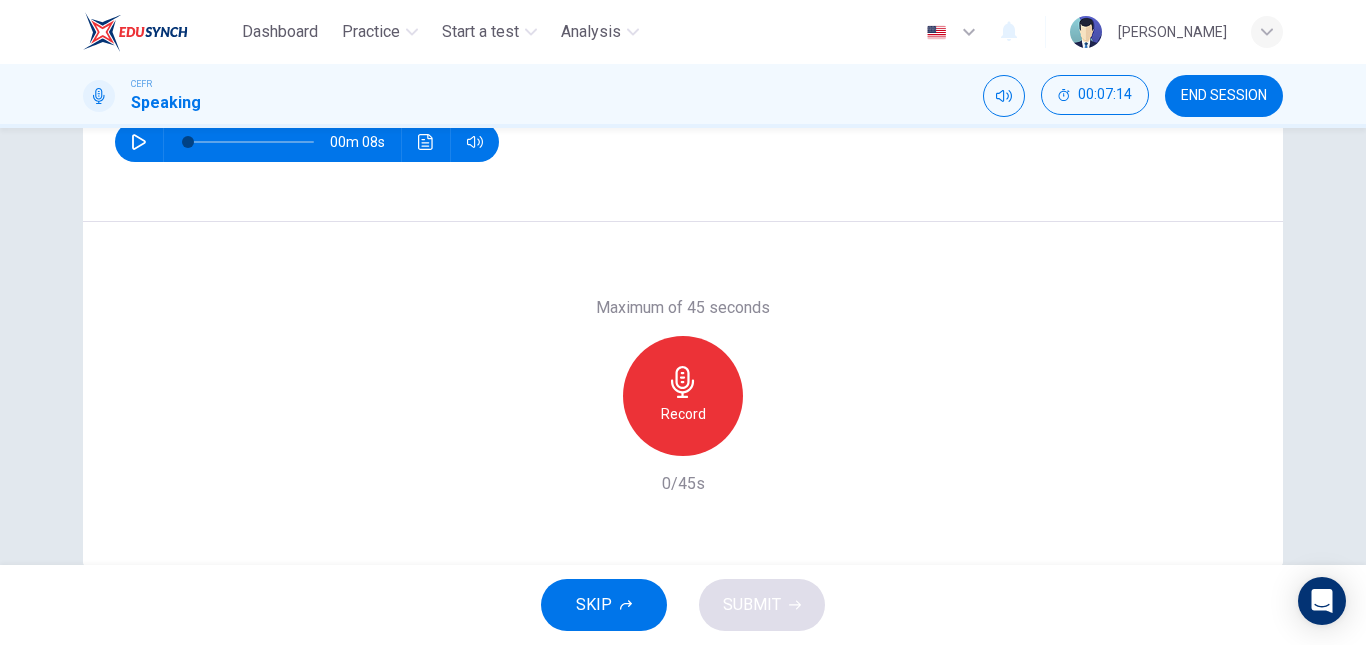 scroll, scrollTop: 294, scrollLeft: 0, axis: vertical 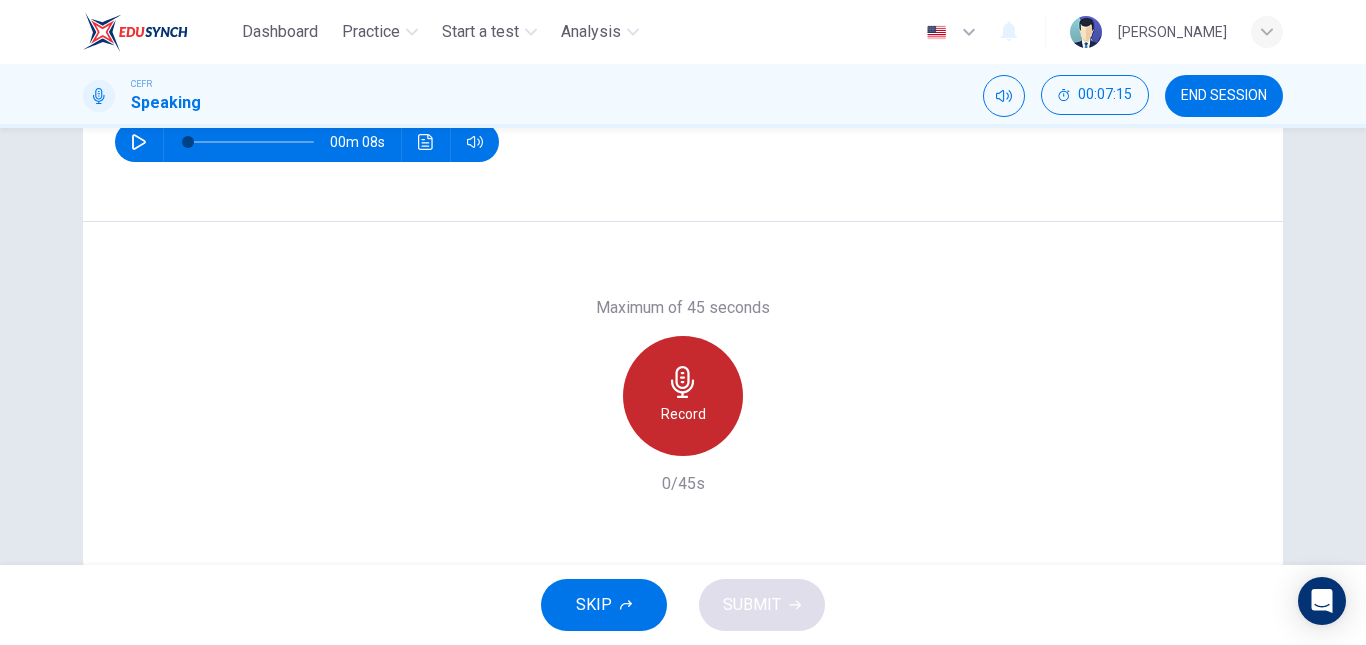 click on "Record" at bounding box center (683, 396) 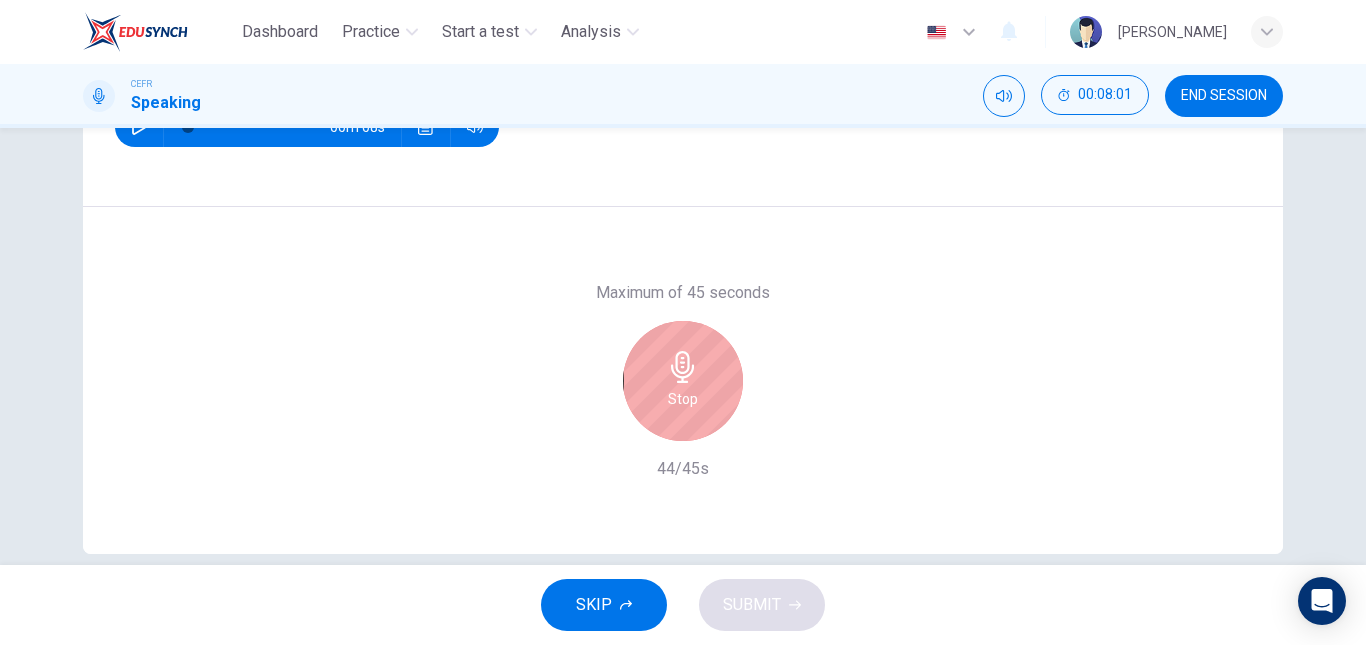 scroll, scrollTop: 310, scrollLeft: 0, axis: vertical 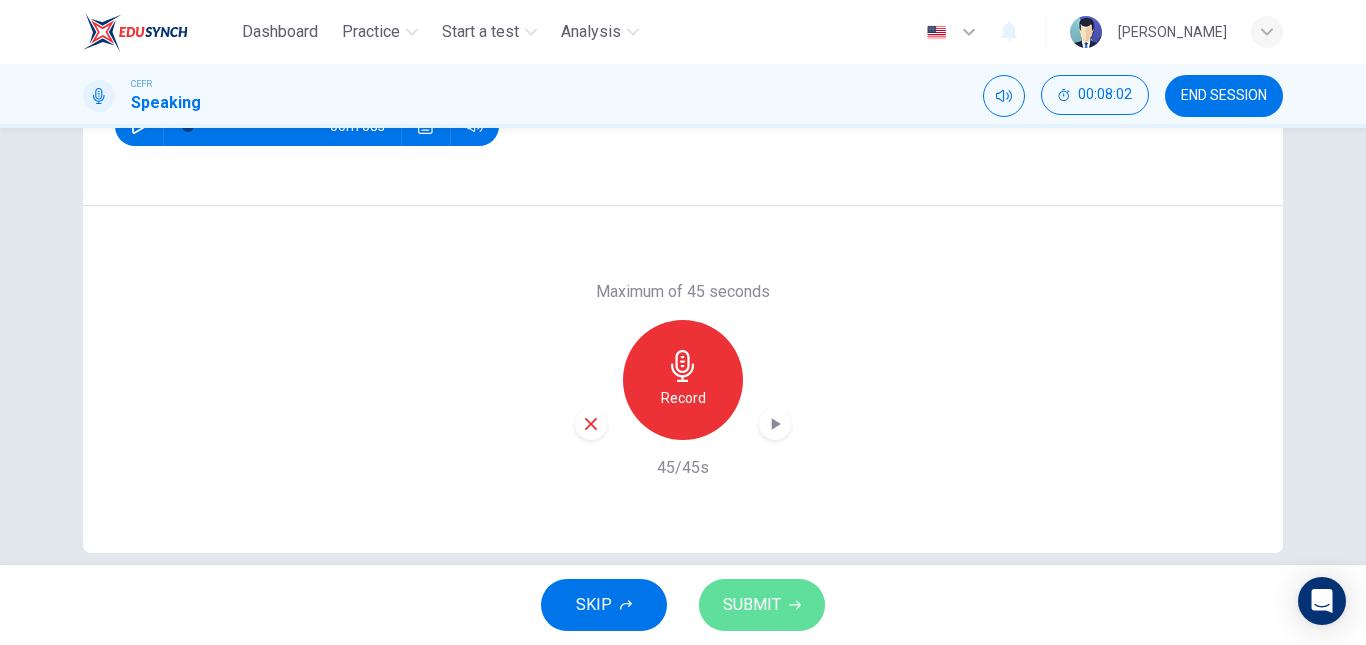click on "SUBMIT" at bounding box center (752, 605) 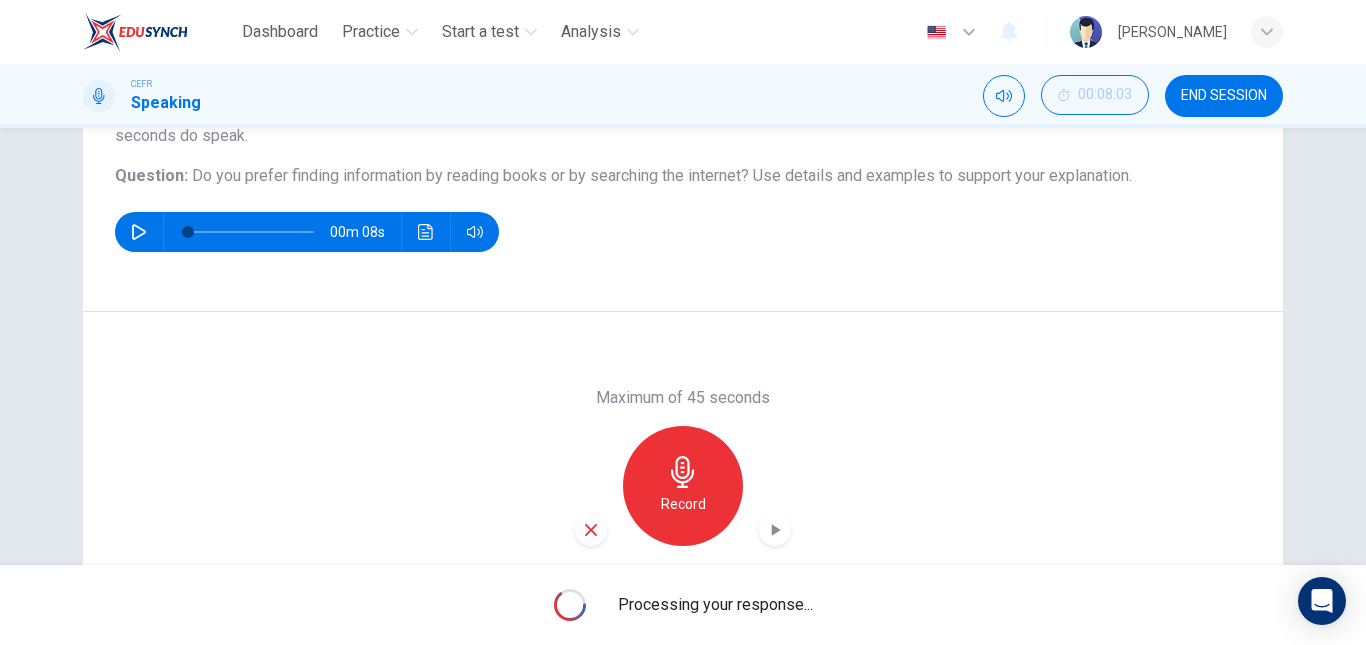 scroll, scrollTop: 203, scrollLeft: 0, axis: vertical 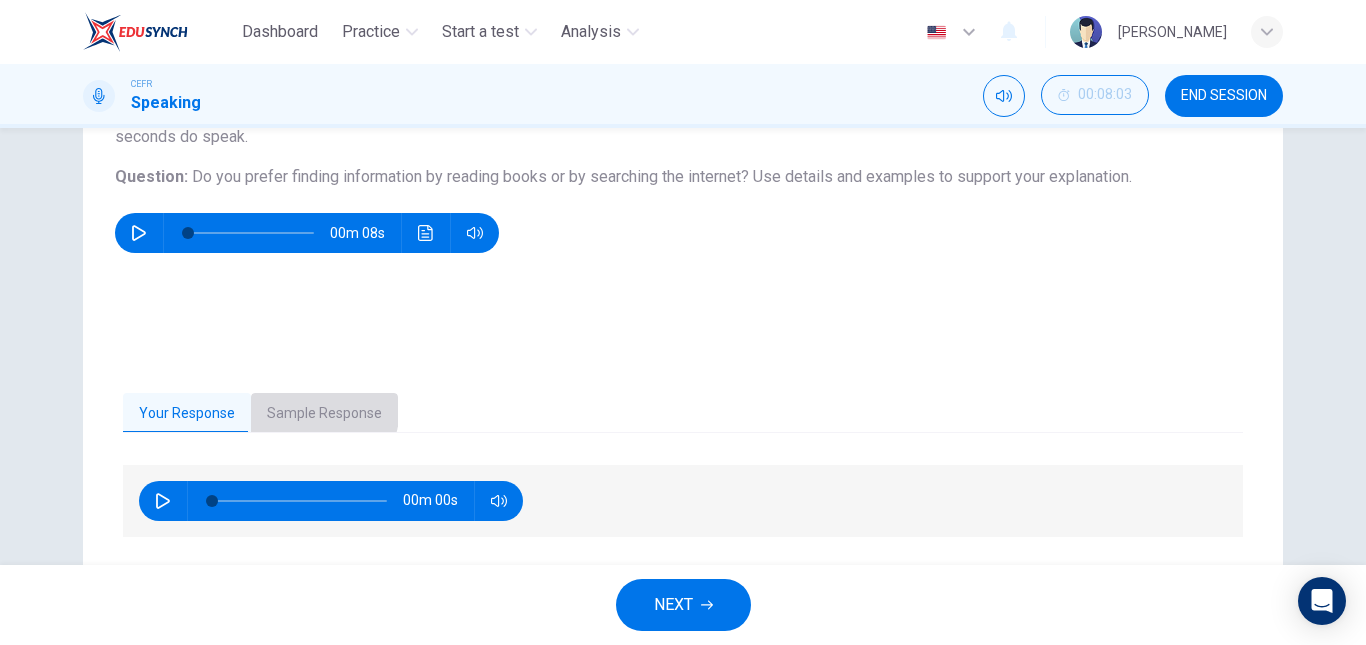 click on "Sample Response" at bounding box center (324, 414) 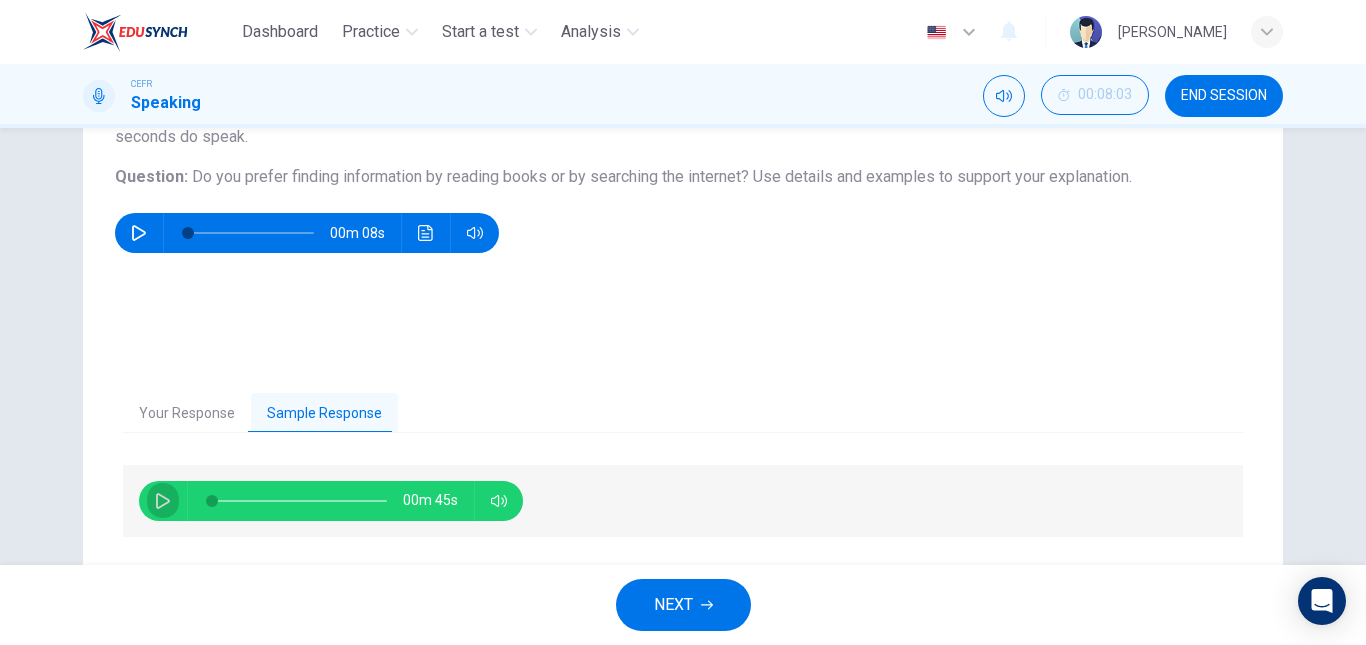 click 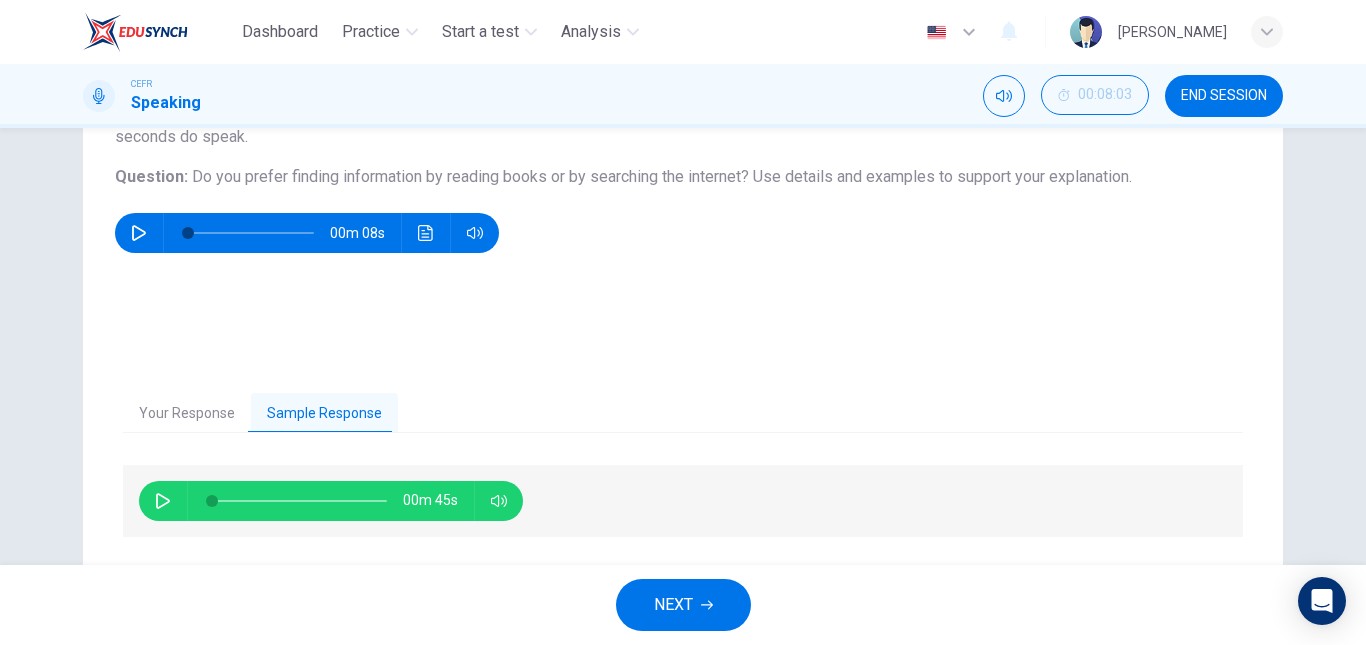 type on "0" 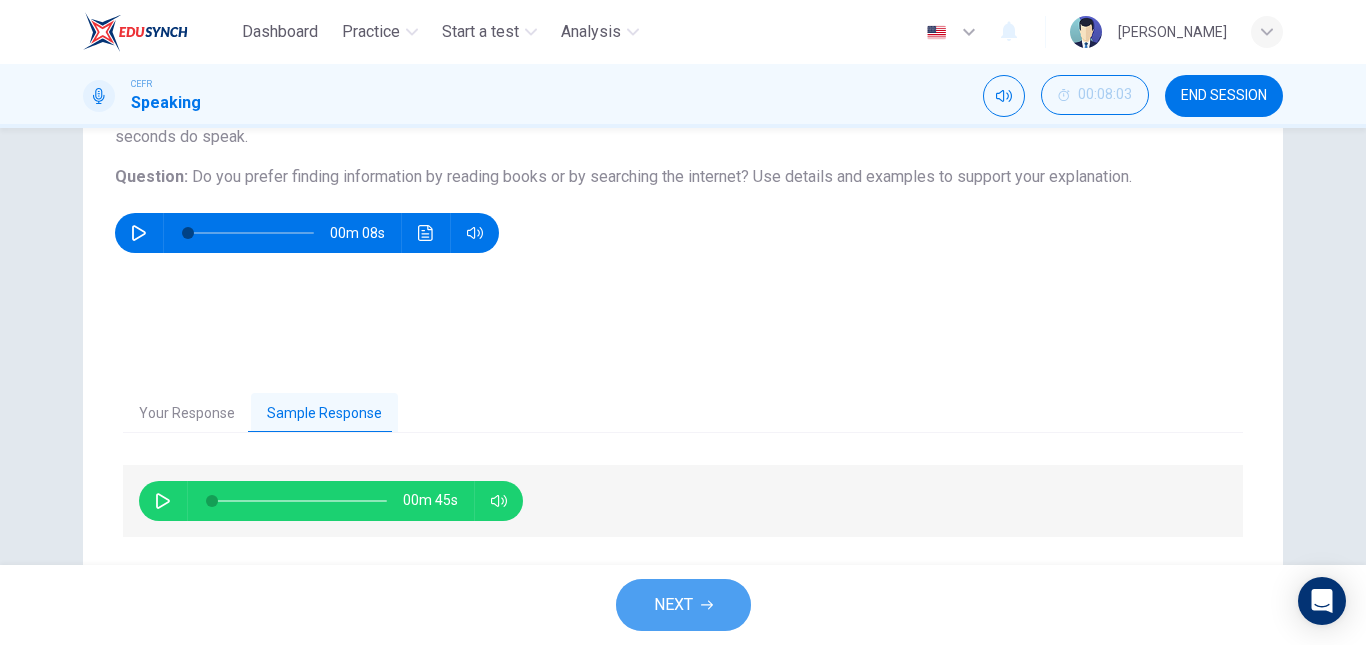 click on "NEXT" at bounding box center [673, 605] 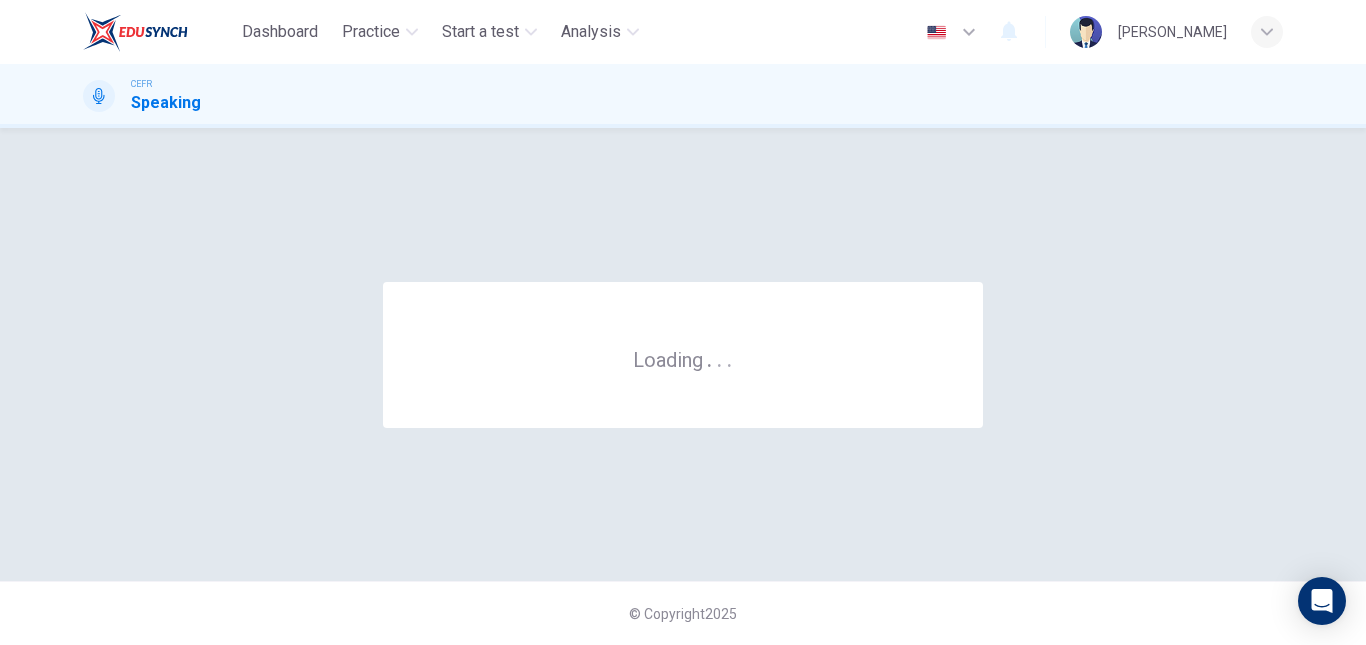 scroll, scrollTop: 0, scrollLeft: 0, axis: both 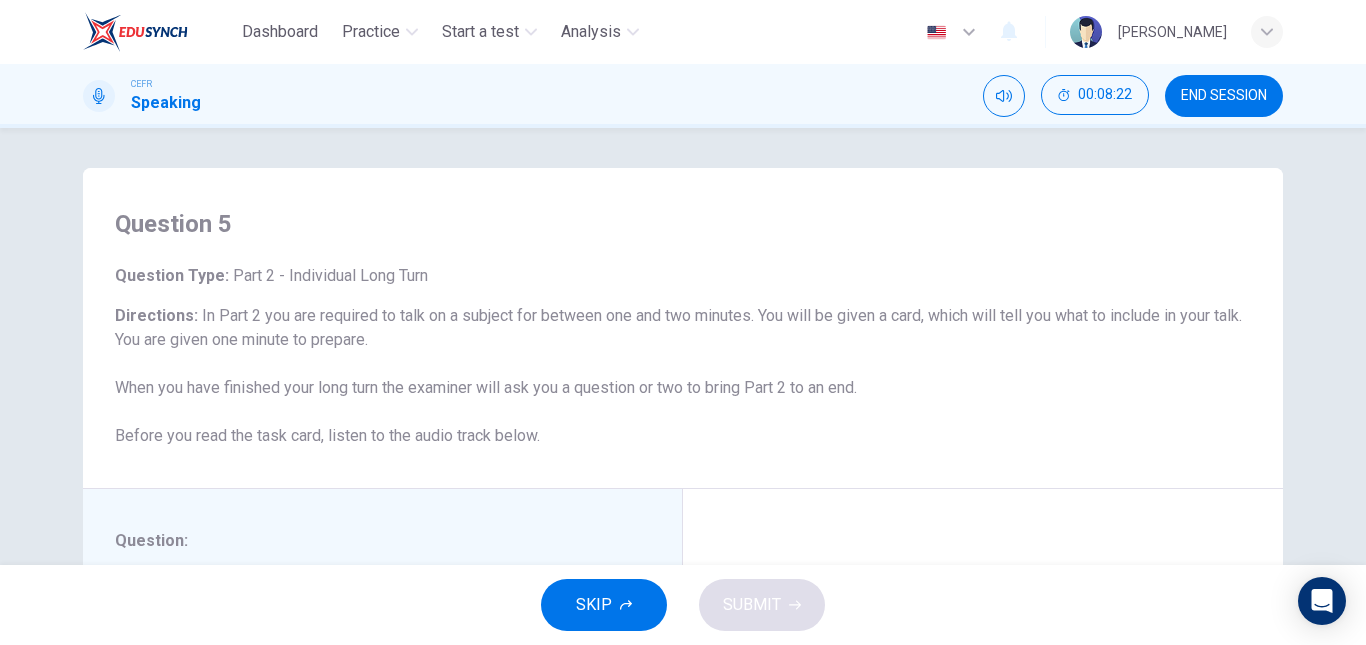 click on "Question   5 Question Type :   Part 2 - Individual Long Turn Directions :   In Part 2 you are required to talk on a subject for between one and two minutes. You will be given a card, which will tell you what to include in your talk. You are given one minute to prepare.  When you have finished your long turn the examiner will ask you a question or two to bring Part 2 to an end.
Before you read the task card, listen to the audio track below." at bounding box center (683, 328) 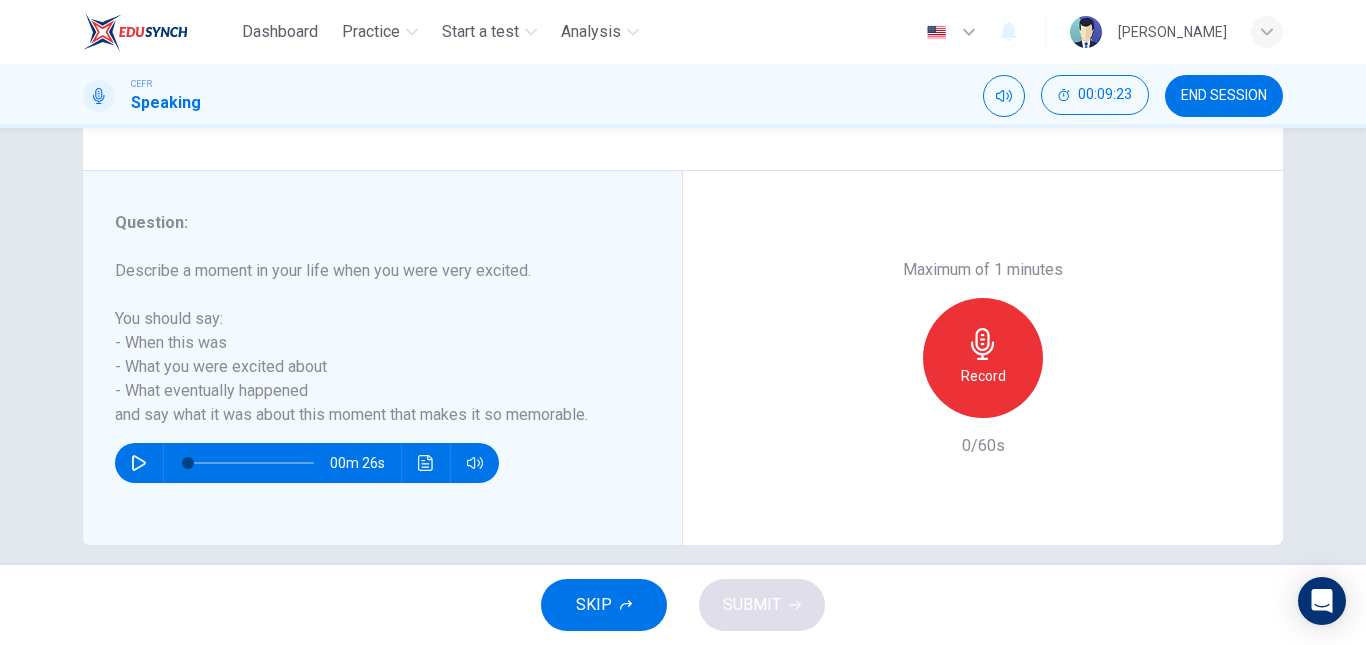 scroll, scrollTop: 317, scrollLeft: 0, axis: vertical 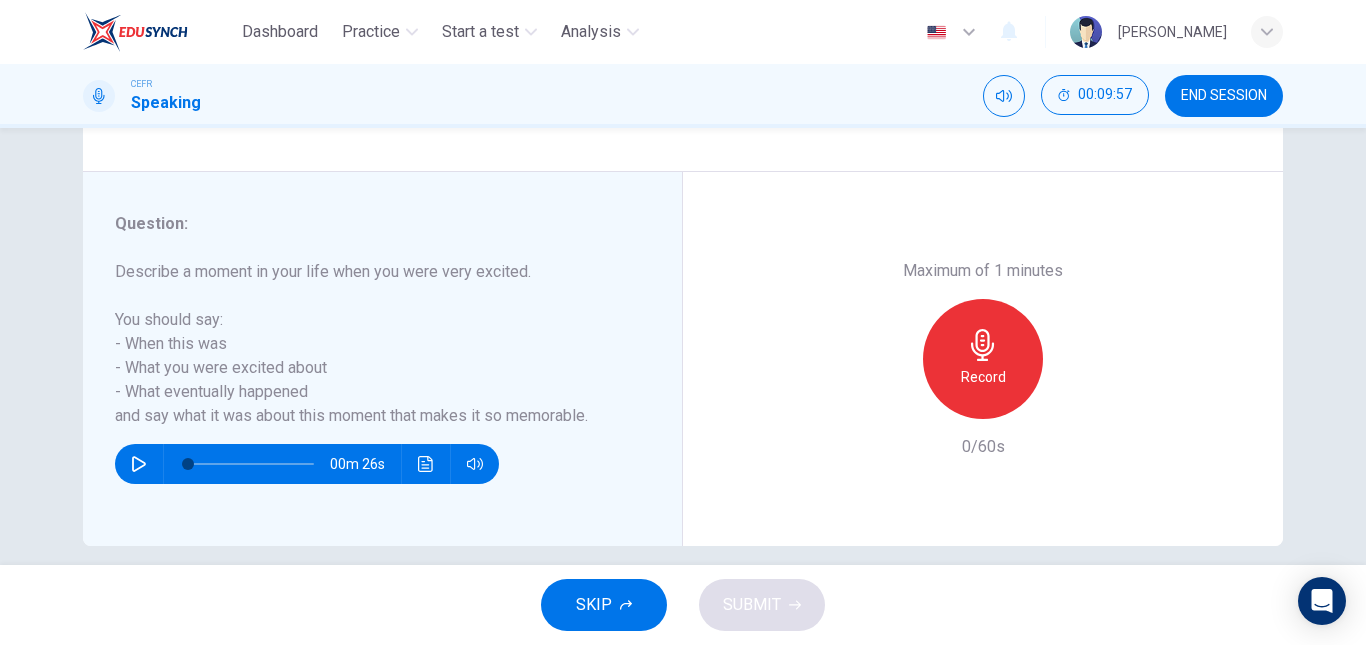 click on "Record" at bounding box center (983, 359) 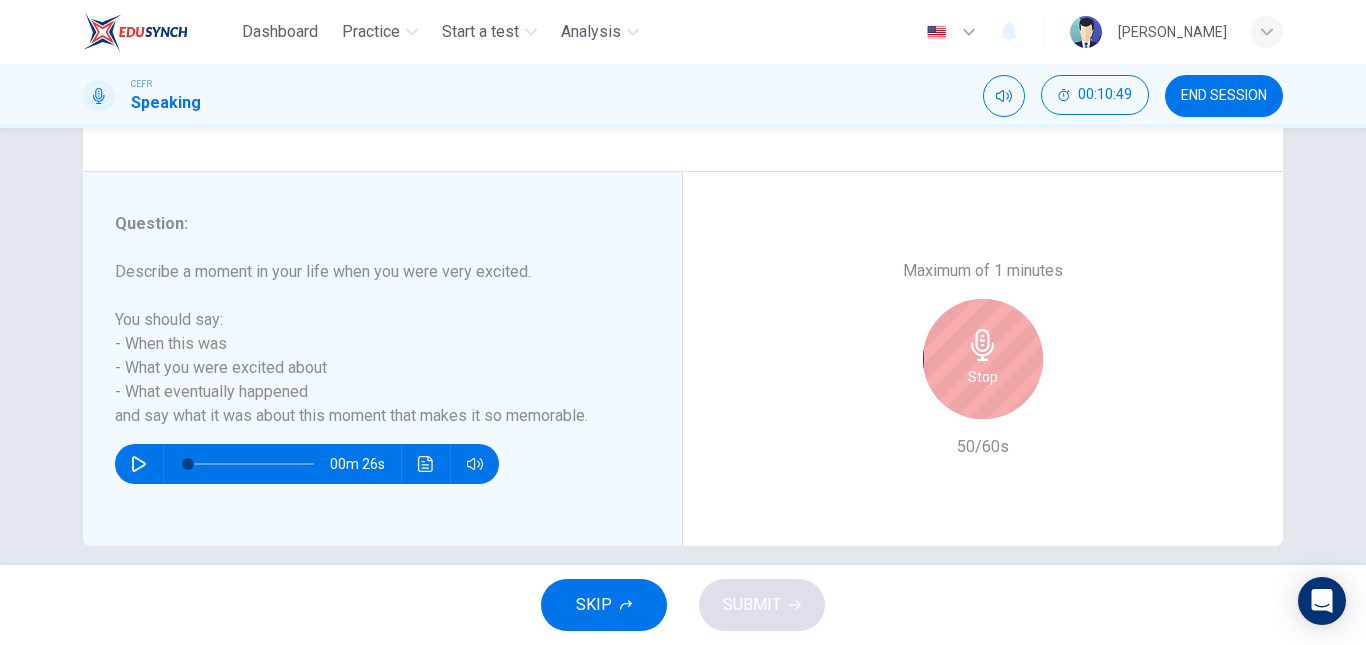 scroll, scrollTop: 338, scrollLeft: 0, axis: vertical 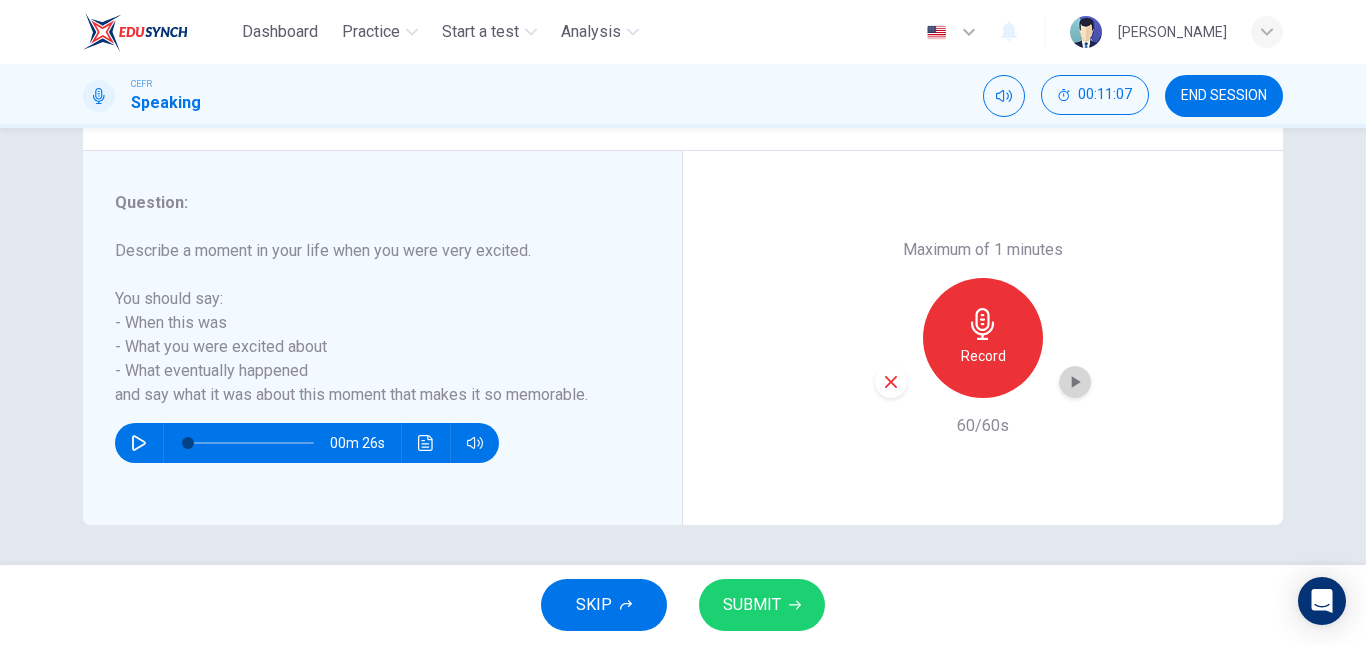click 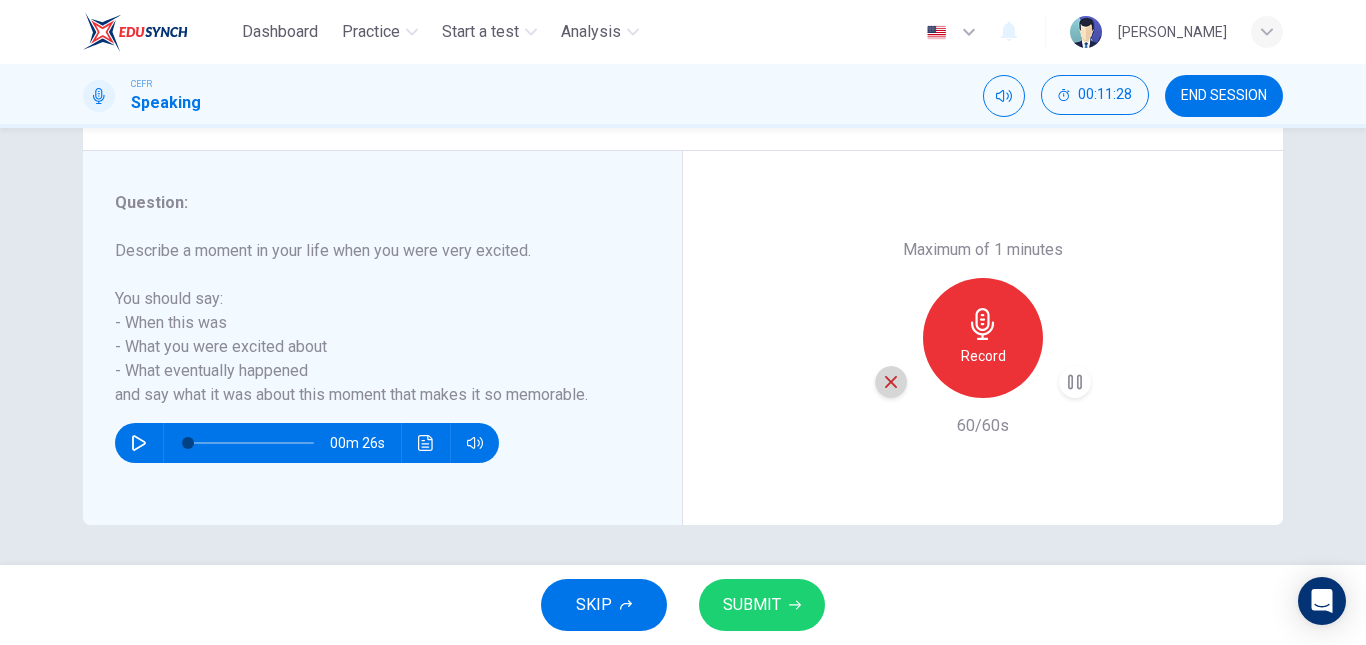 click at bounding box center (891, 382) 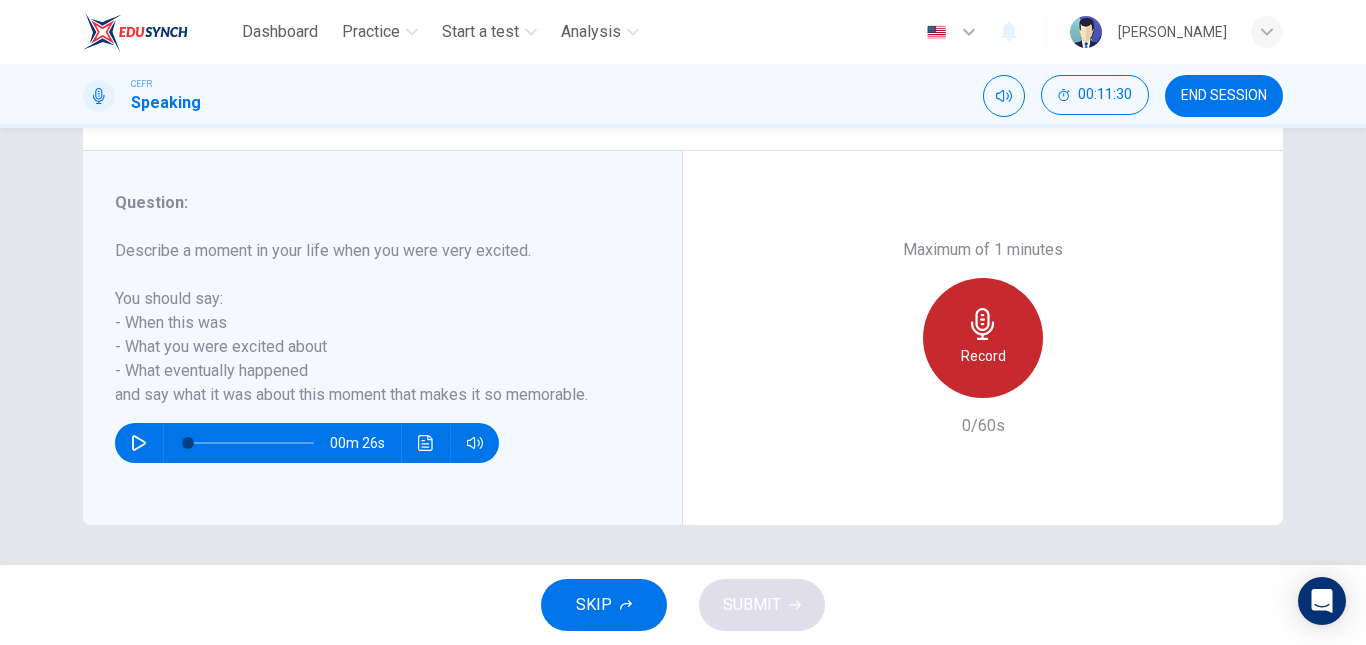 click on "Record" at bounding box center (983, 356) 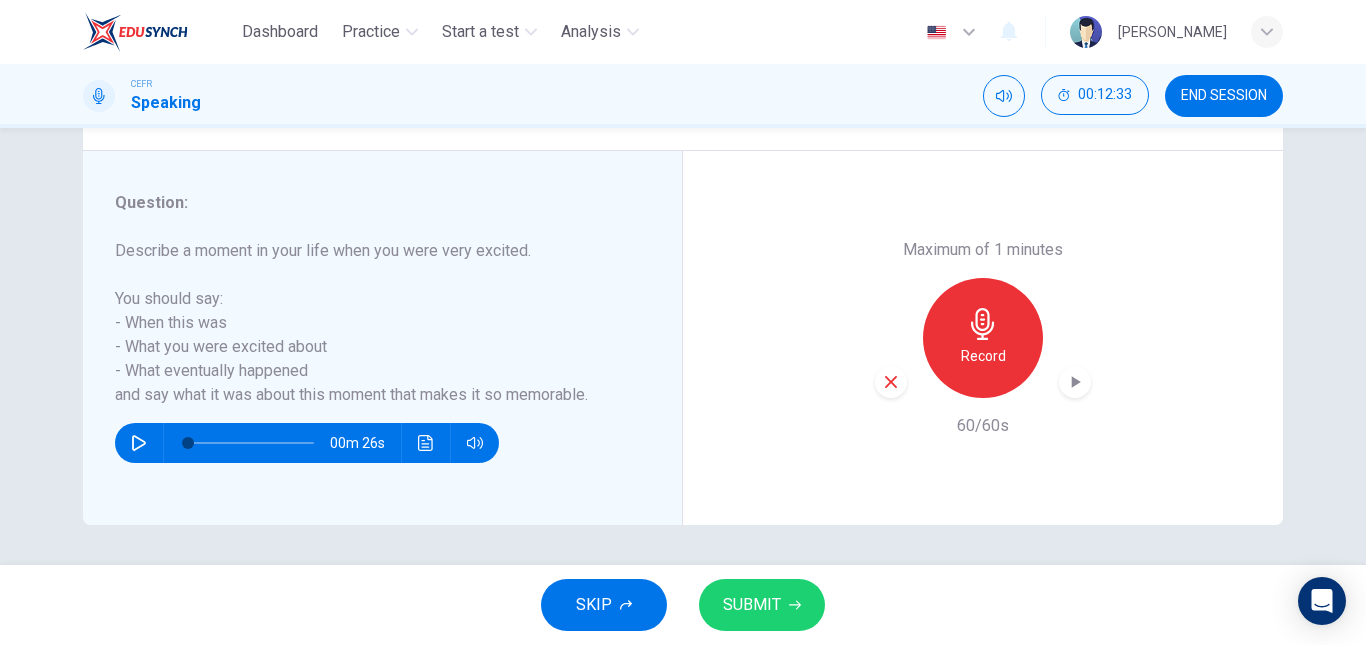 click 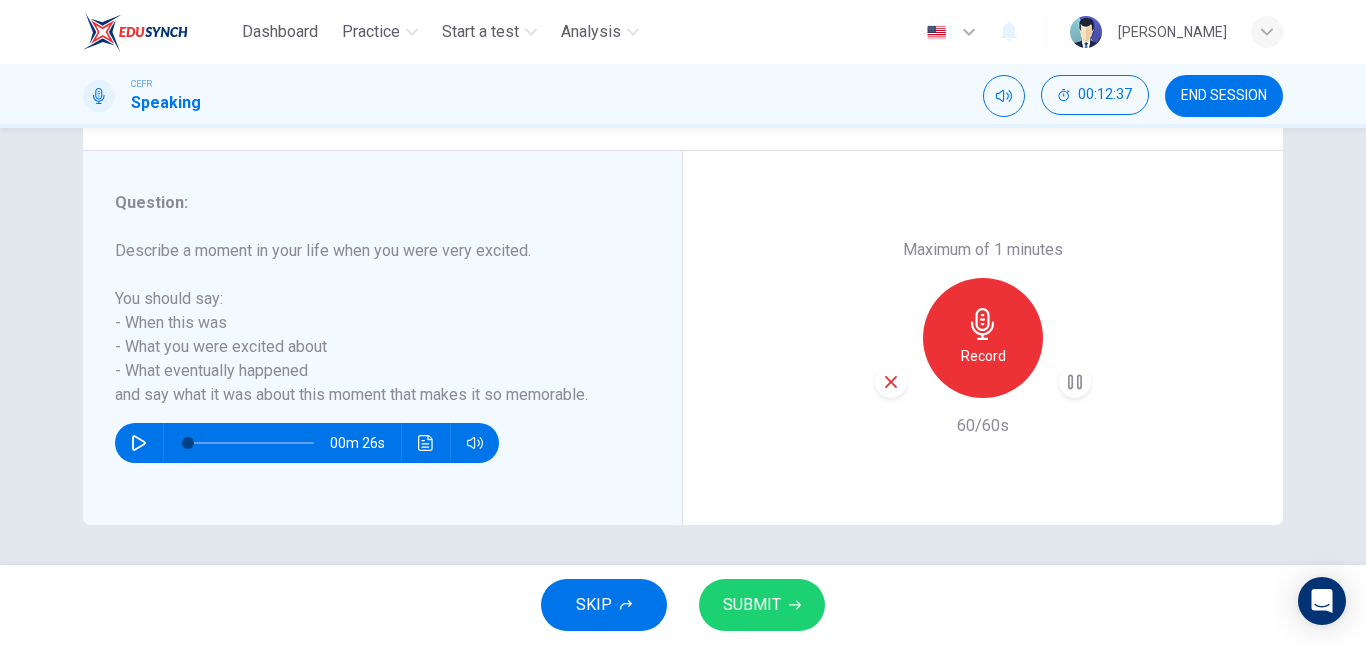 click on "SUBMIT" at bounding box center [752, 605] 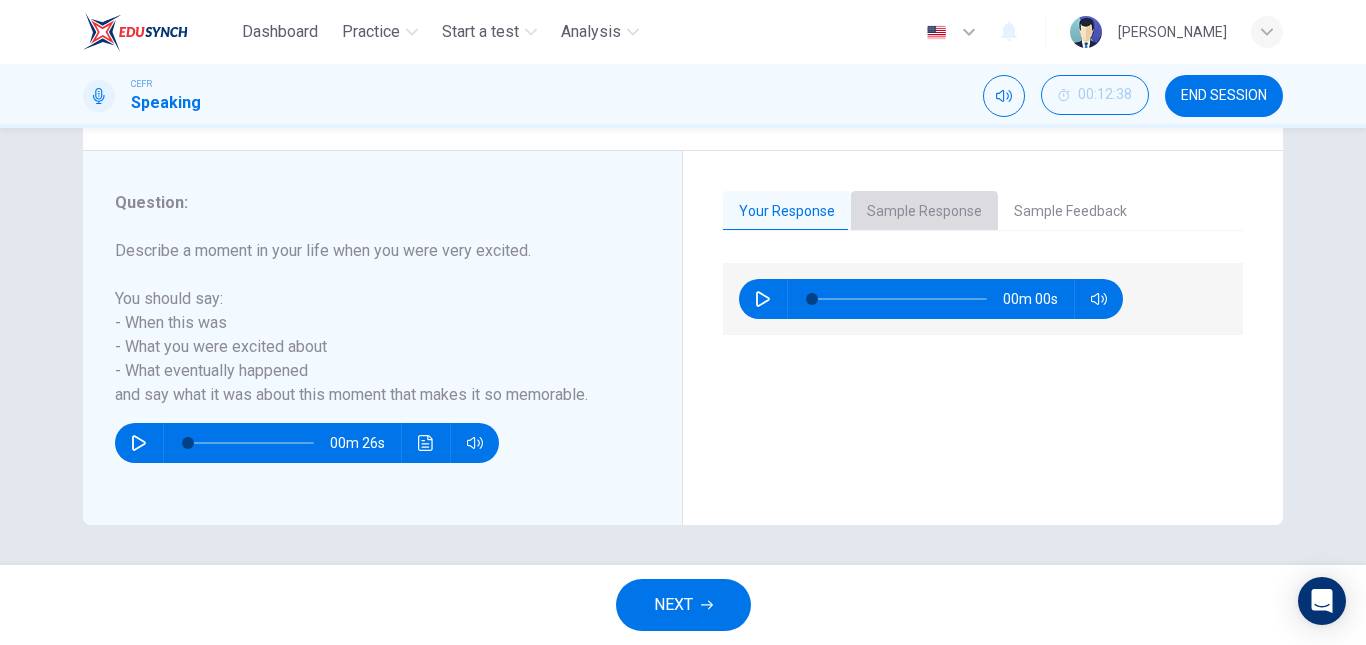 click on "Sample Response" at bounding box center [924, 212] 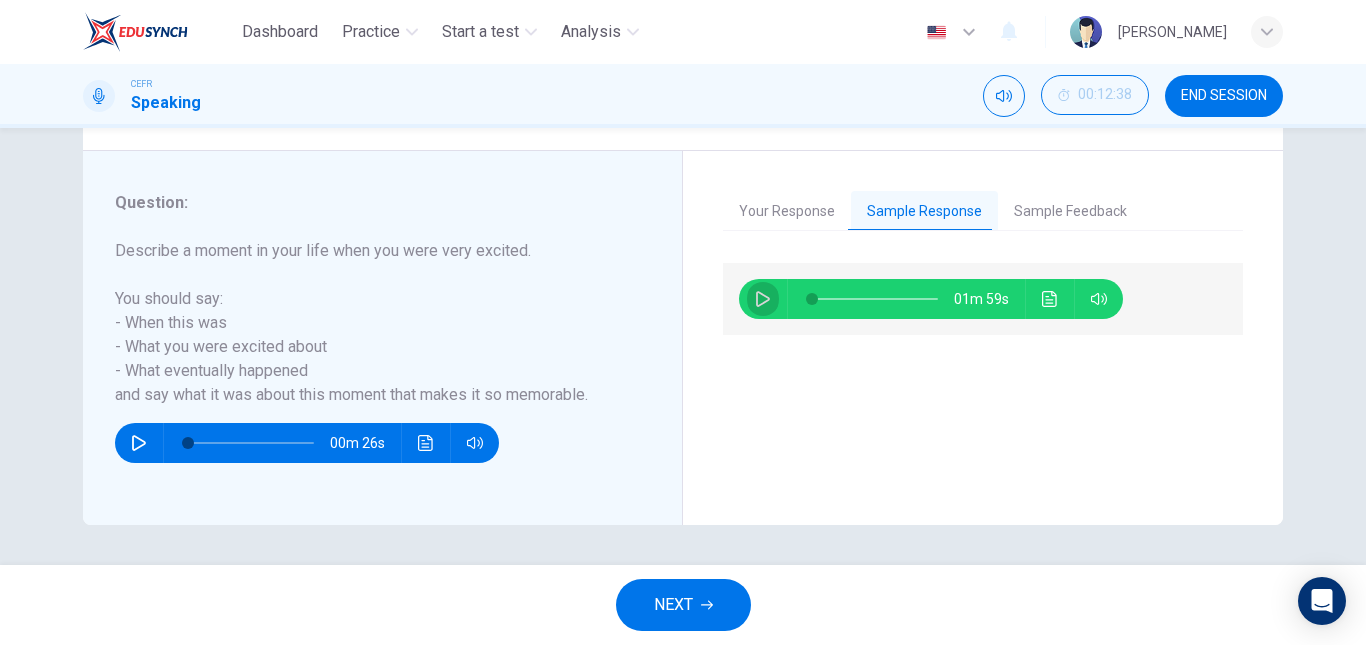 click 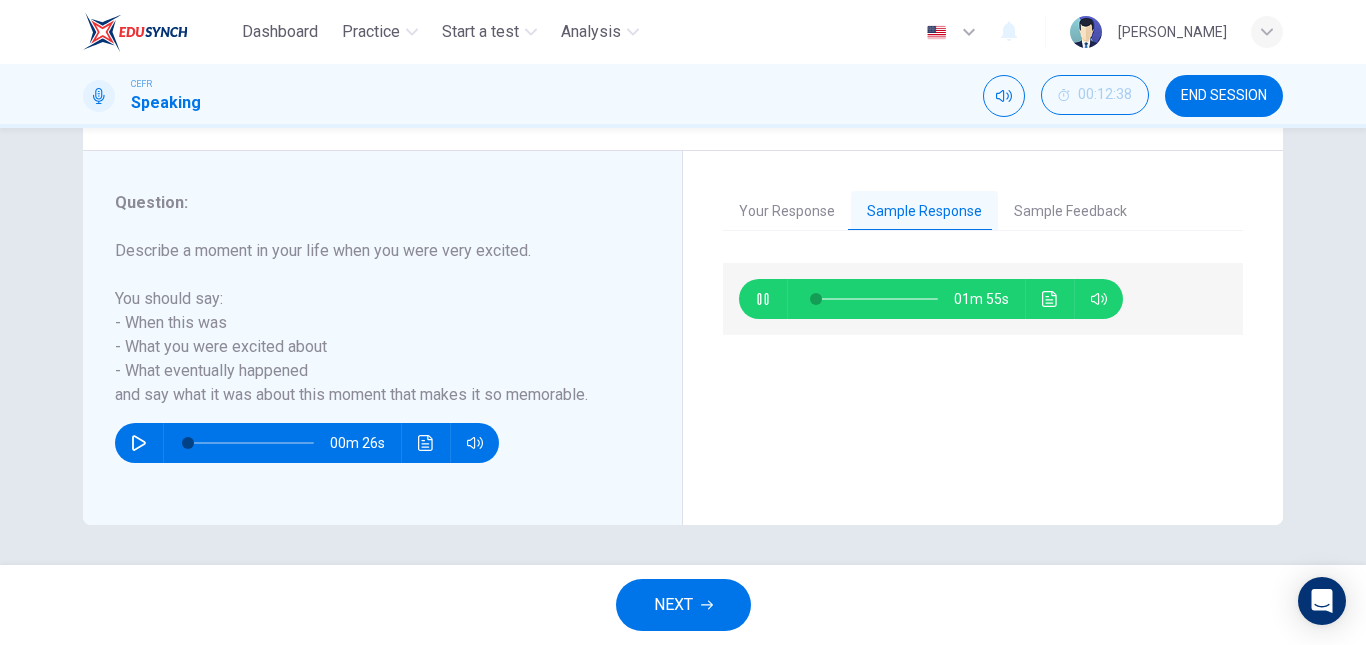 click at bounding box center [875, 299] 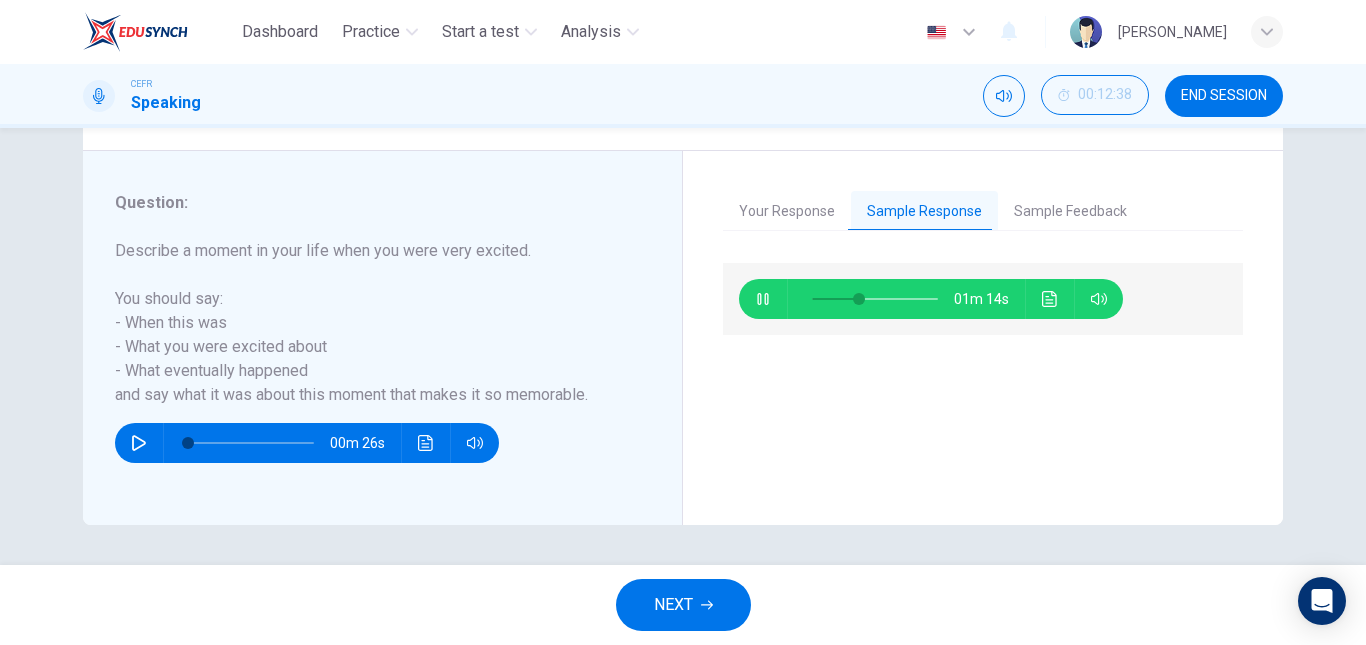 click at bounding box center (763, 299) 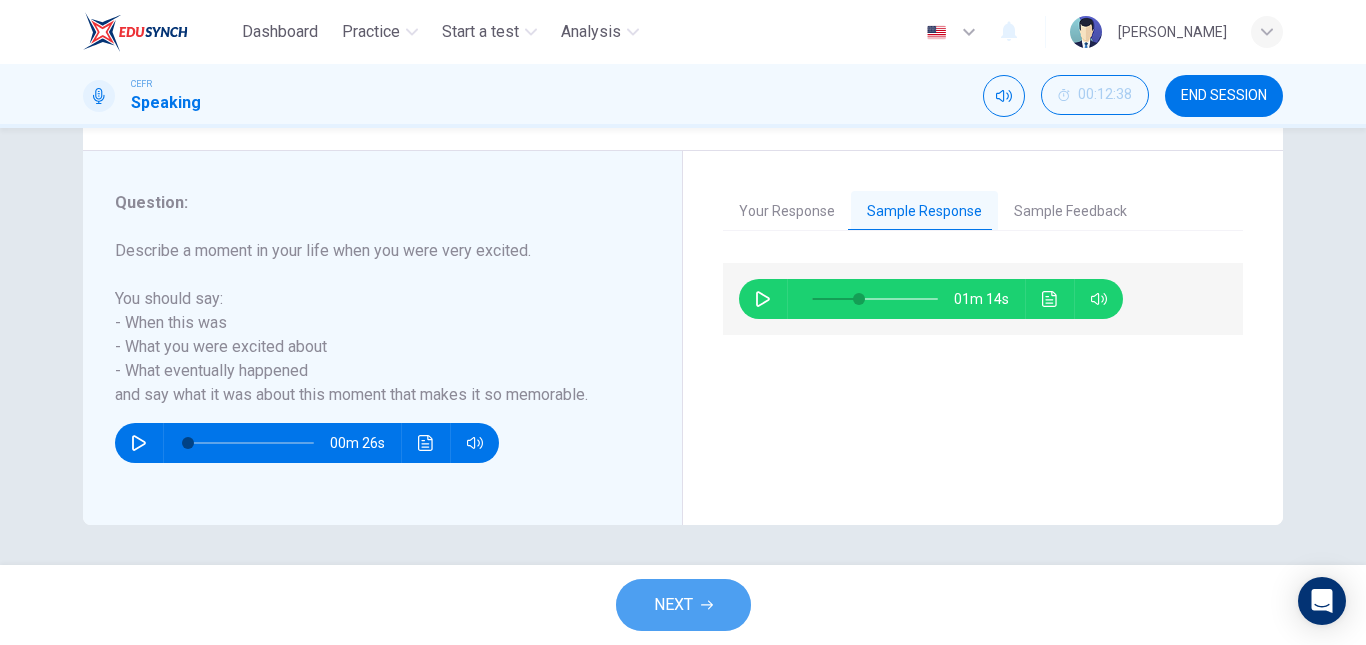 click on "NEXT" at bounding box center (683, 605) 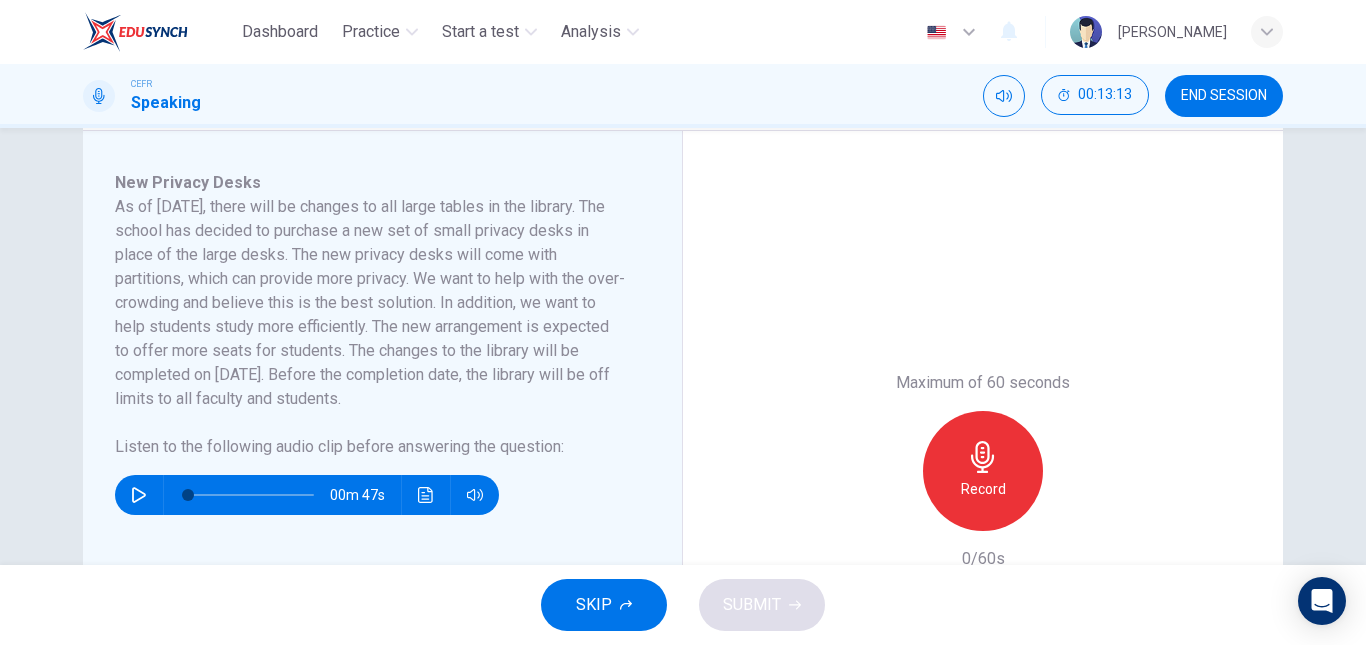 scroll, scrollTop: 327, scrollLeft: 0, axis: vertical 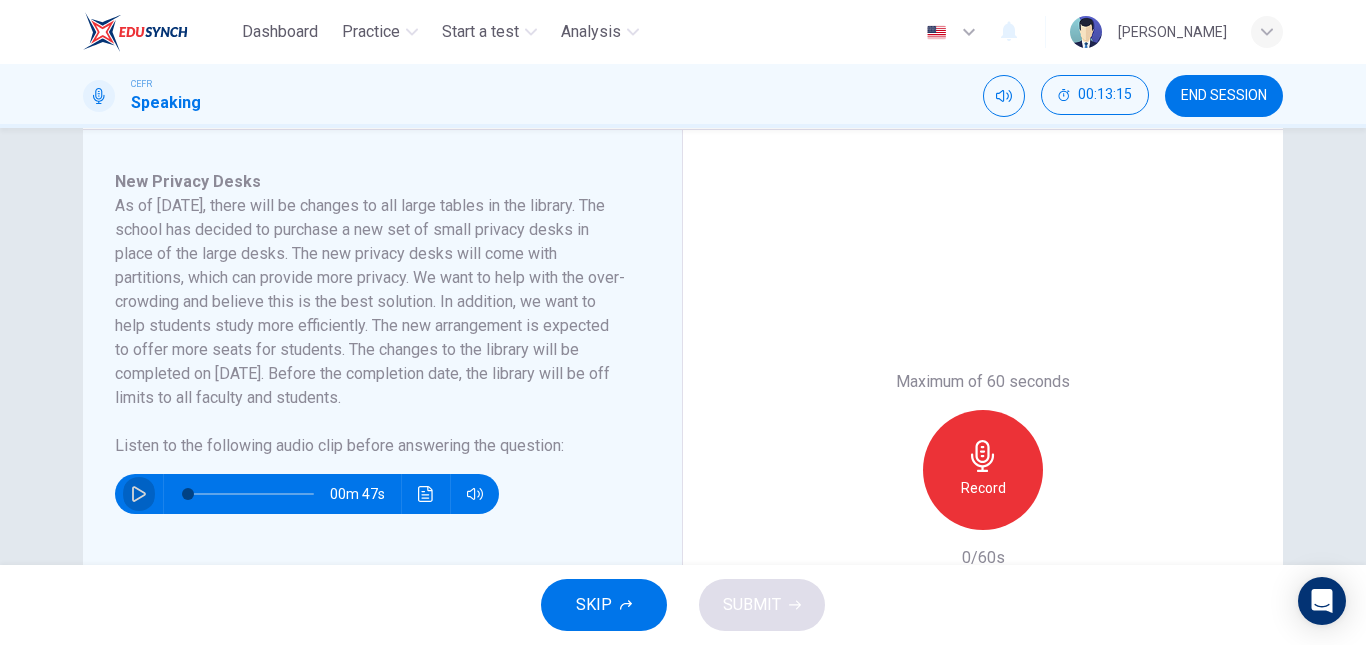 click 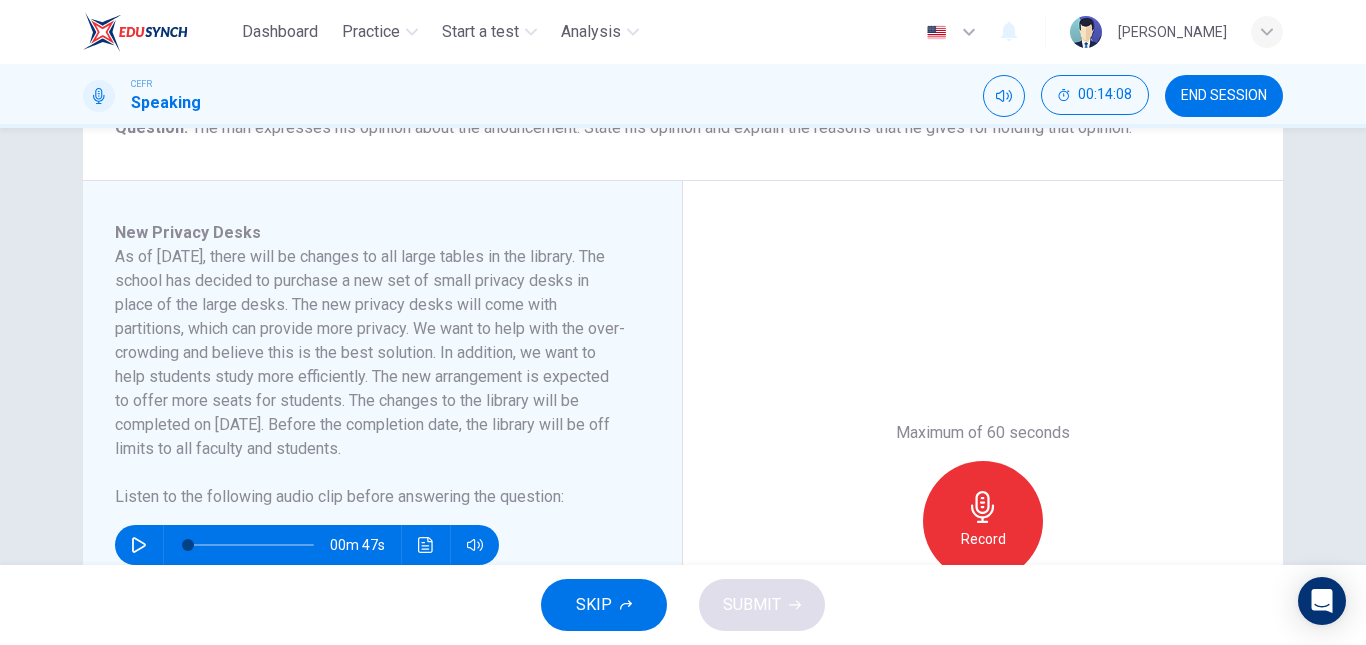 scroll, scrollTop: 277, scrollLeft: 0, axis: vertical 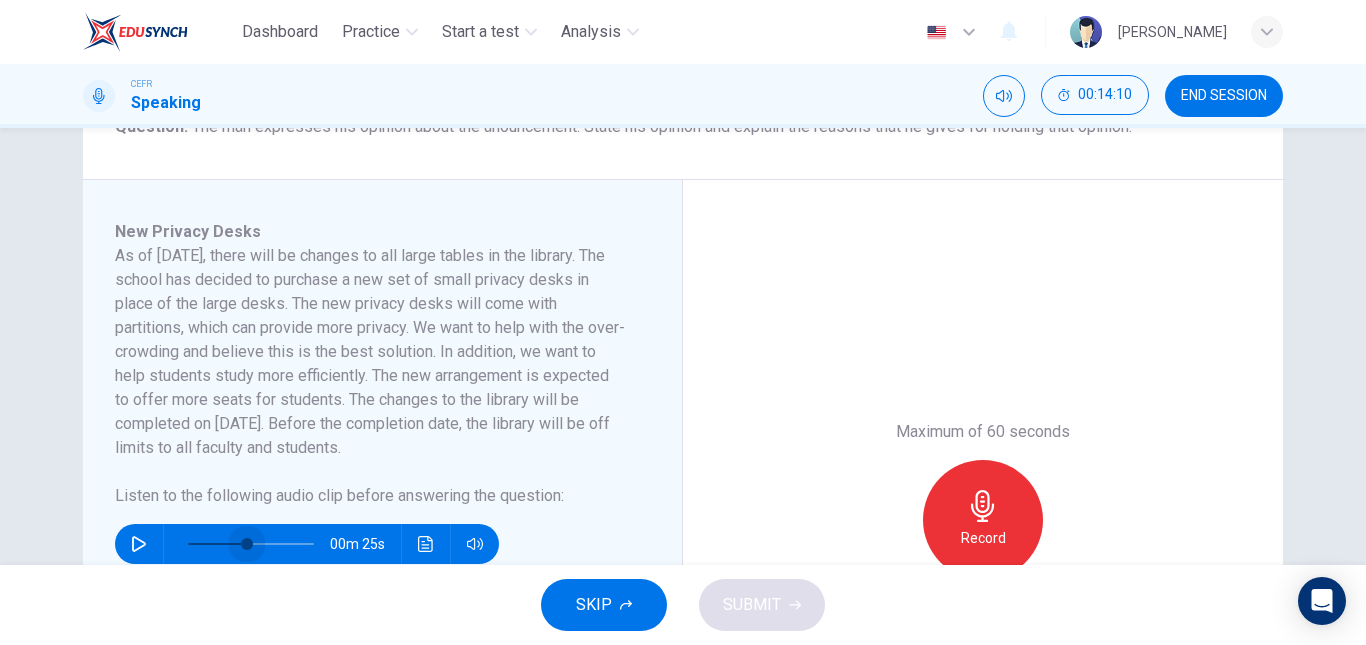click at bounding box center (251, 544) 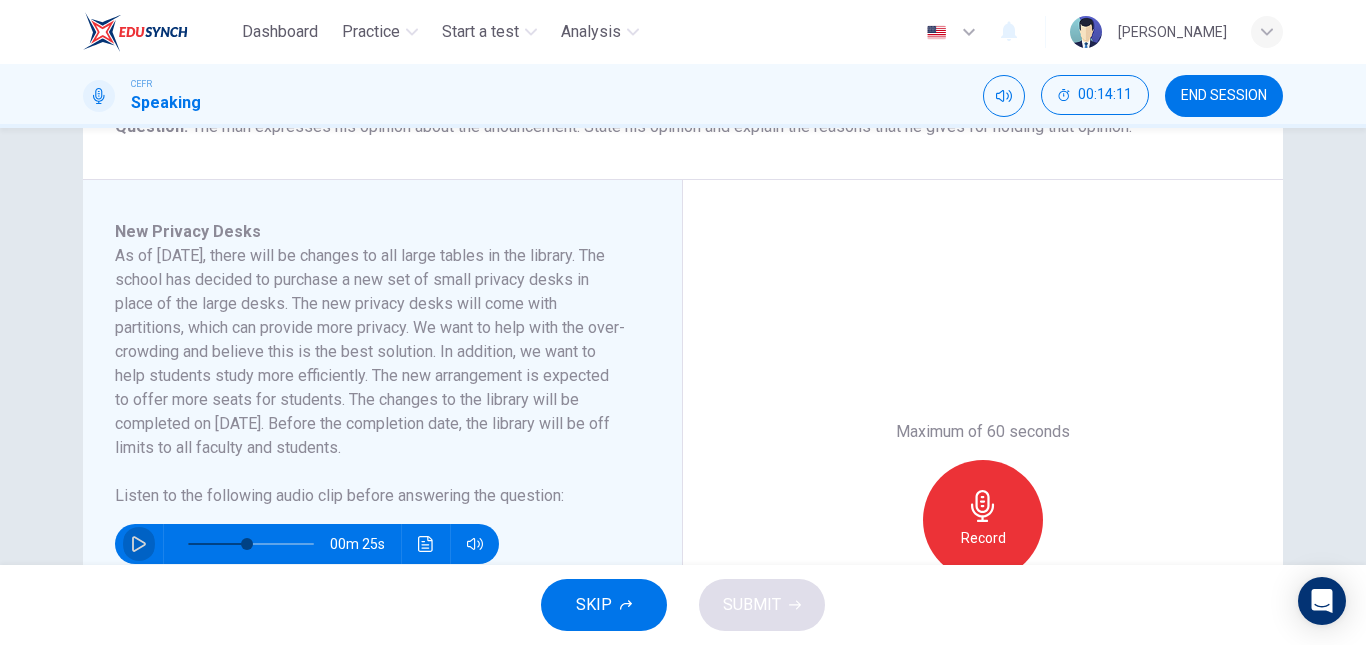 click 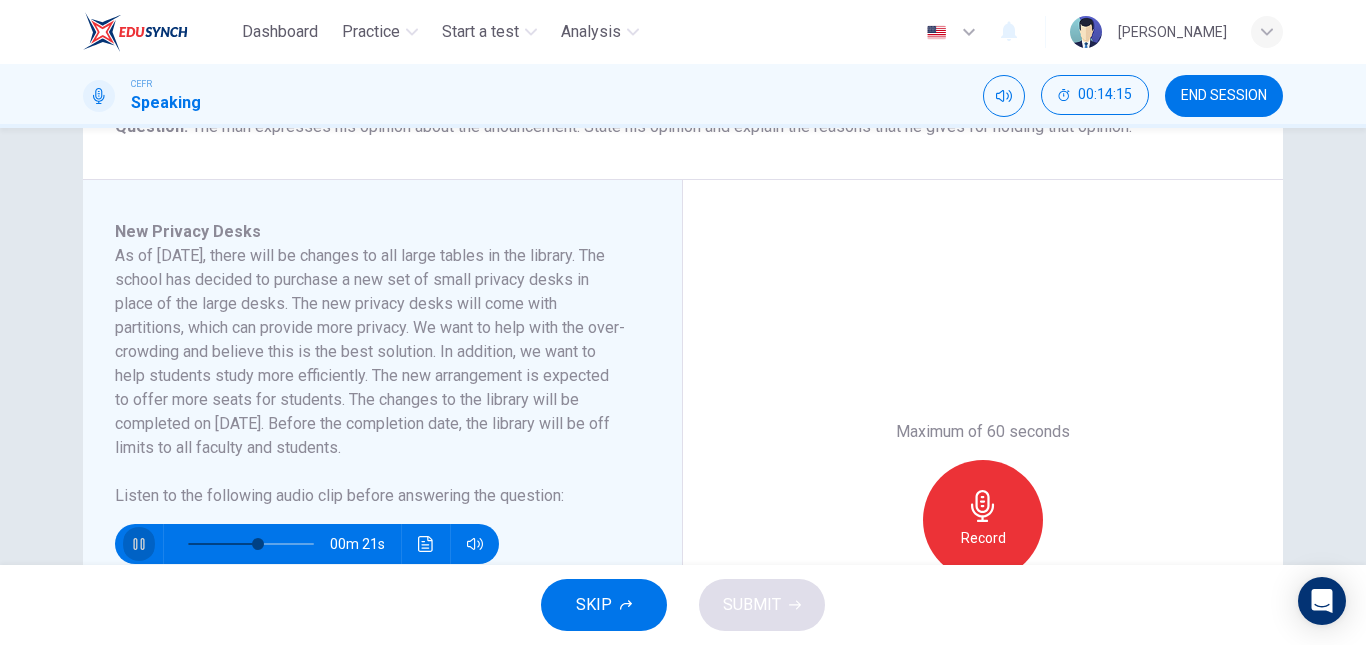click 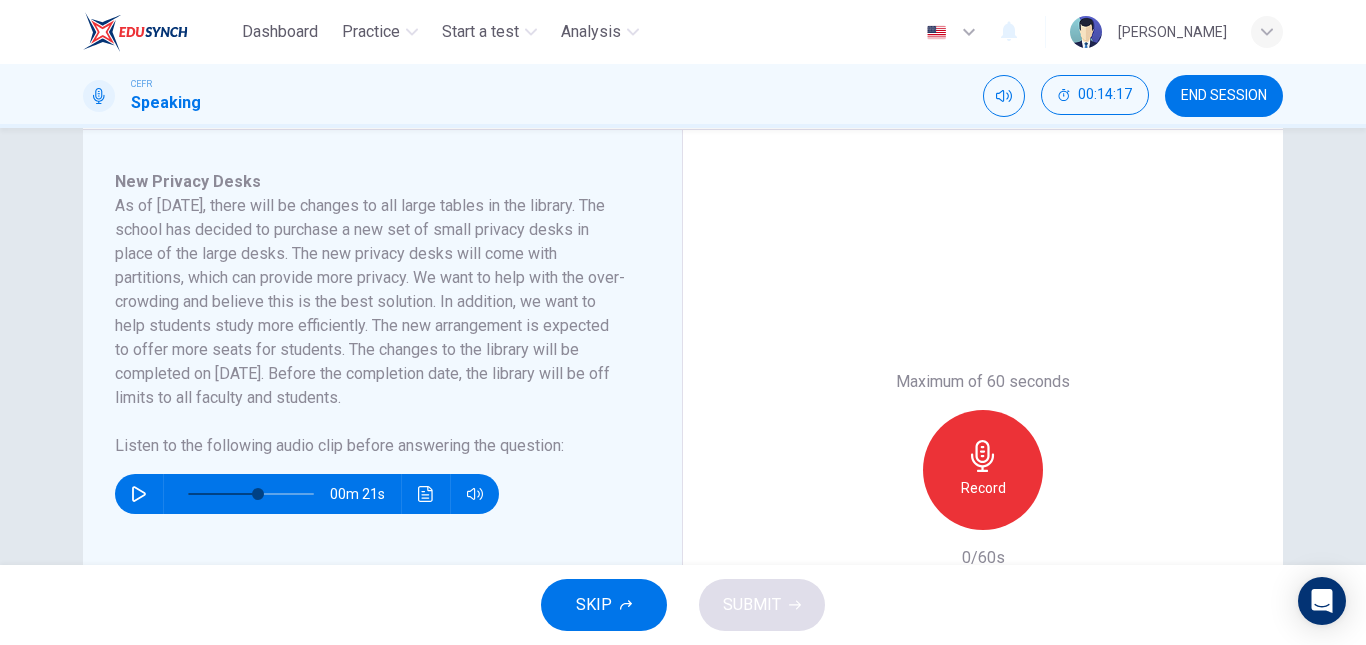 scroll, scrollTop: 328, scrollLeft: 0, axis: vertical 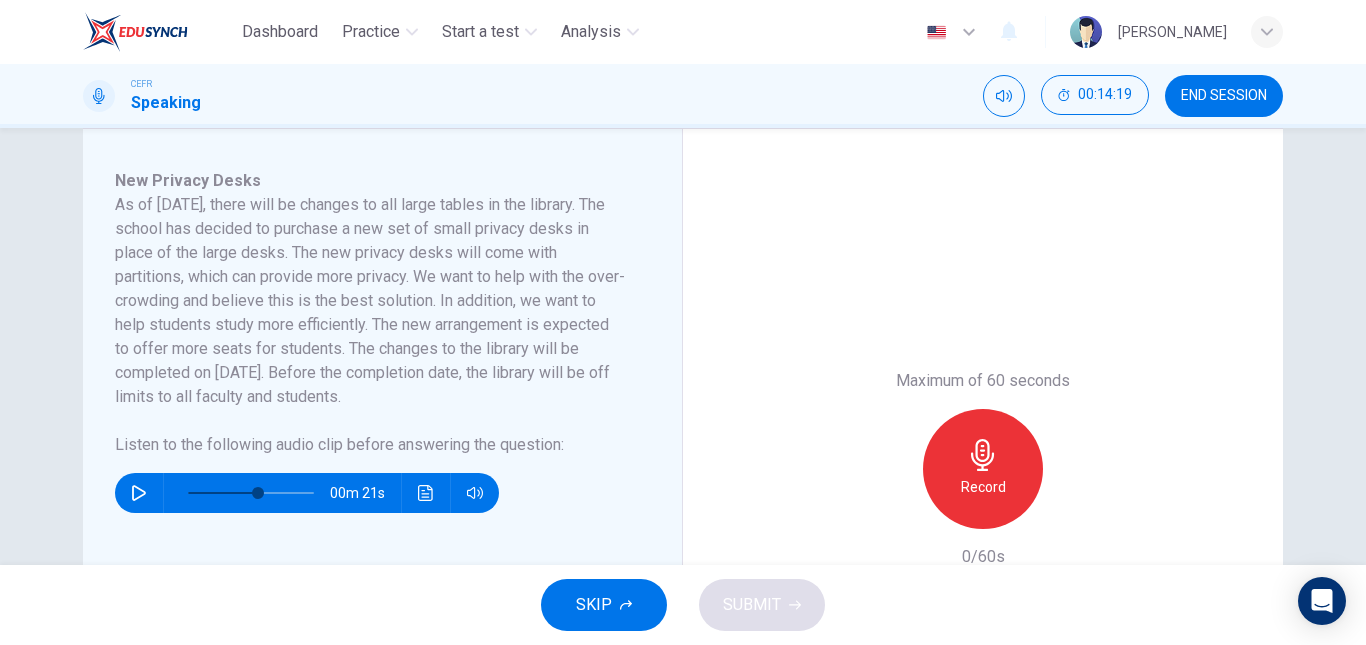click on "Record" at bounding box center [983, 469] 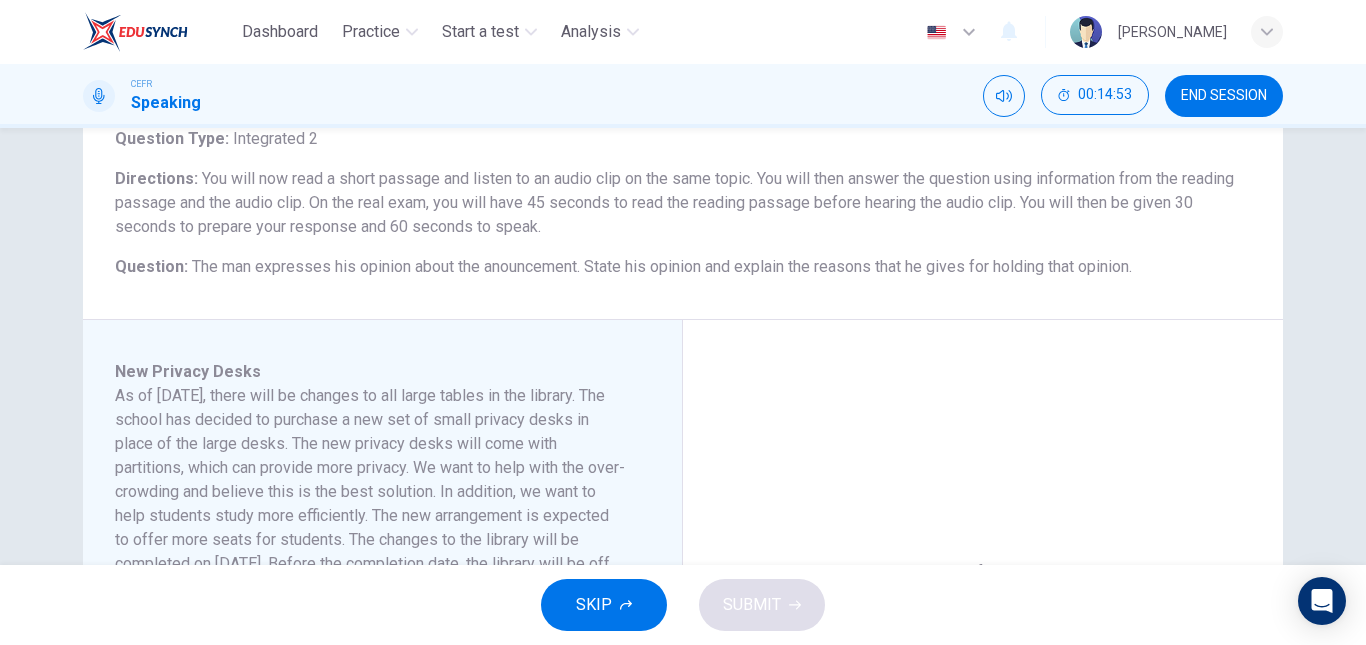 scroll, scrollTop: 136, scrollLeft: 0, axis: vertical 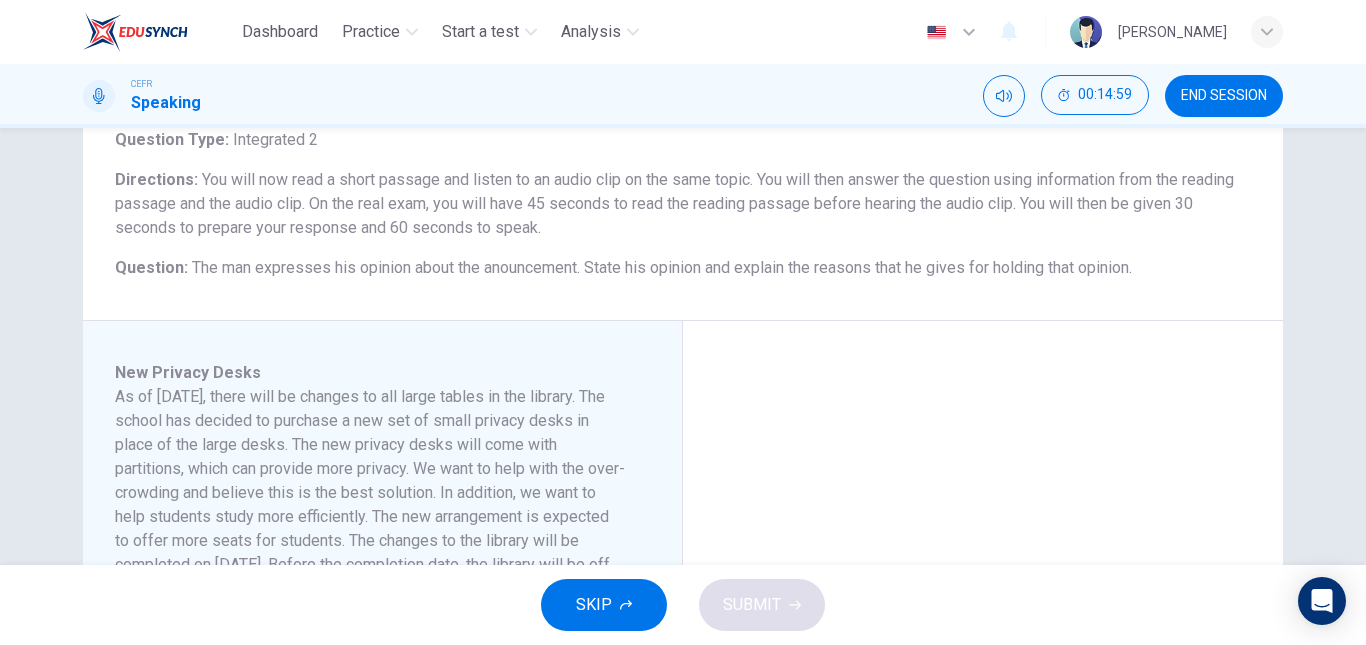 click on "Maximum of 60 seconds Stop 38/60s" at bounding box center (983, 661) 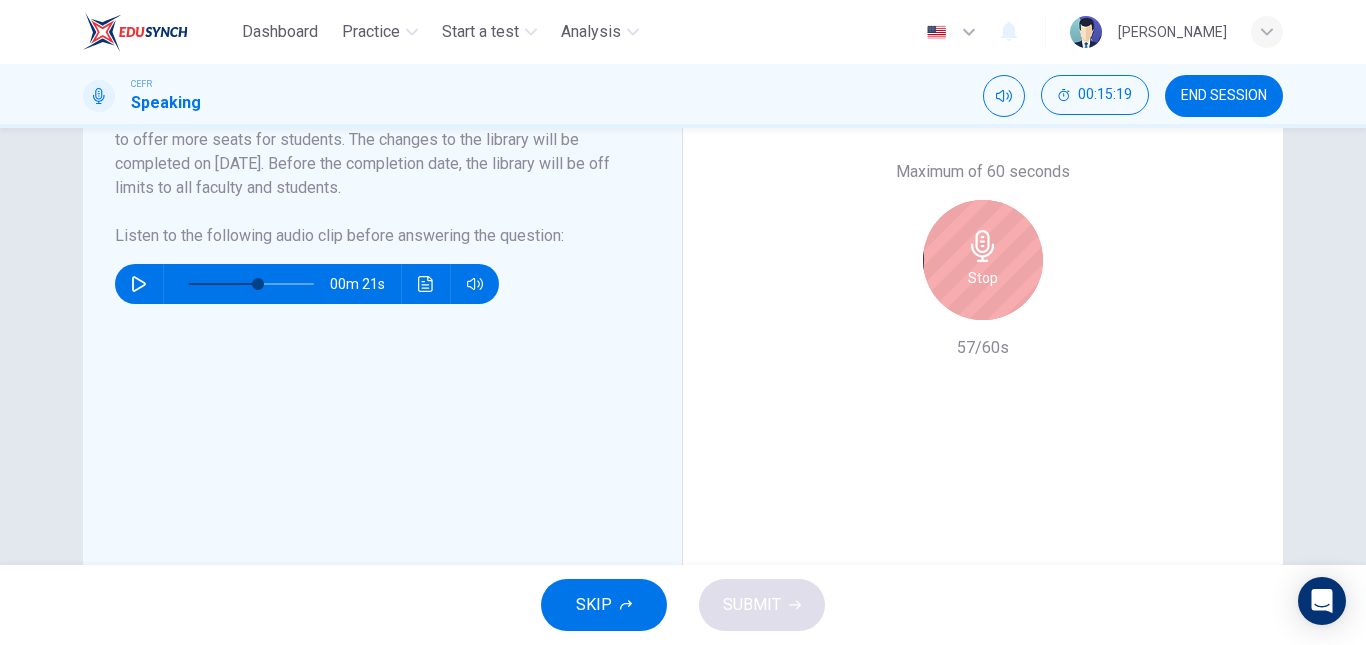 scroll, scrollTop: 539, scrollLeft: 0, axis: vertical 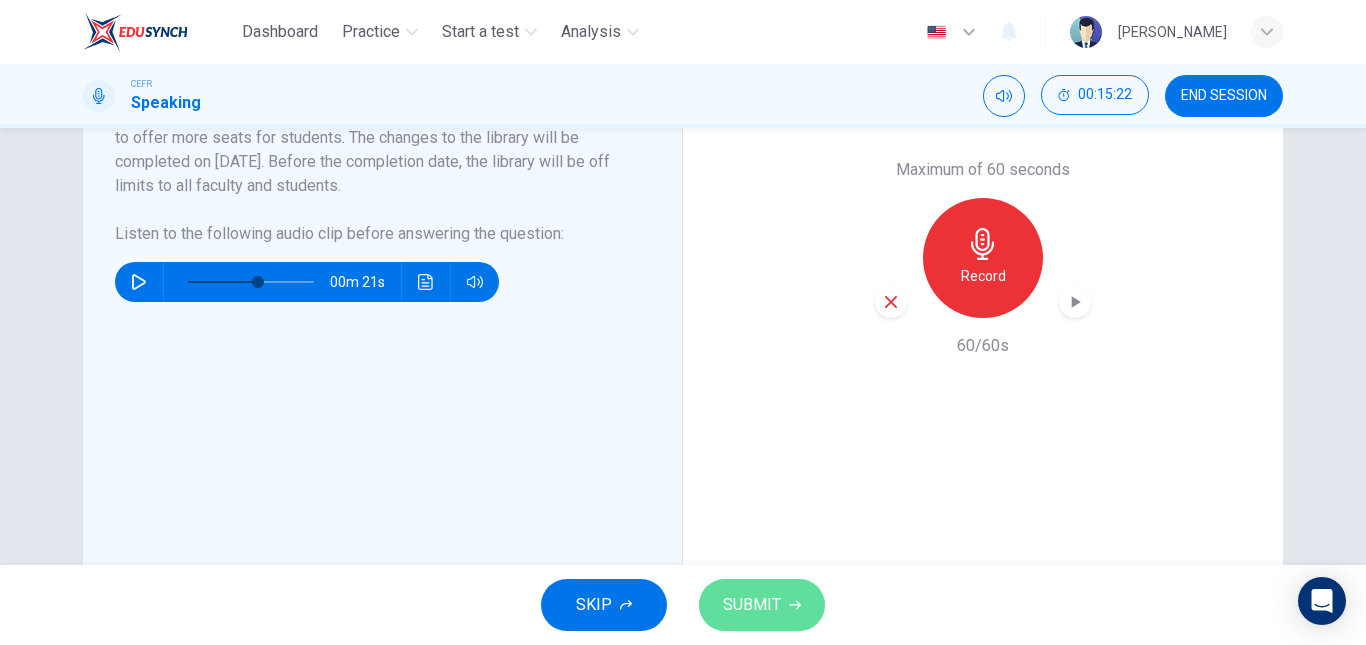 click on "SUBMIT" at bounding box center [752, 605] 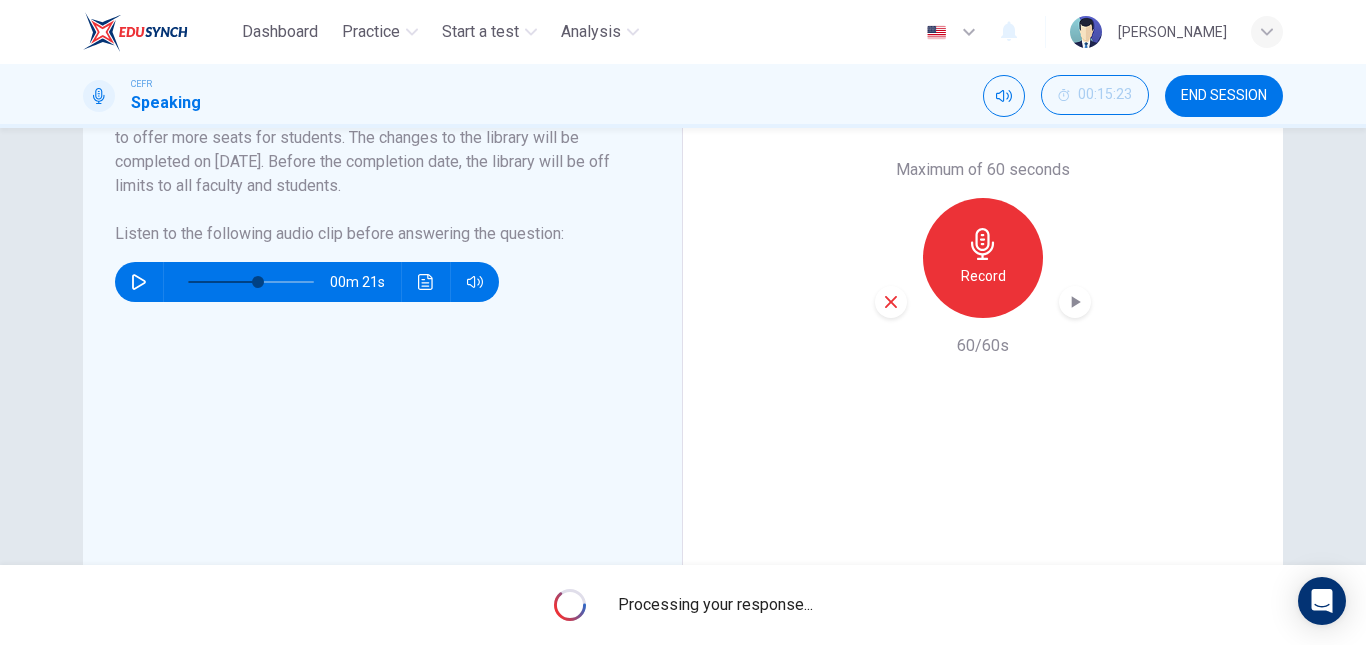 type on "0" 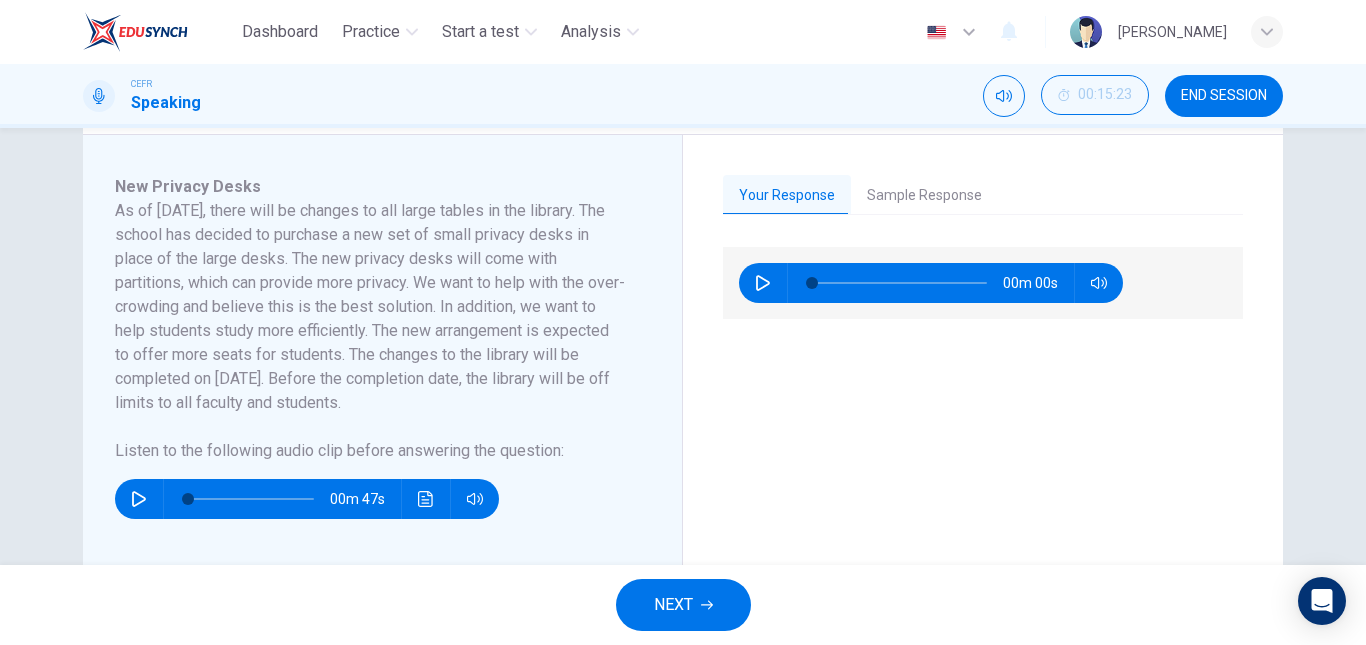 scroll, scrollTop: 310, scrollLeft: 0, axis: vertical 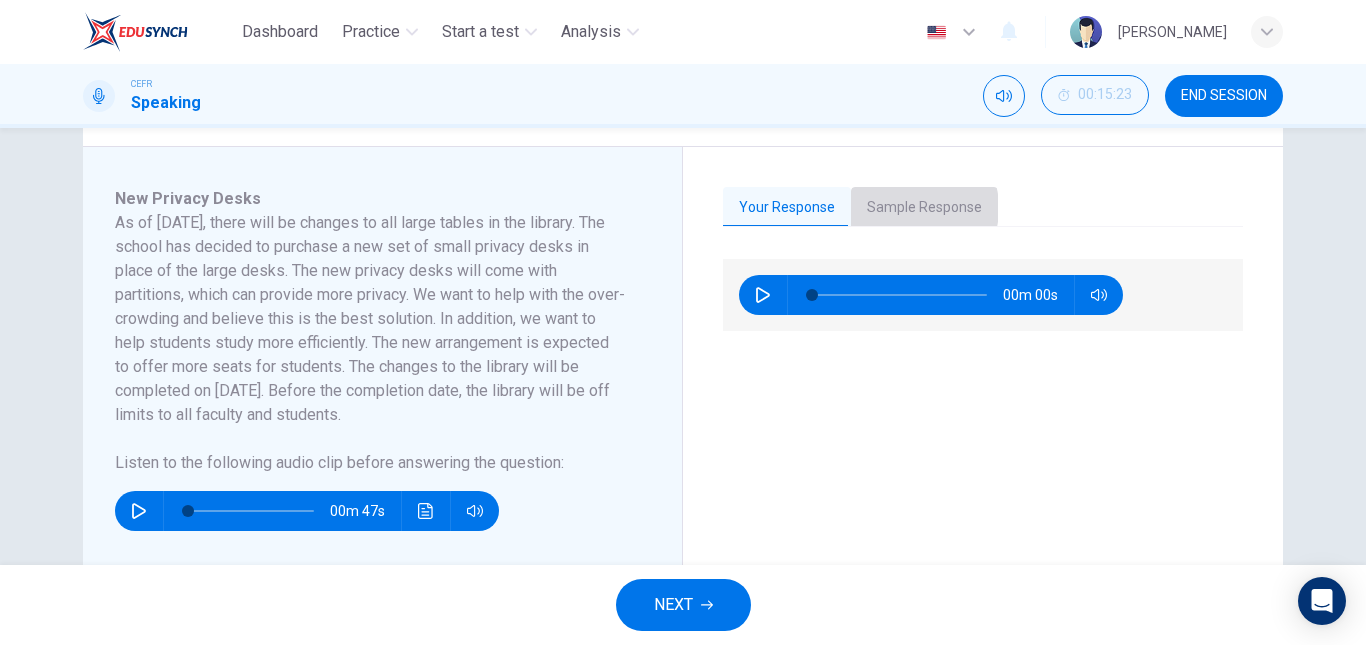 click on "Sample Response" at bounding box center (924, 208) 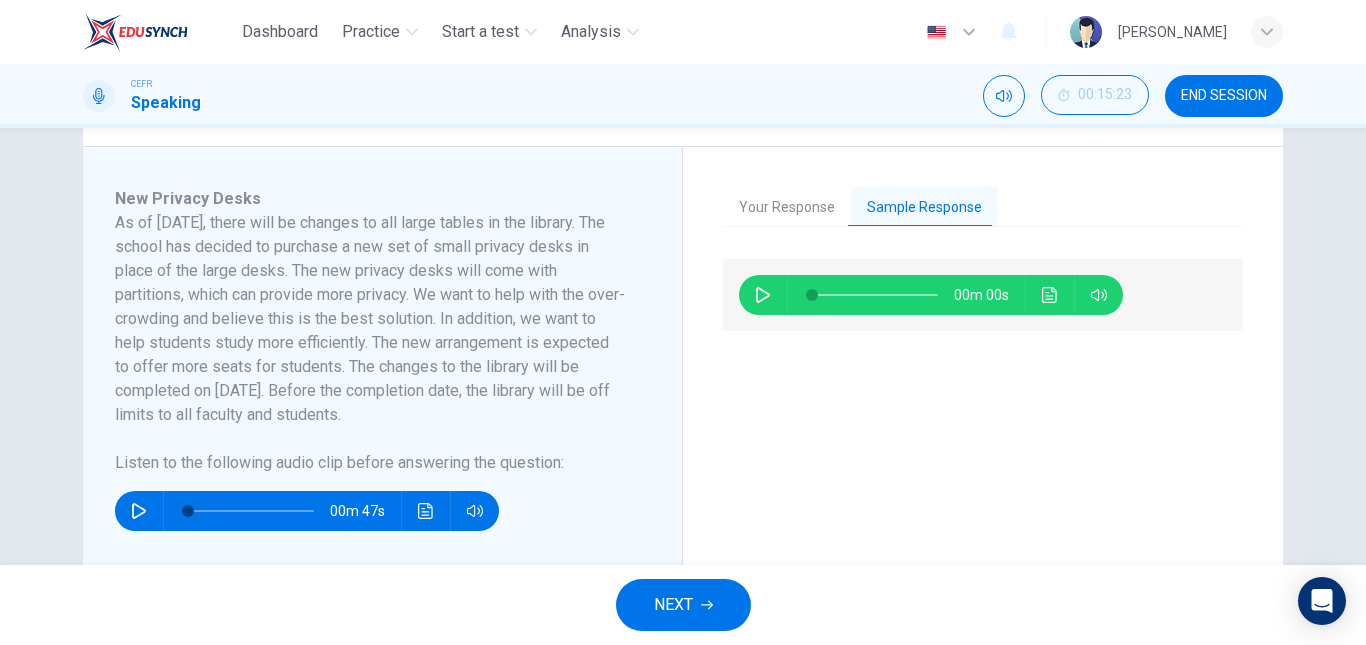 click at bounding box center (763, 295) 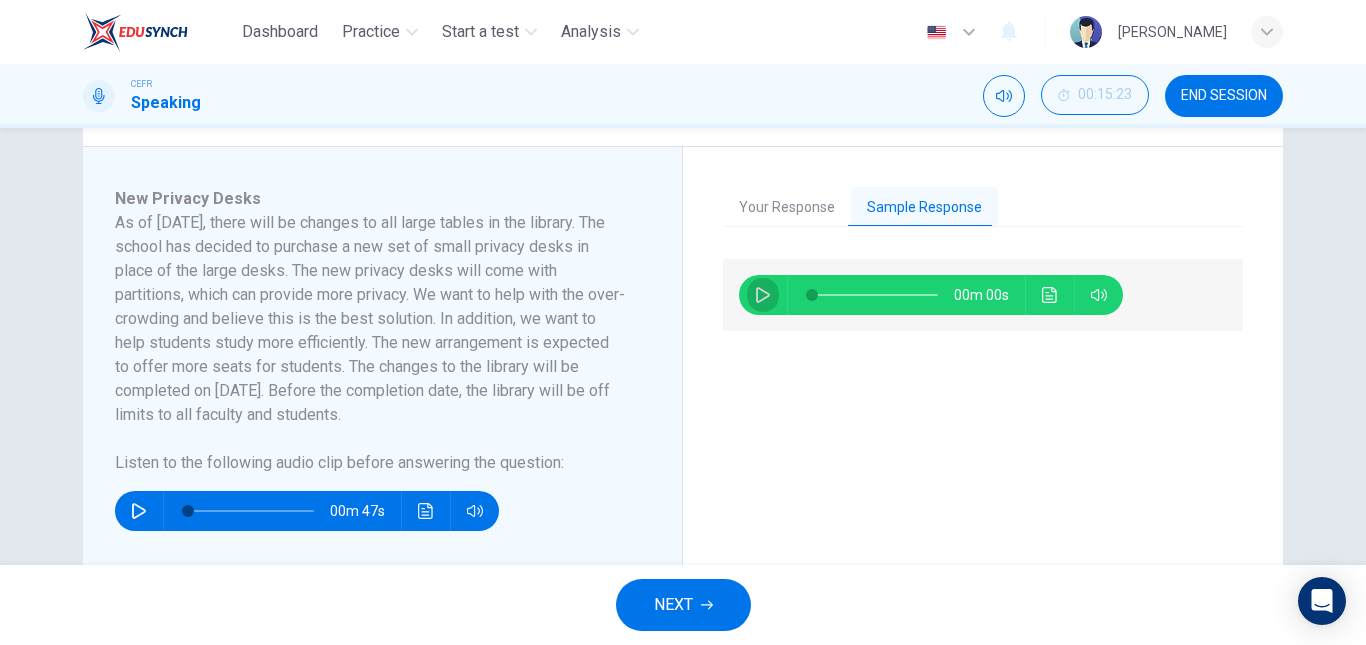 click 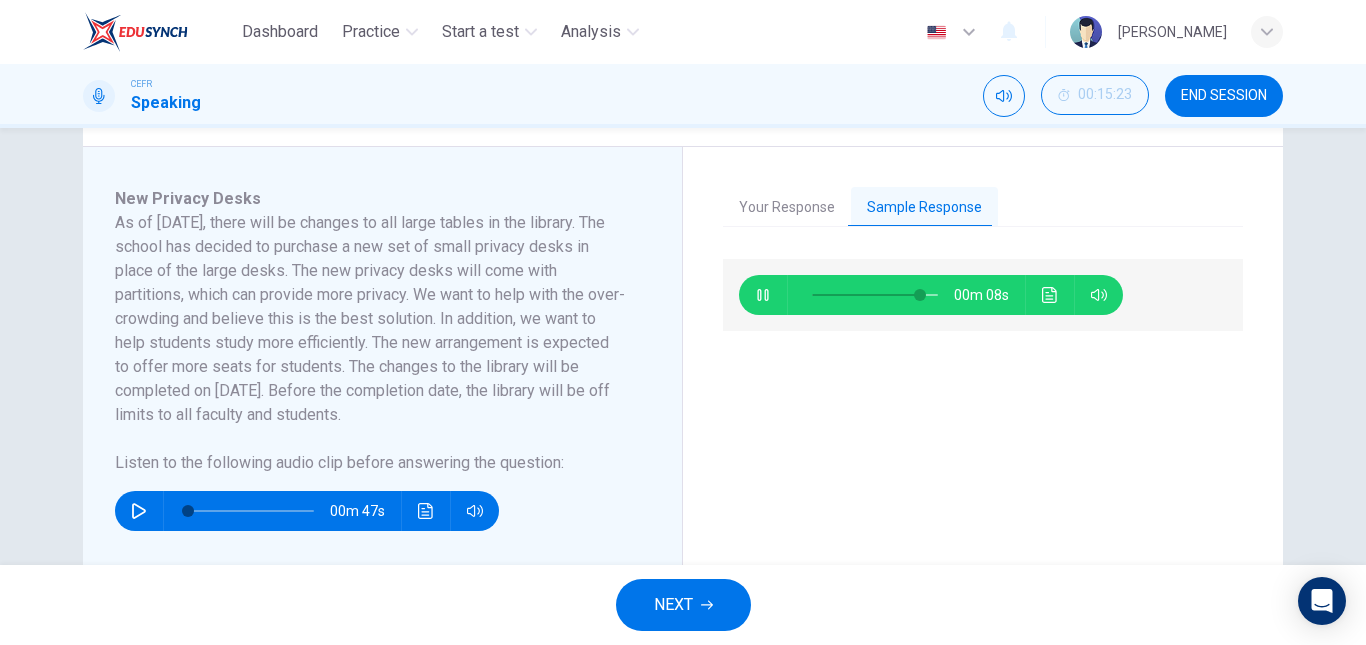 click at bounding box center (875, 295) 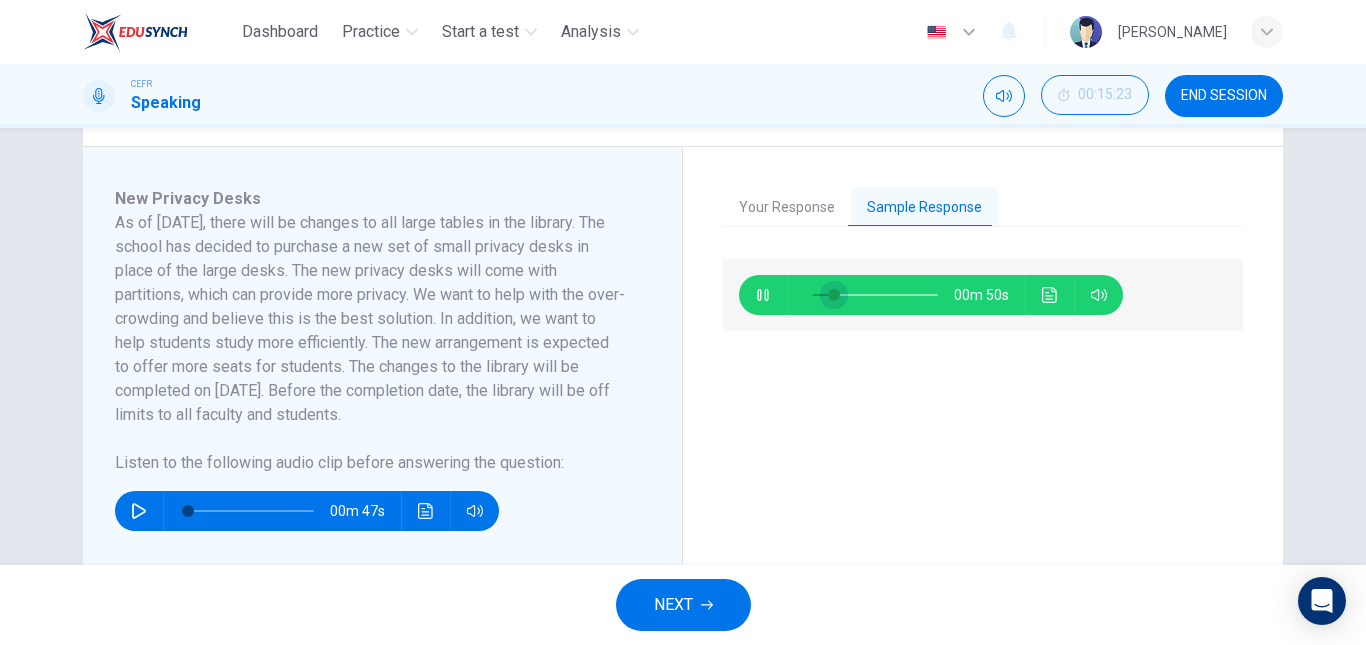 click at bounding box center [834, 295] 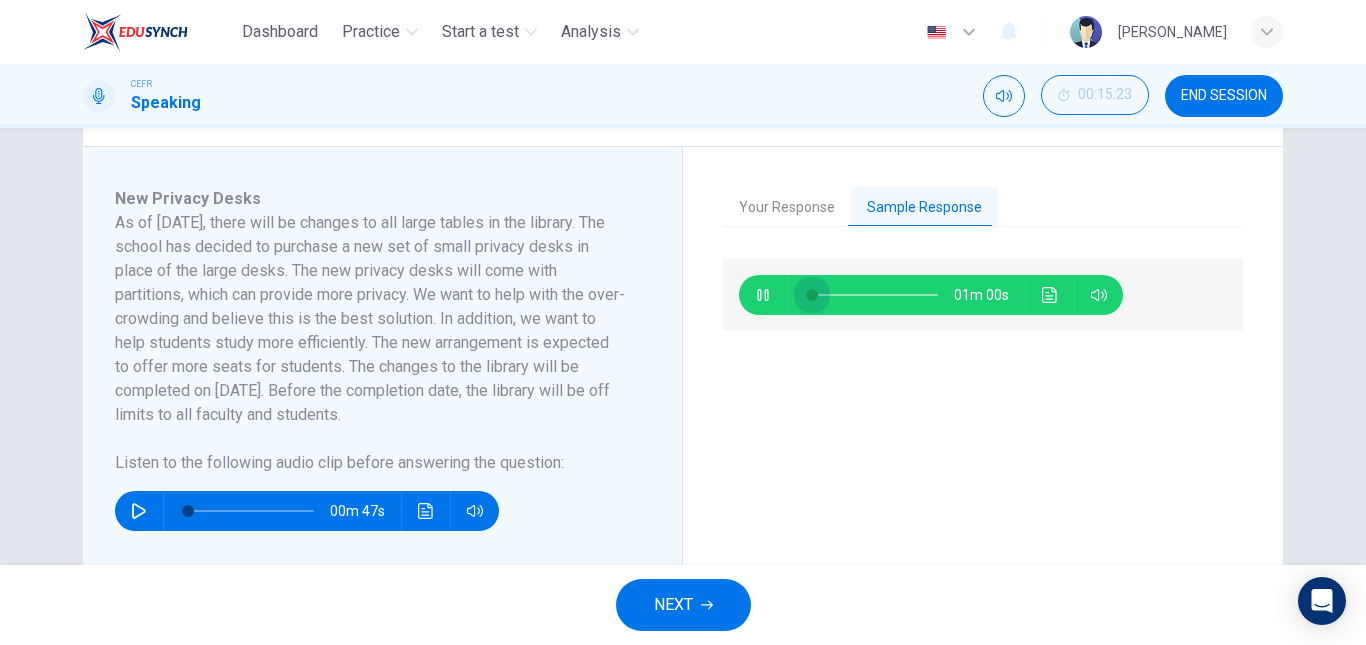 drag, startPoint x: 812, startPoint y: 296, endPoint x: 753, endPoint y: 296, distance: 59 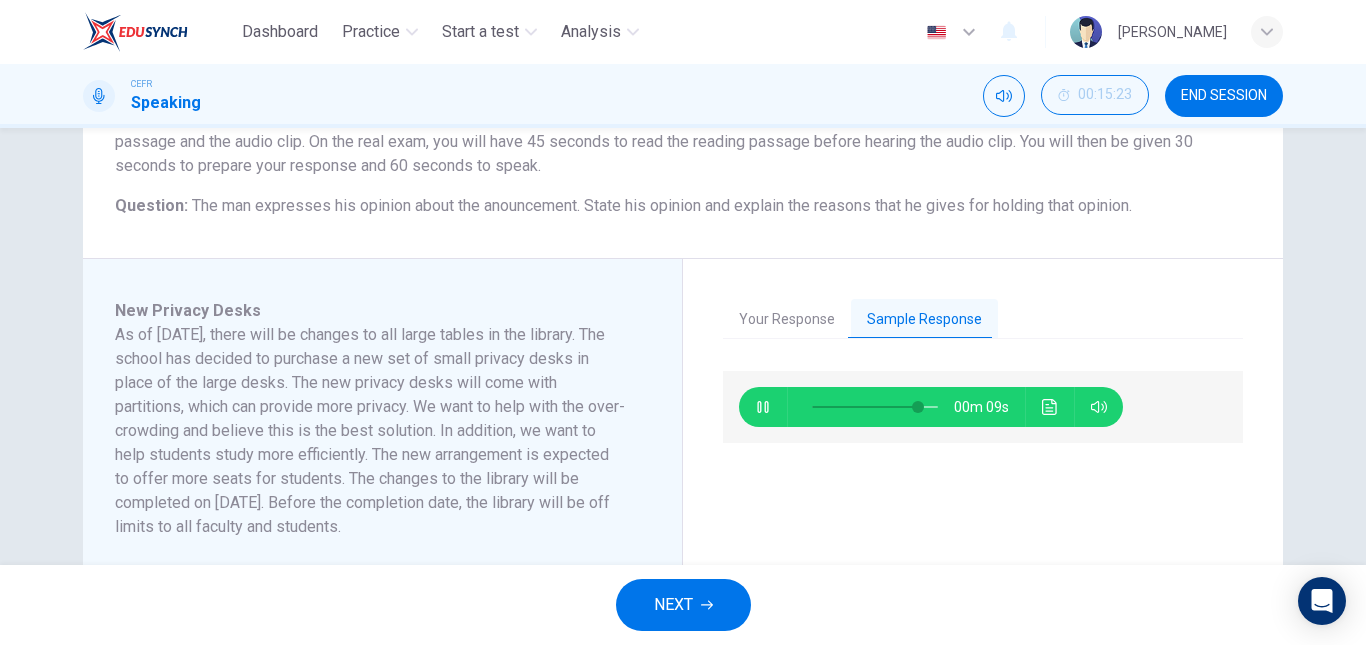 scroll, scrollTop: 198, scrollLeft: 0, axis: vertical 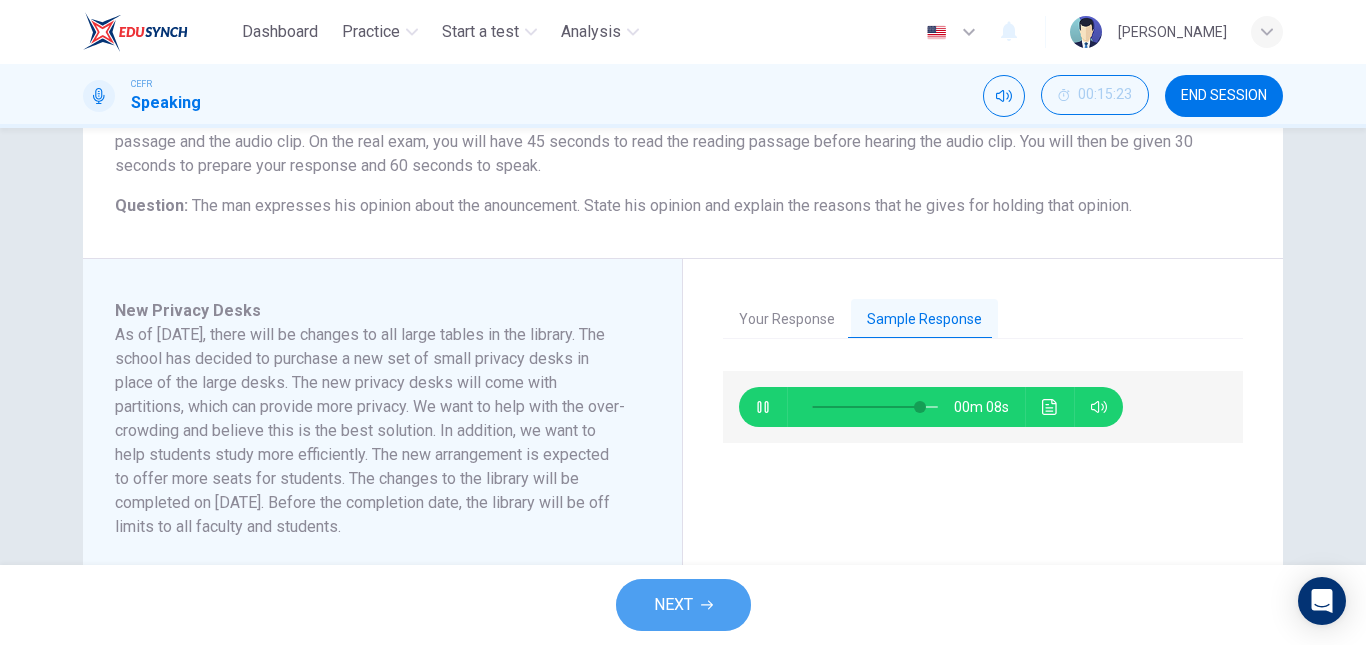 click on "NEXT" at bounding box center [673, 605] 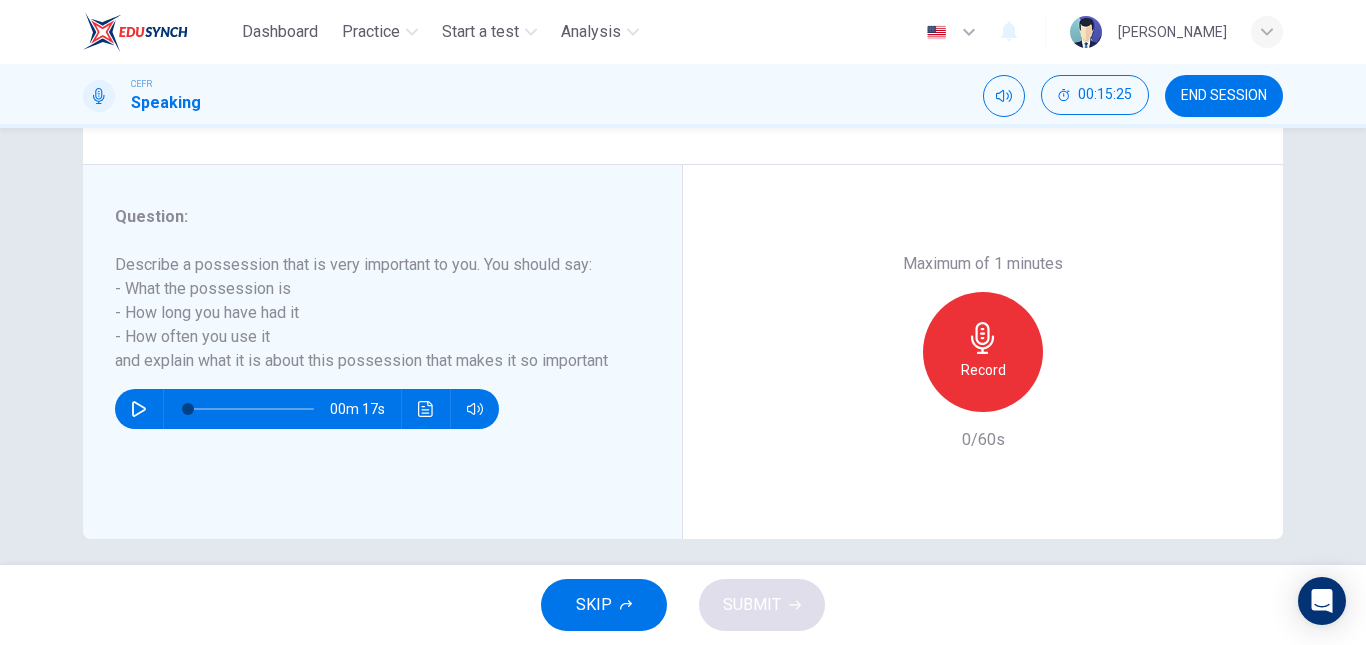 scroll, scrollTop: 324, scrollLeft: 0, axis: vertical 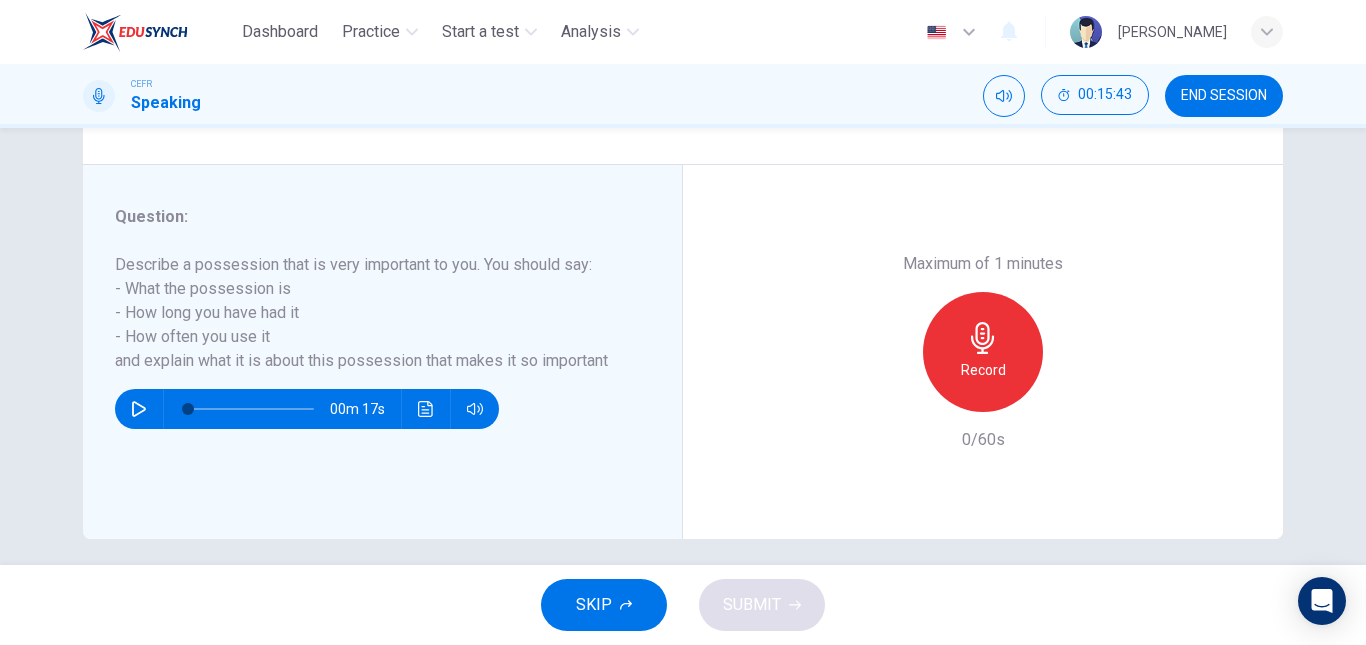 drag, startPoint x: 101, startPoint y: 241, endPoint x: 262, endPoint y: 319, distance: 178.89941 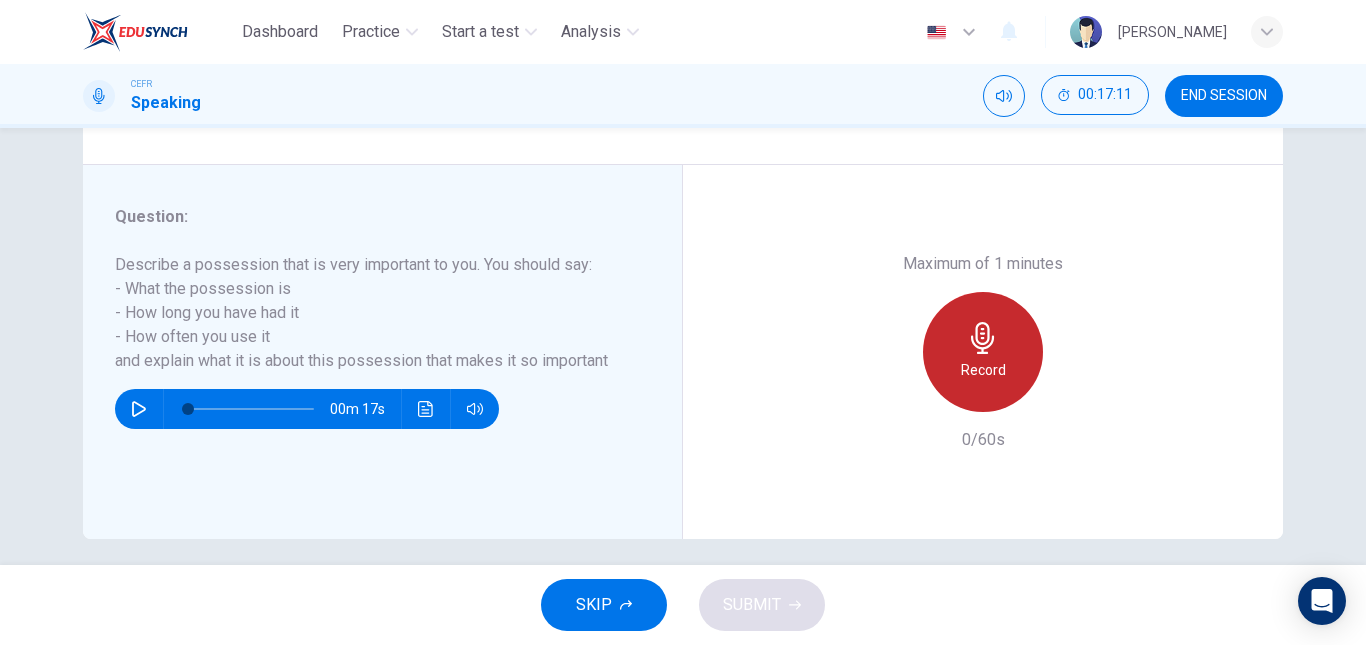 click 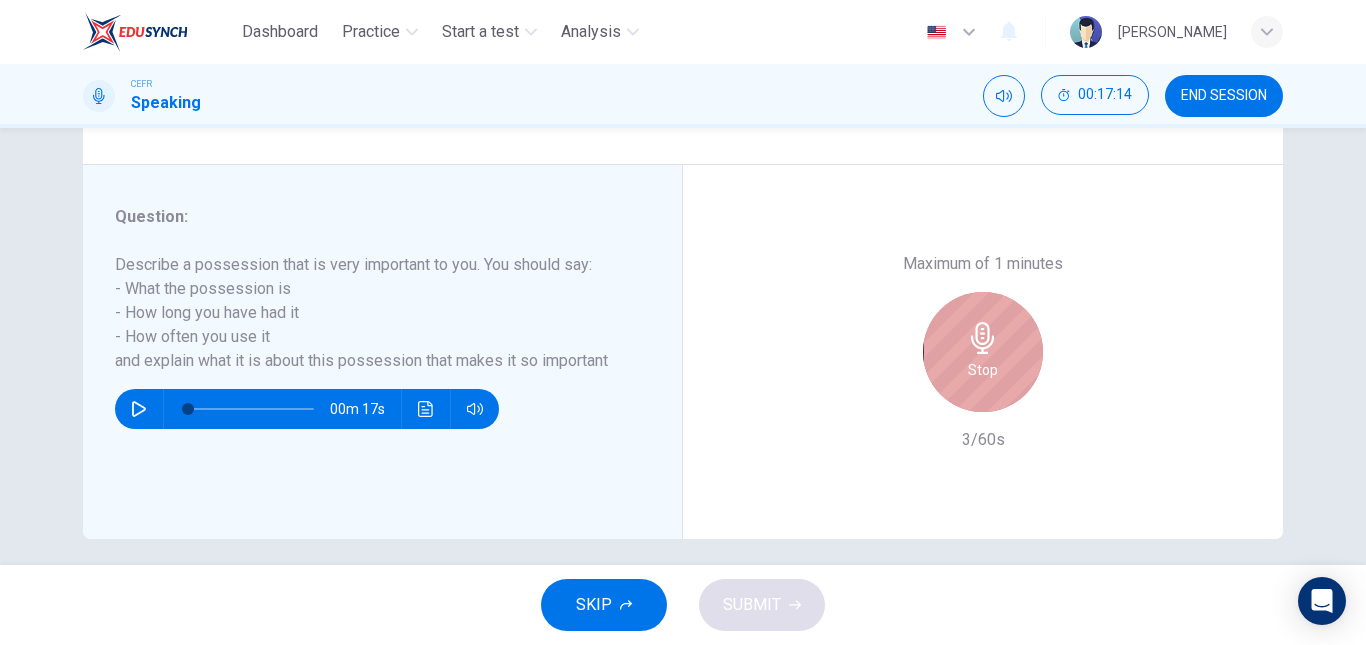 click on "Stop" at bounding box center [983, 352] 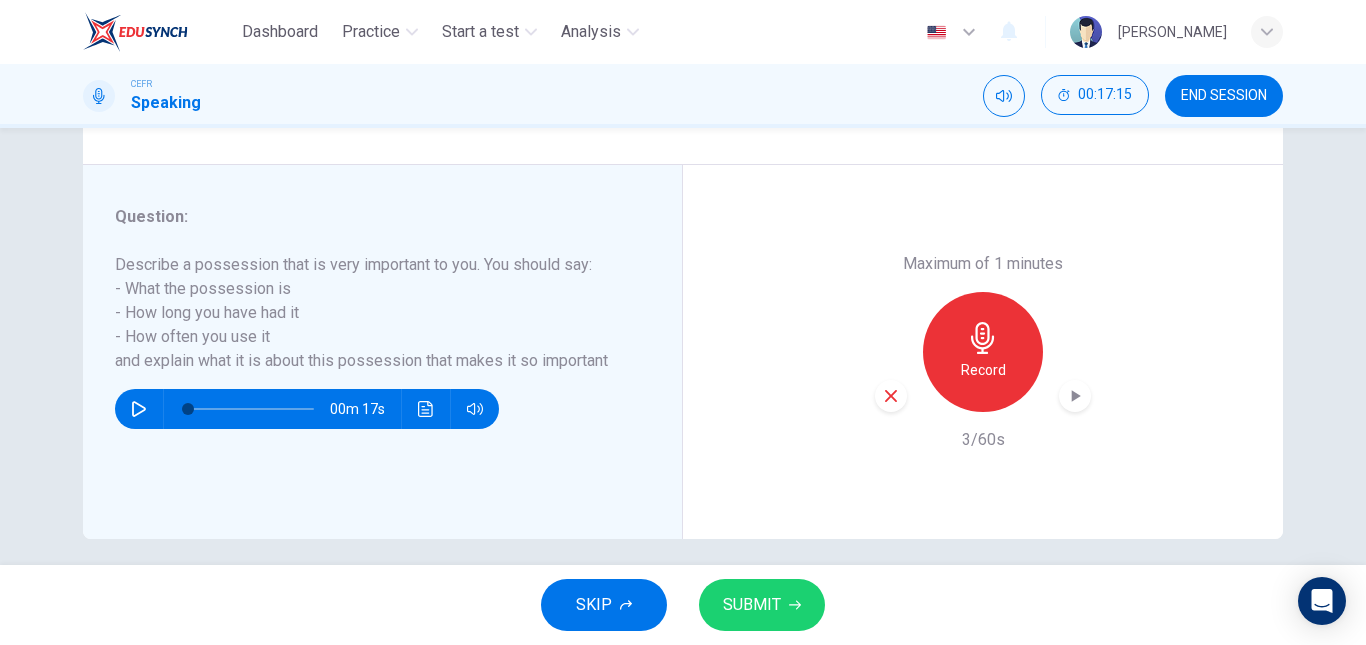 click at bounding box center (891, 396) 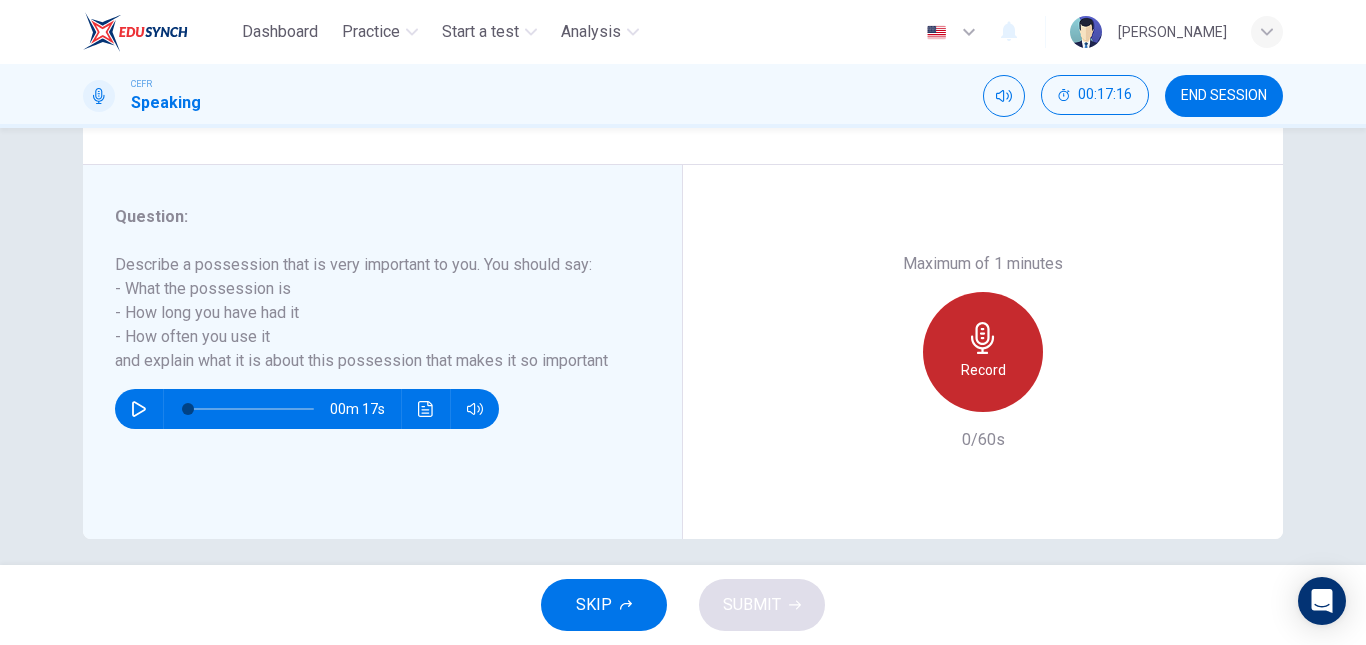 click on "Record" at bounding box center (983, 370) 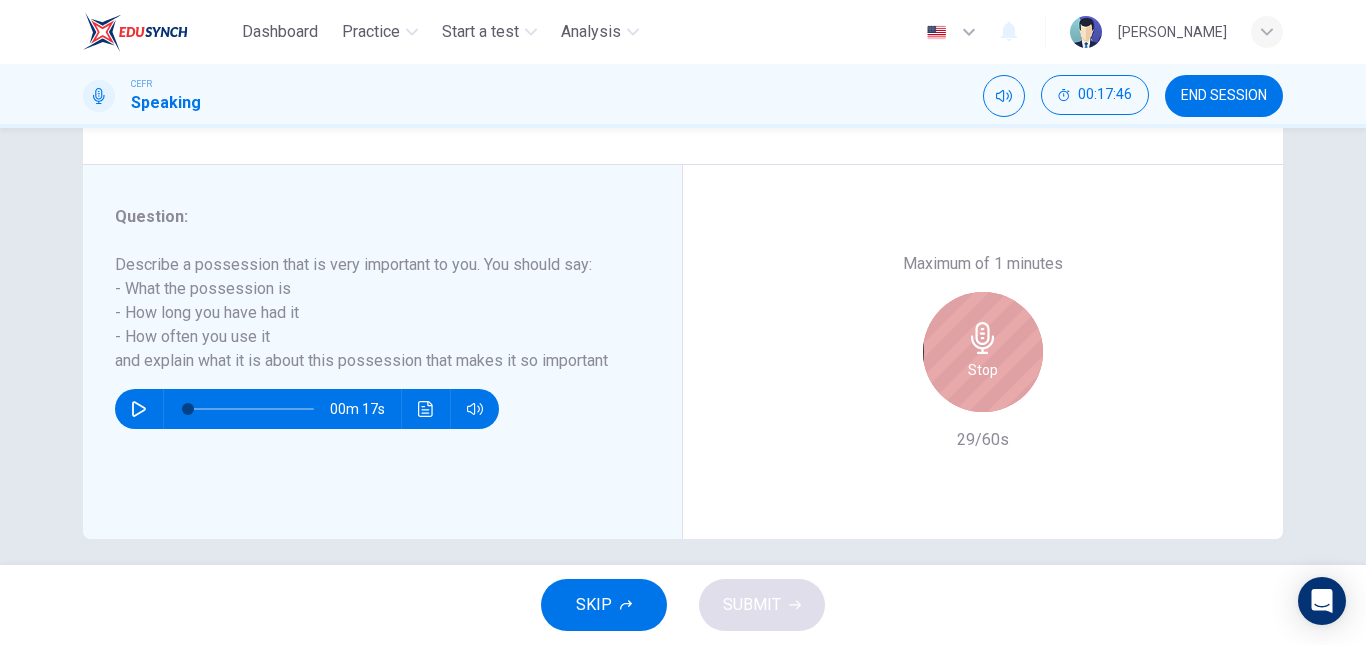 click on "Stop" at bounding box center [983, 352] 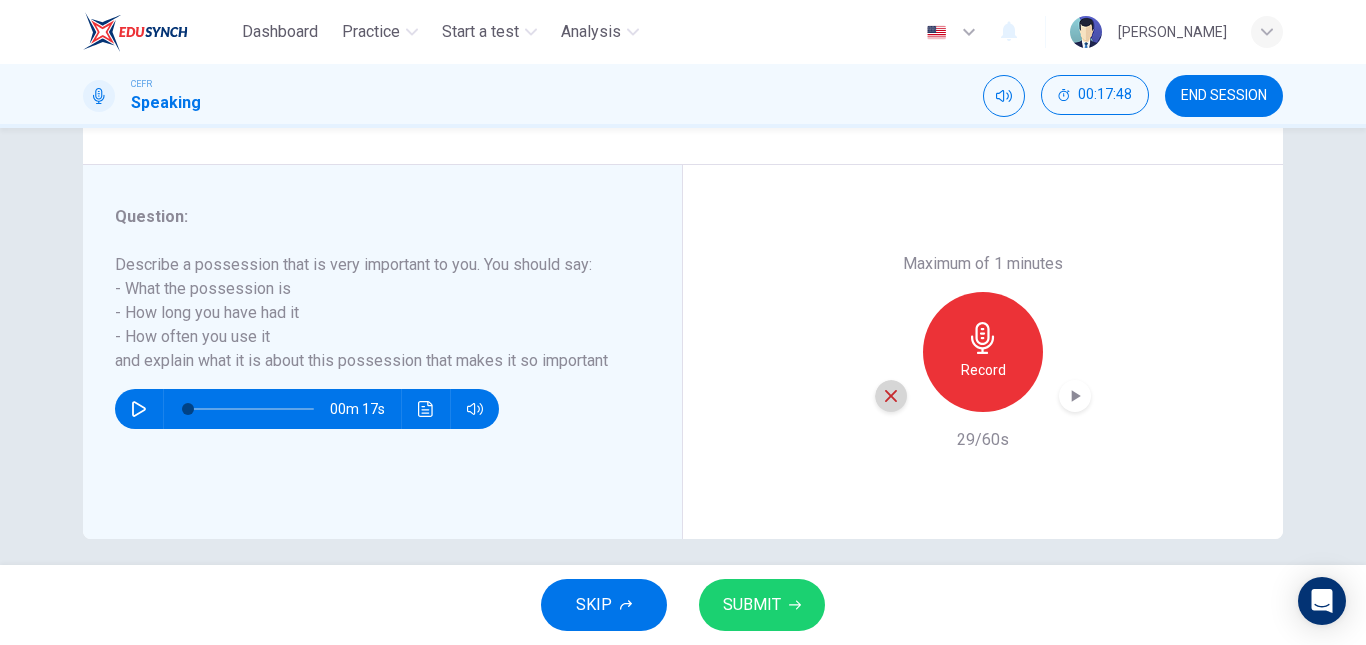 click 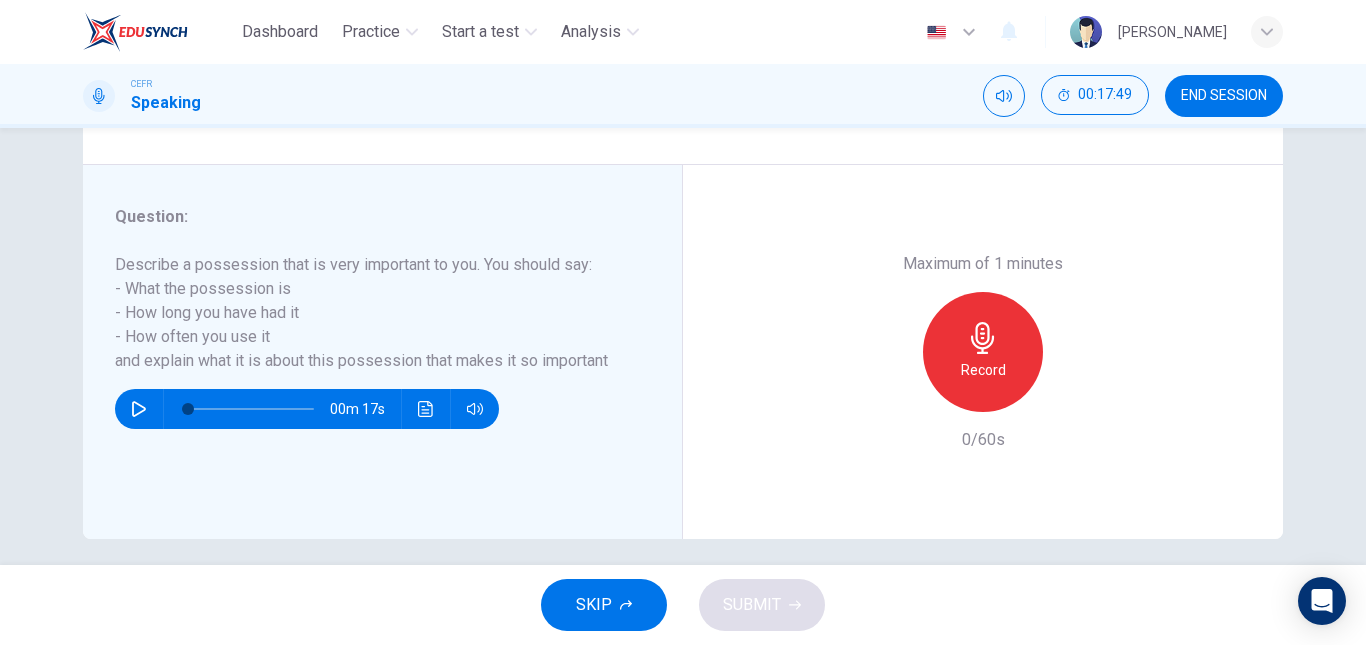 drag, startPoint x: 983, startPoint y: 364, endPoint x: 774, endPoint y: -80, distance: 490.73108 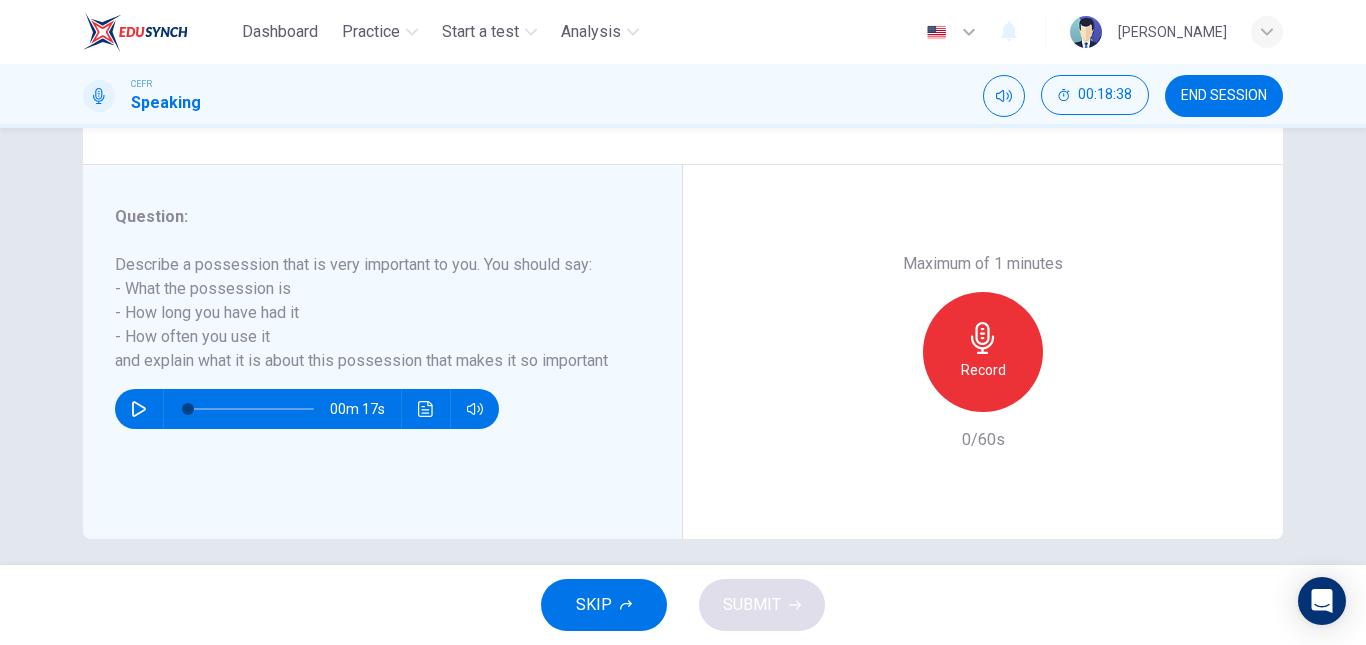 click on "Record" at bounding box center (983, 352) 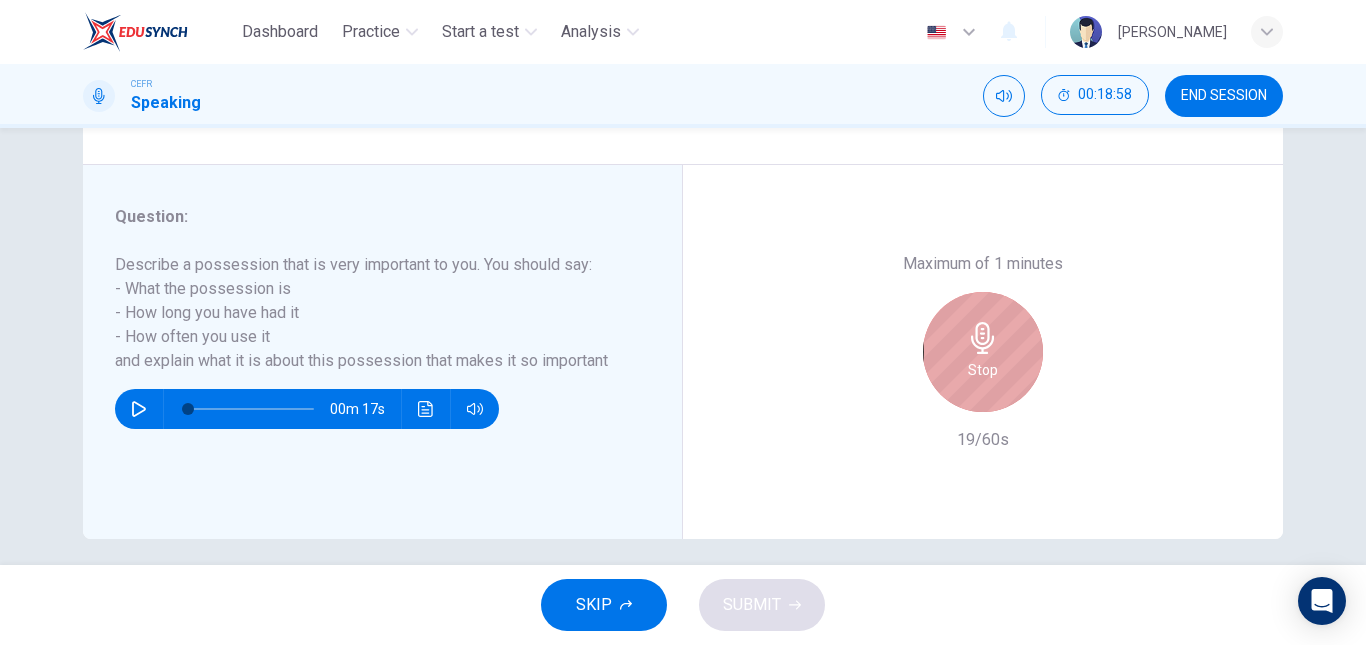 click on "Stop" at bounding box center [983, 352] 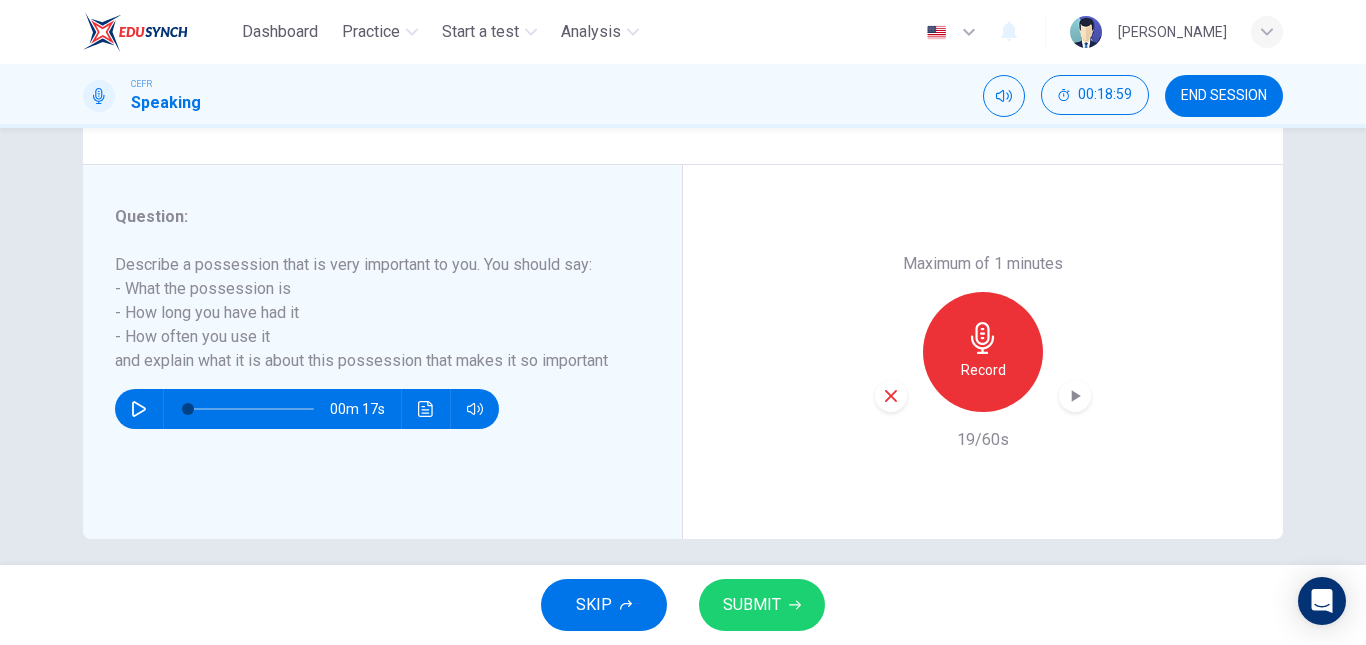 click at bounding box center [891, 396] 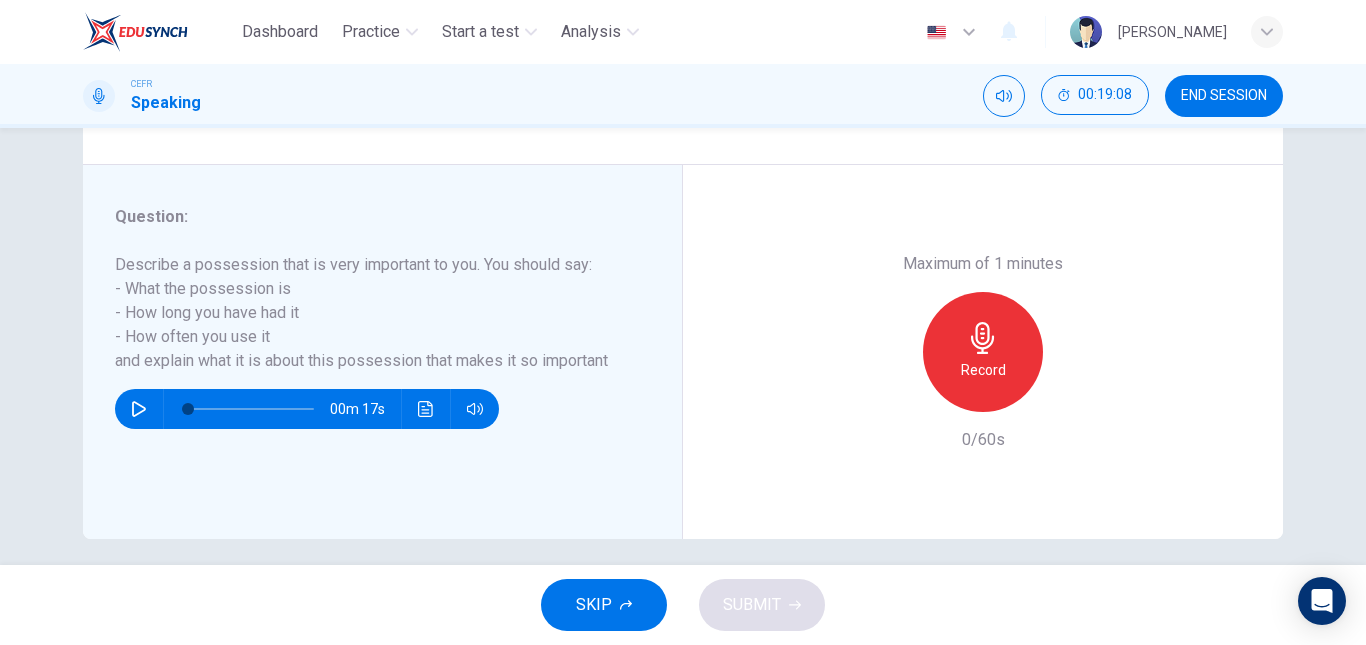 click 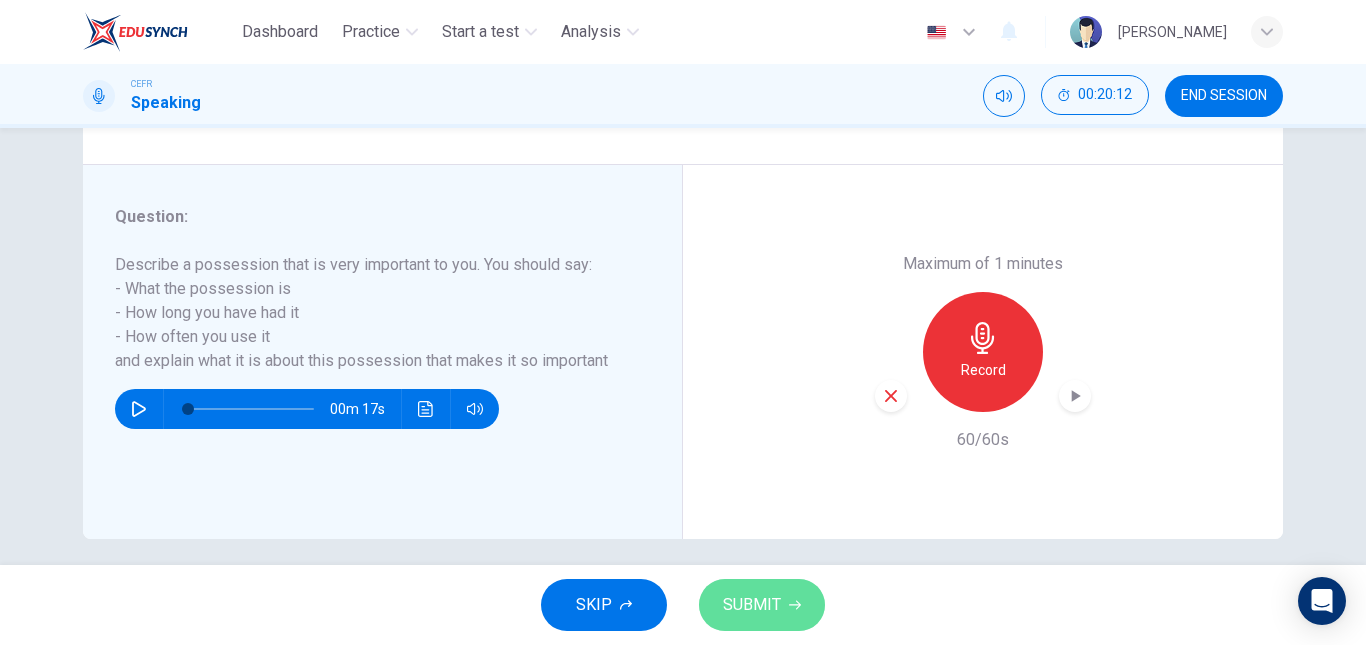 click on "SUBMIT" at bounding box center (752, 605) 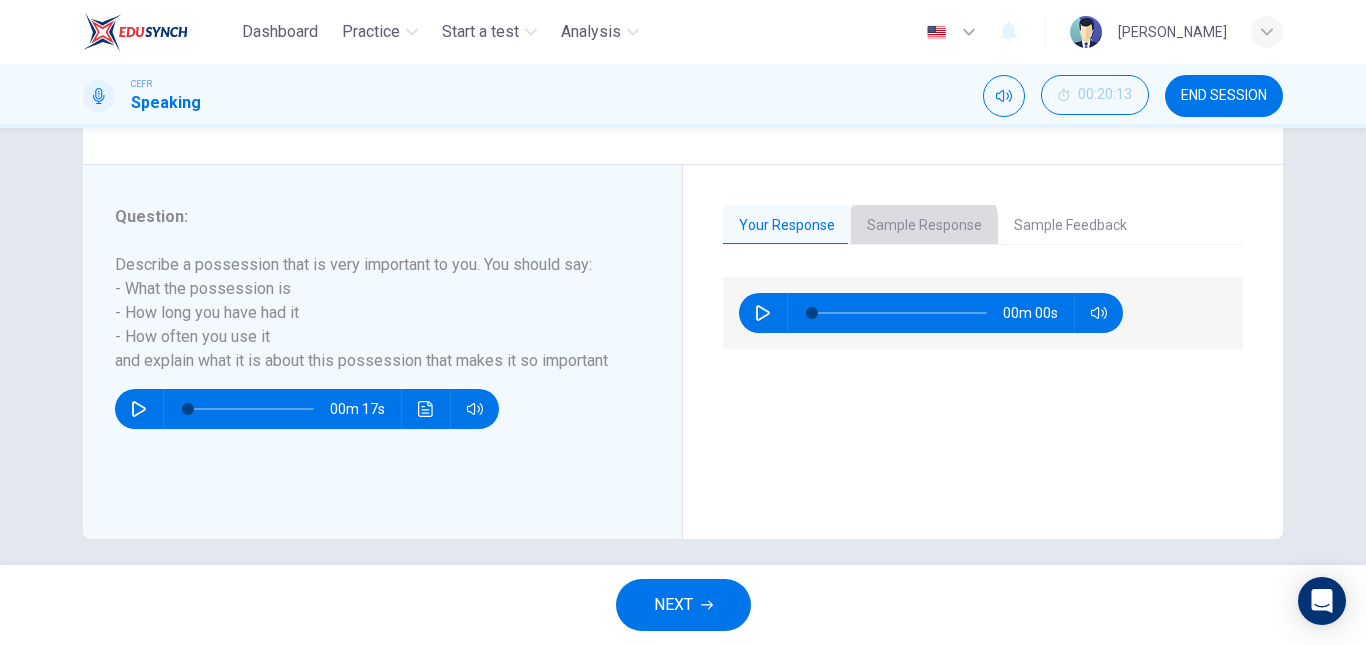 click on "Sample Response" at bounding box center [924, 226] 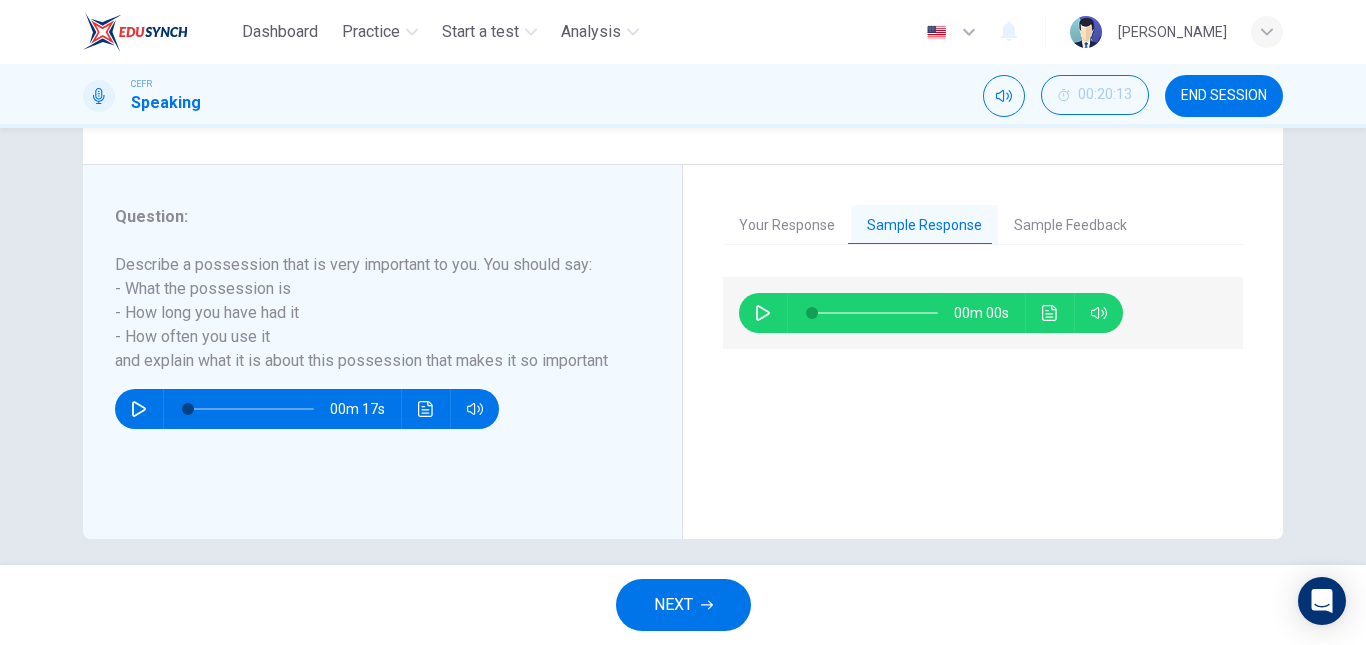click 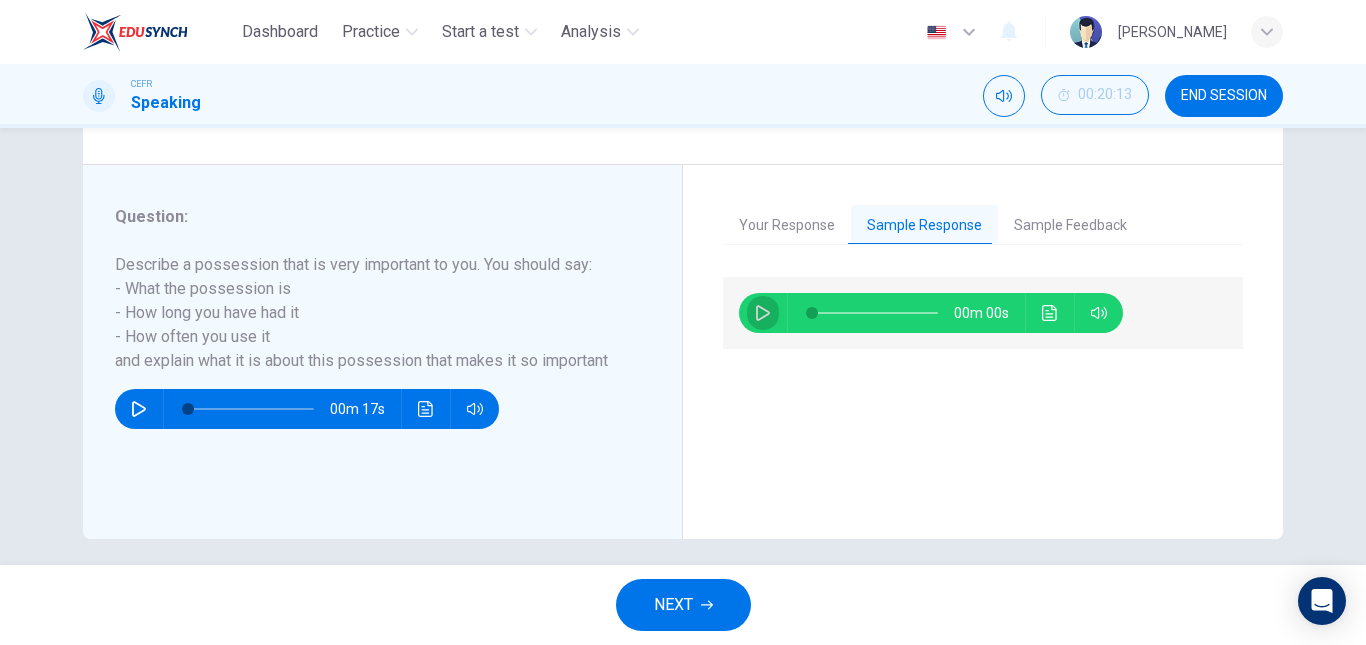click 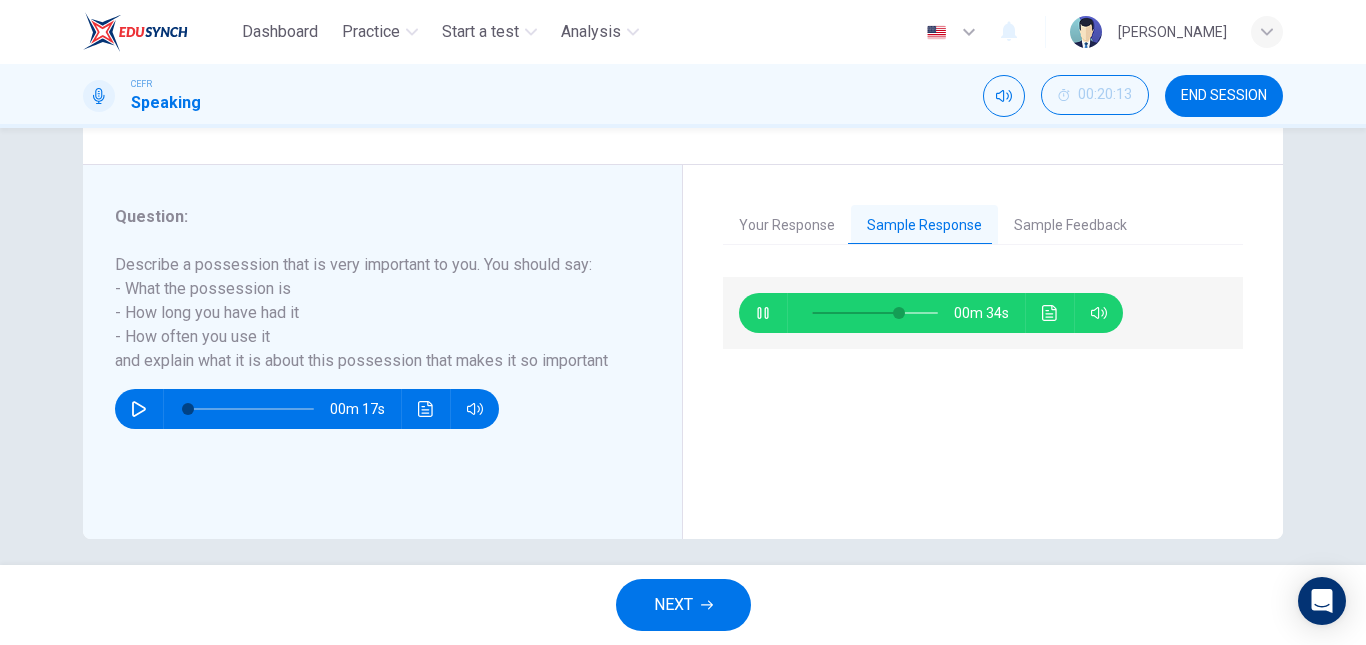 click on "Describe a possession that is very important to you.
You should say:
- What the possession is
- How long you have had it
- How often you use it
and explain what it is about this possession that makes it so important" at bounding box center (370, 313) 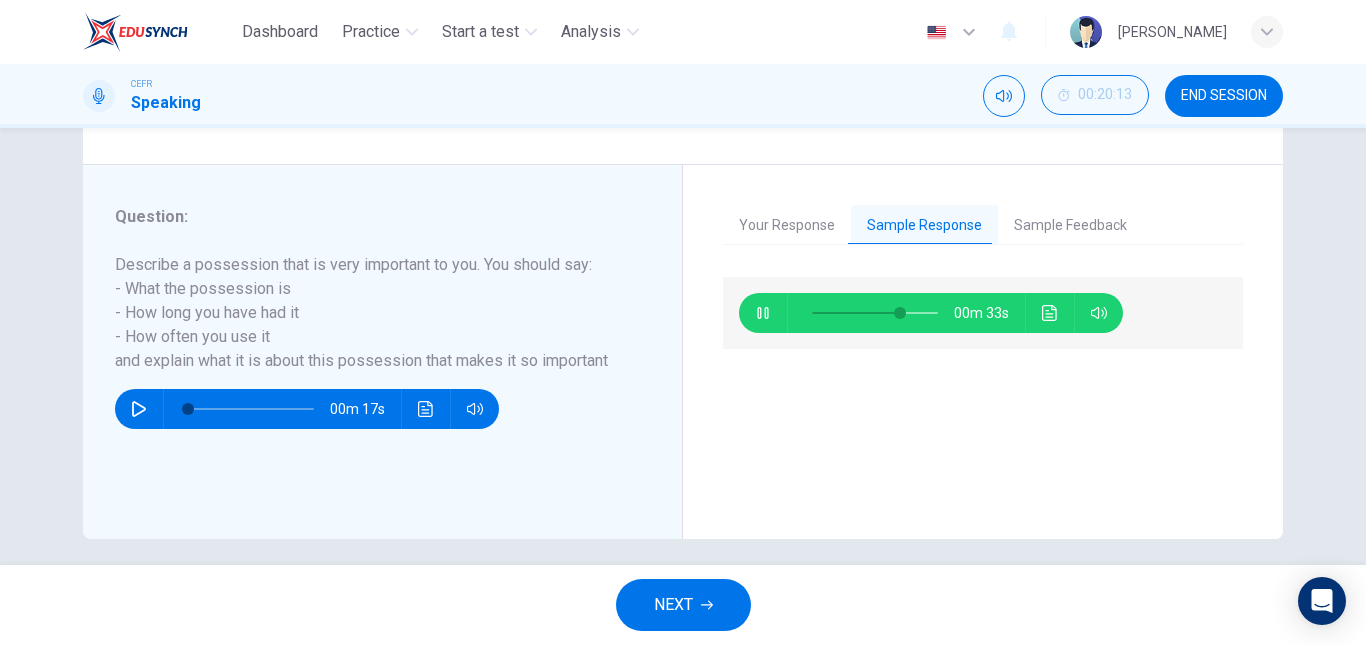 click on "Sample Feedback" at bounding box center (1070, 226) 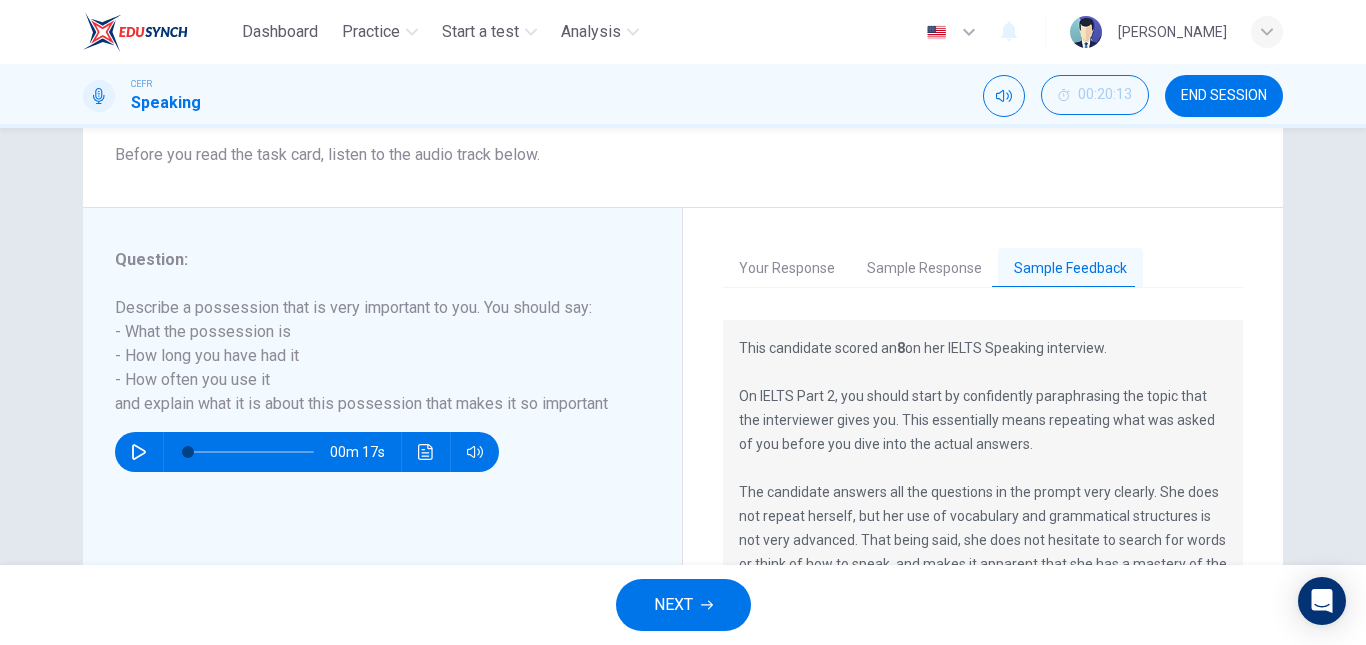 scroll, scrollTop: 439, scrollLeft: 0, axis: vertical 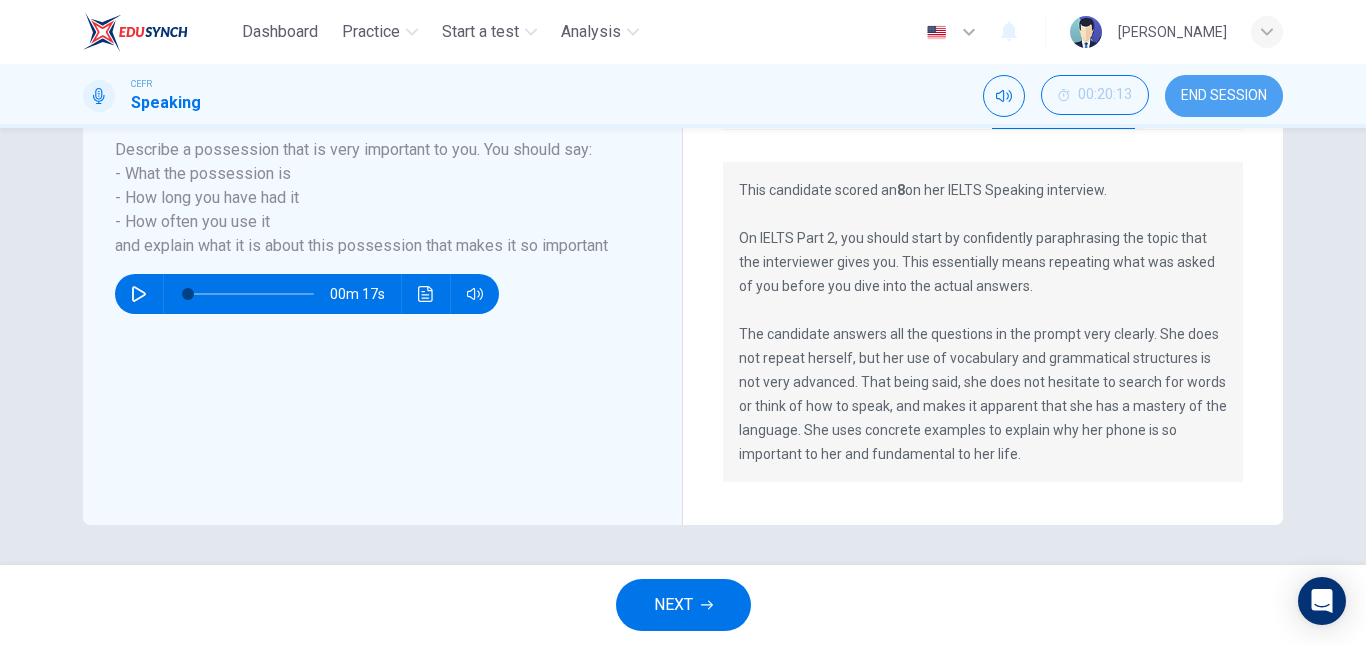 click on "END SESSION" at bounding box center [1224, 96] 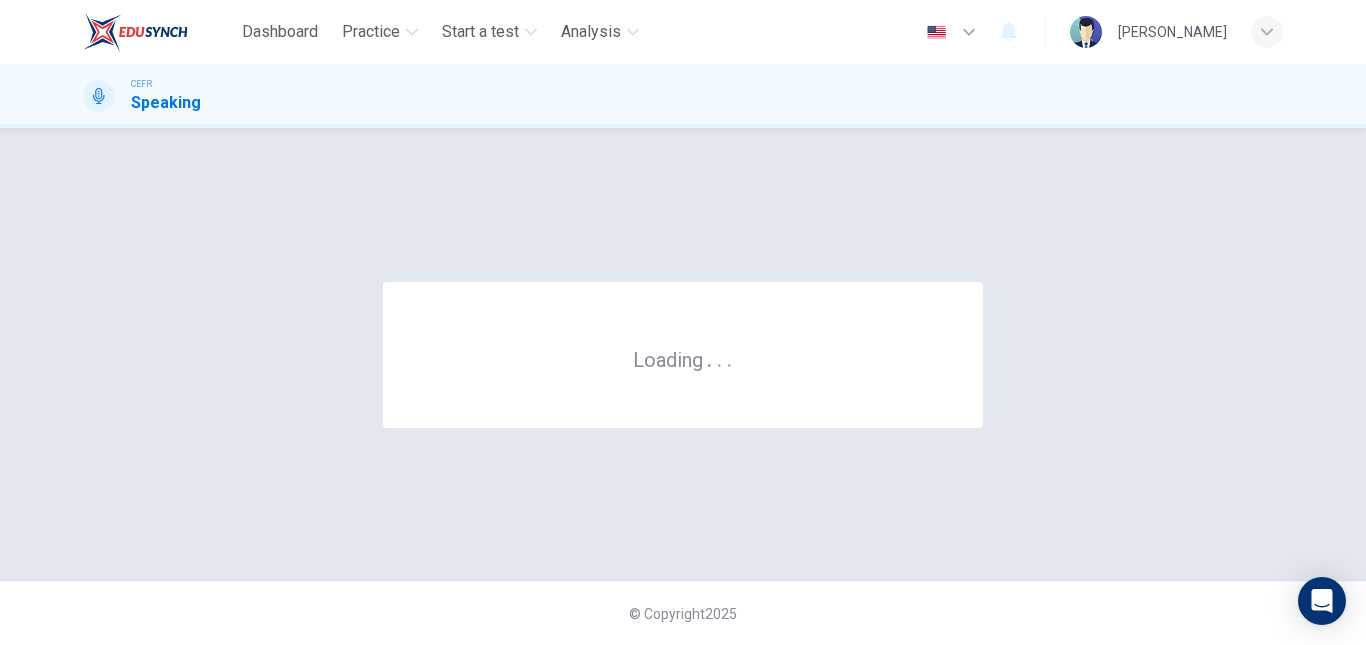 scroll, scrollTop: 0, scrollLeft: 0, axis: both 